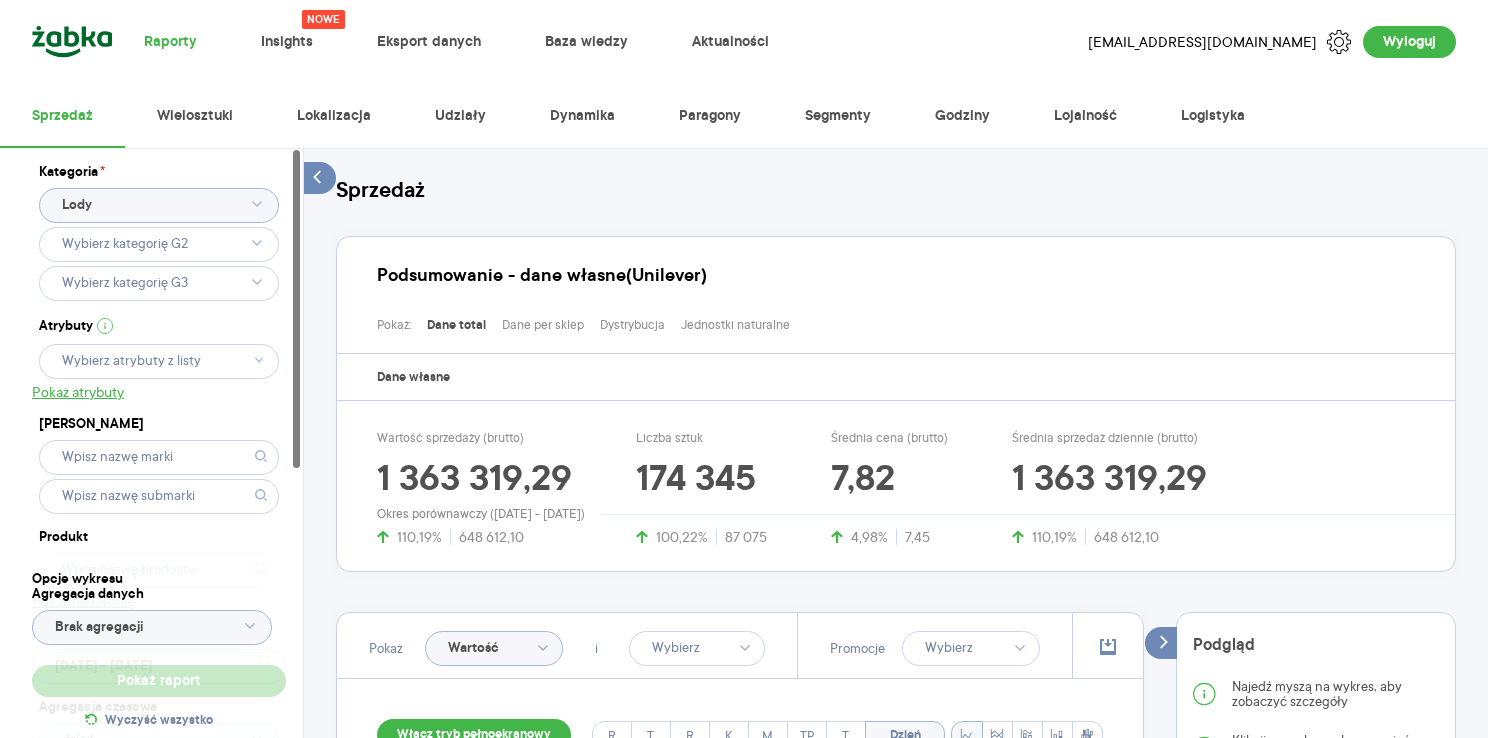 type 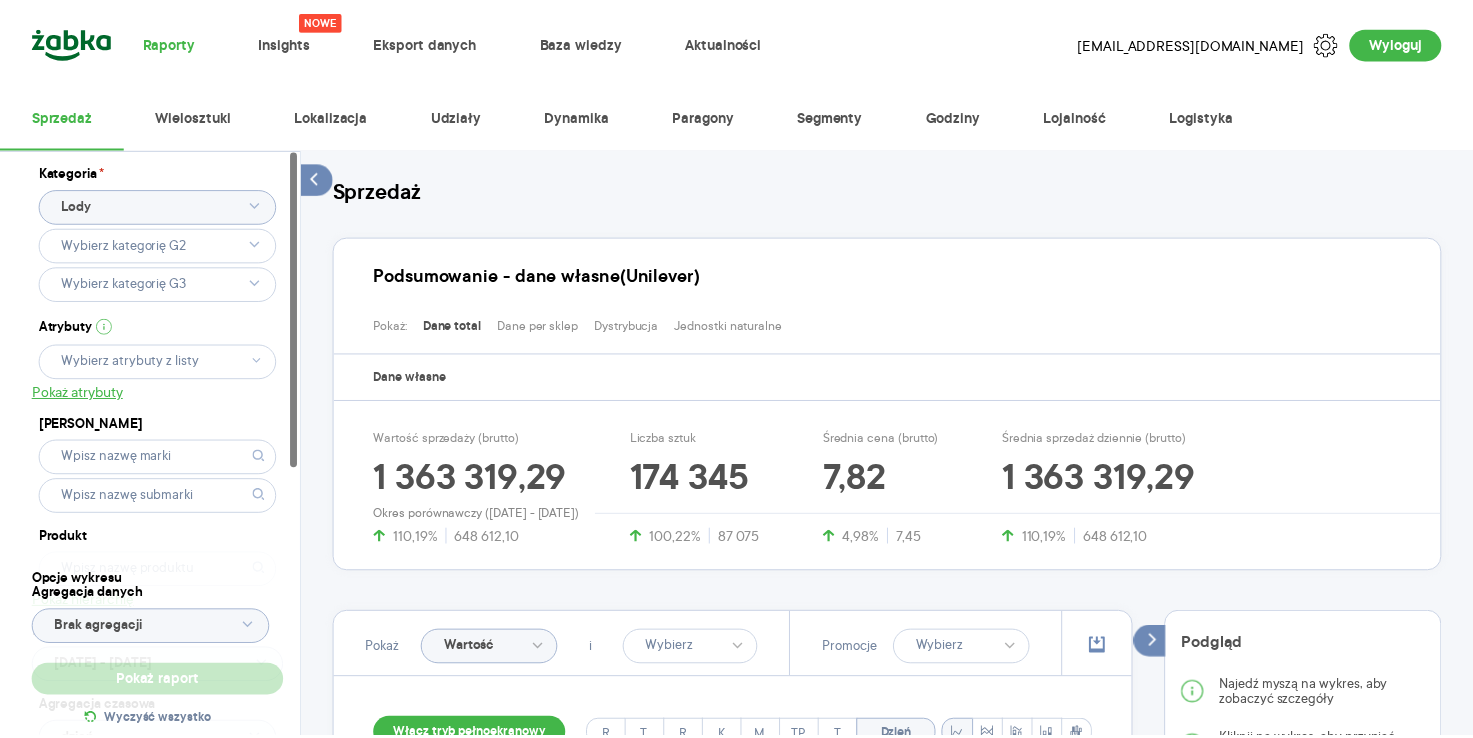 scroll, scrollTop: 0, scrollLeft: 0, axis: both 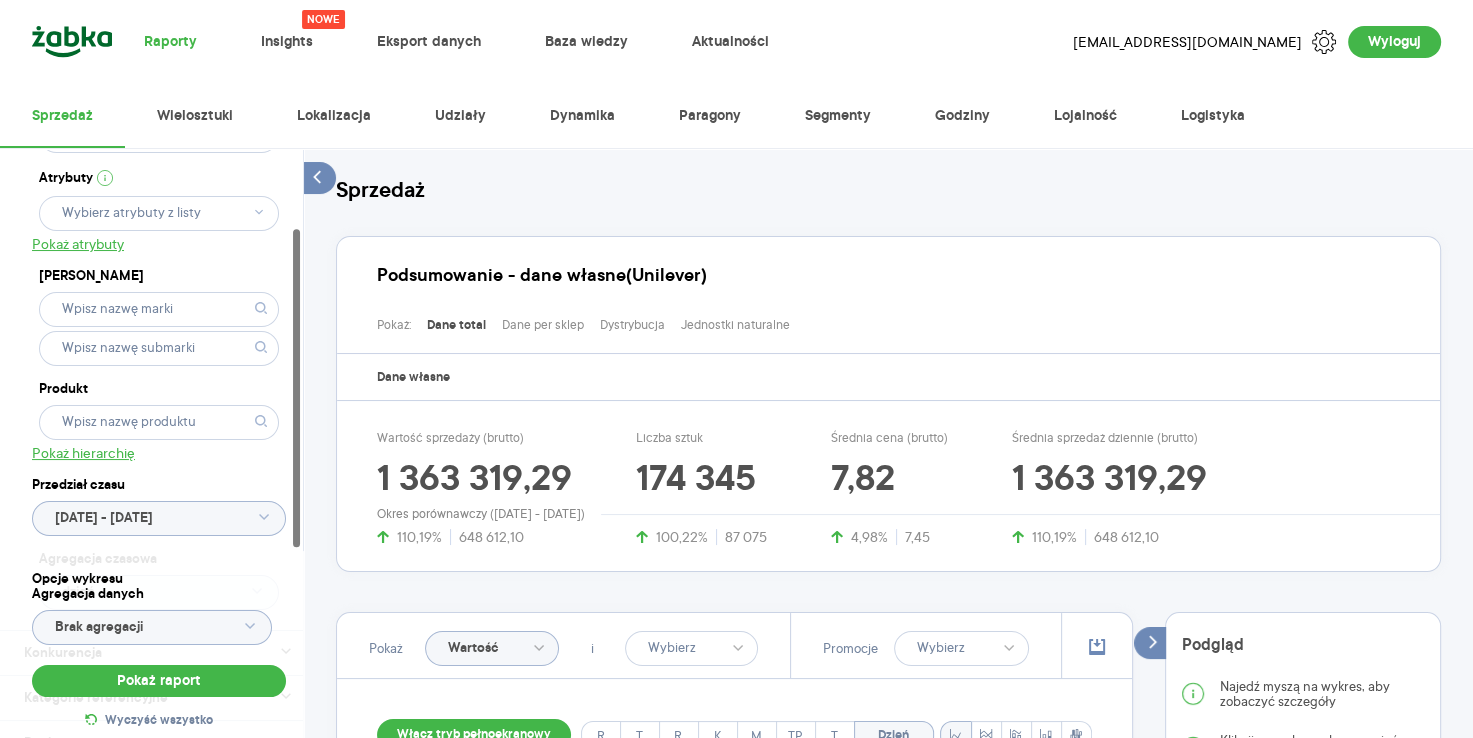 click 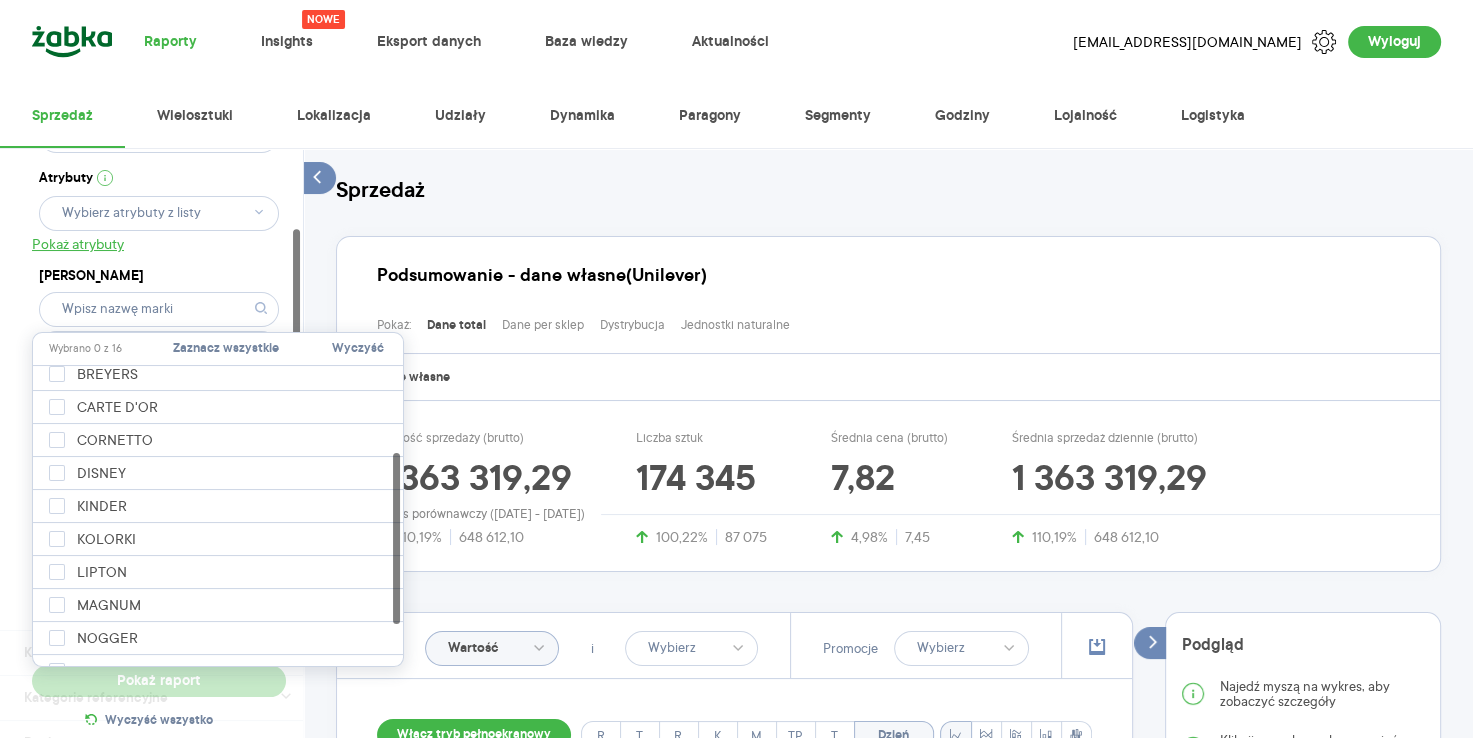 scroll, scrollTop: 165, scrollLeft: 0, axis: vertical 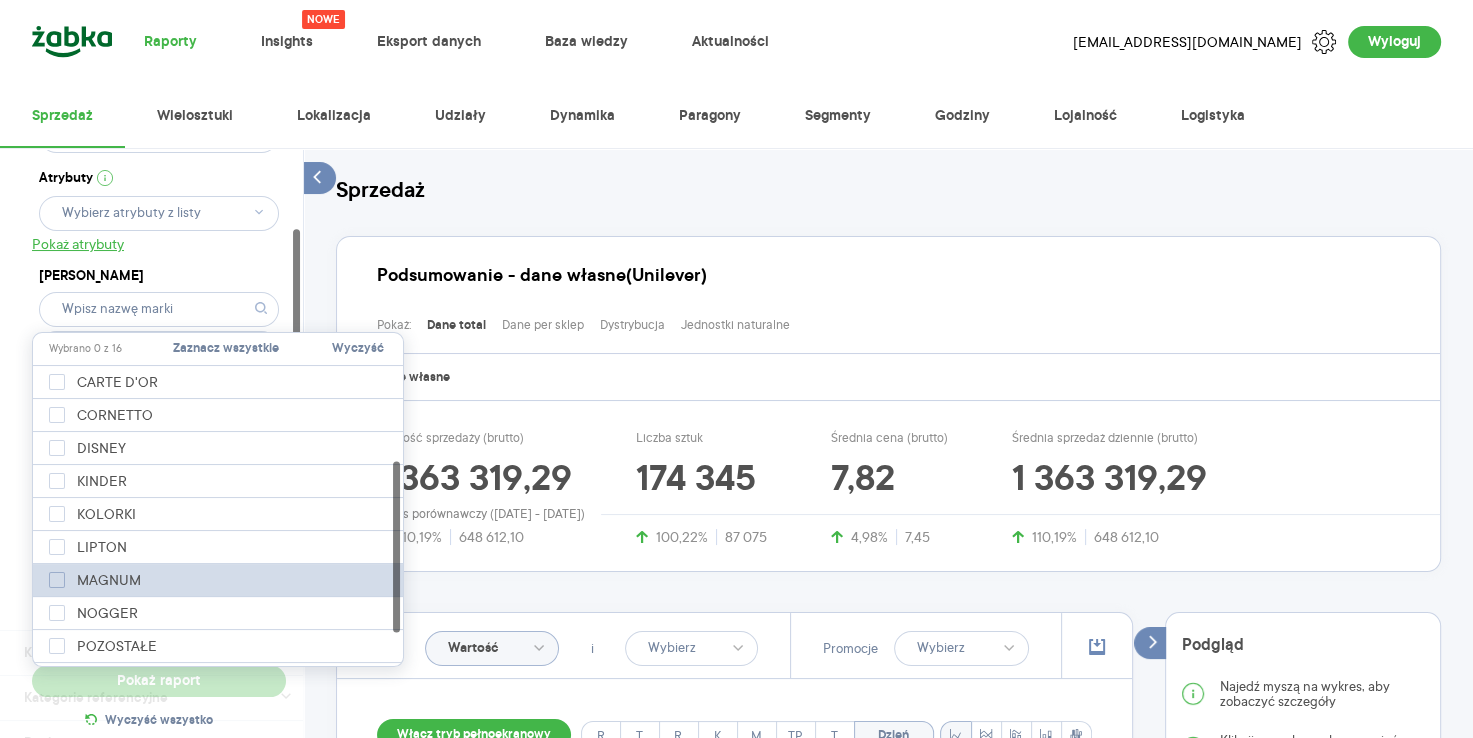 click 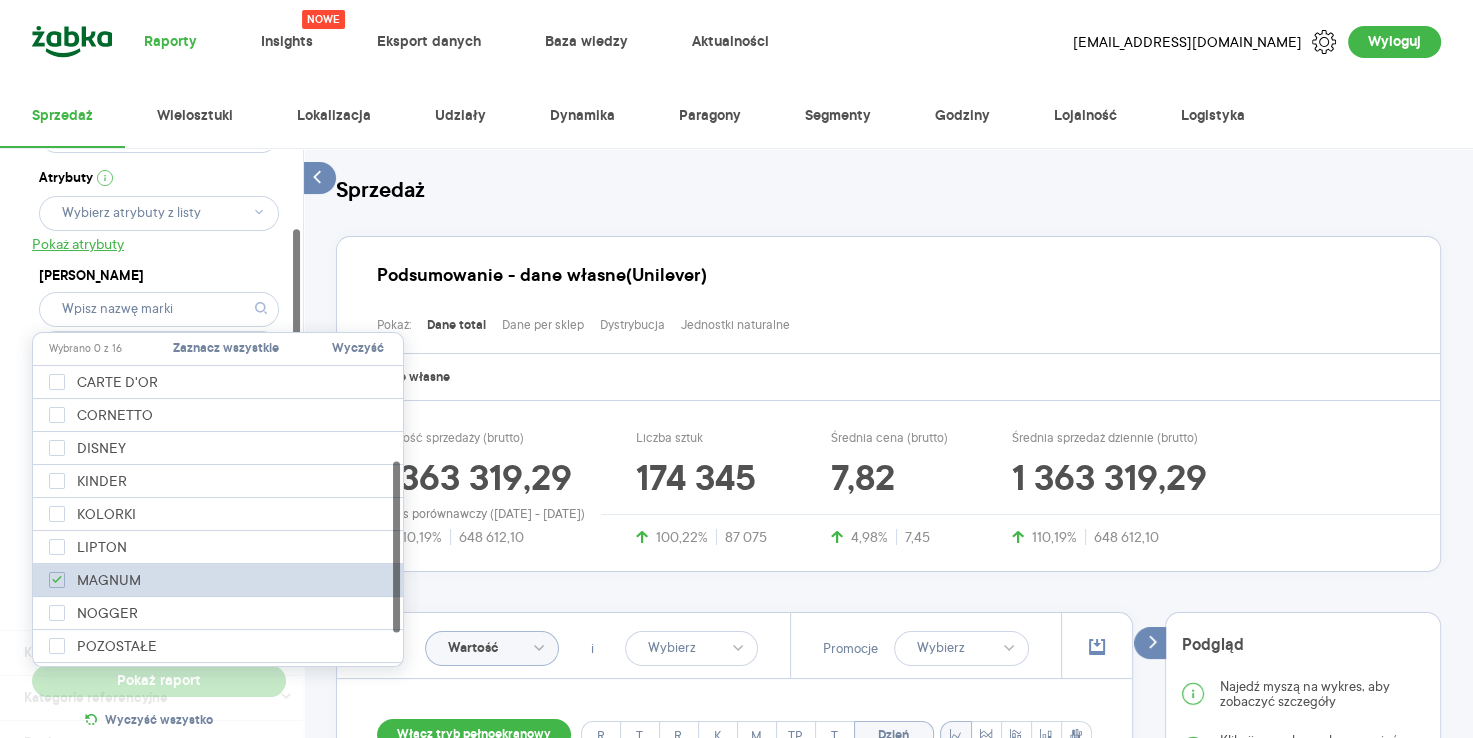 checkbox on "true" 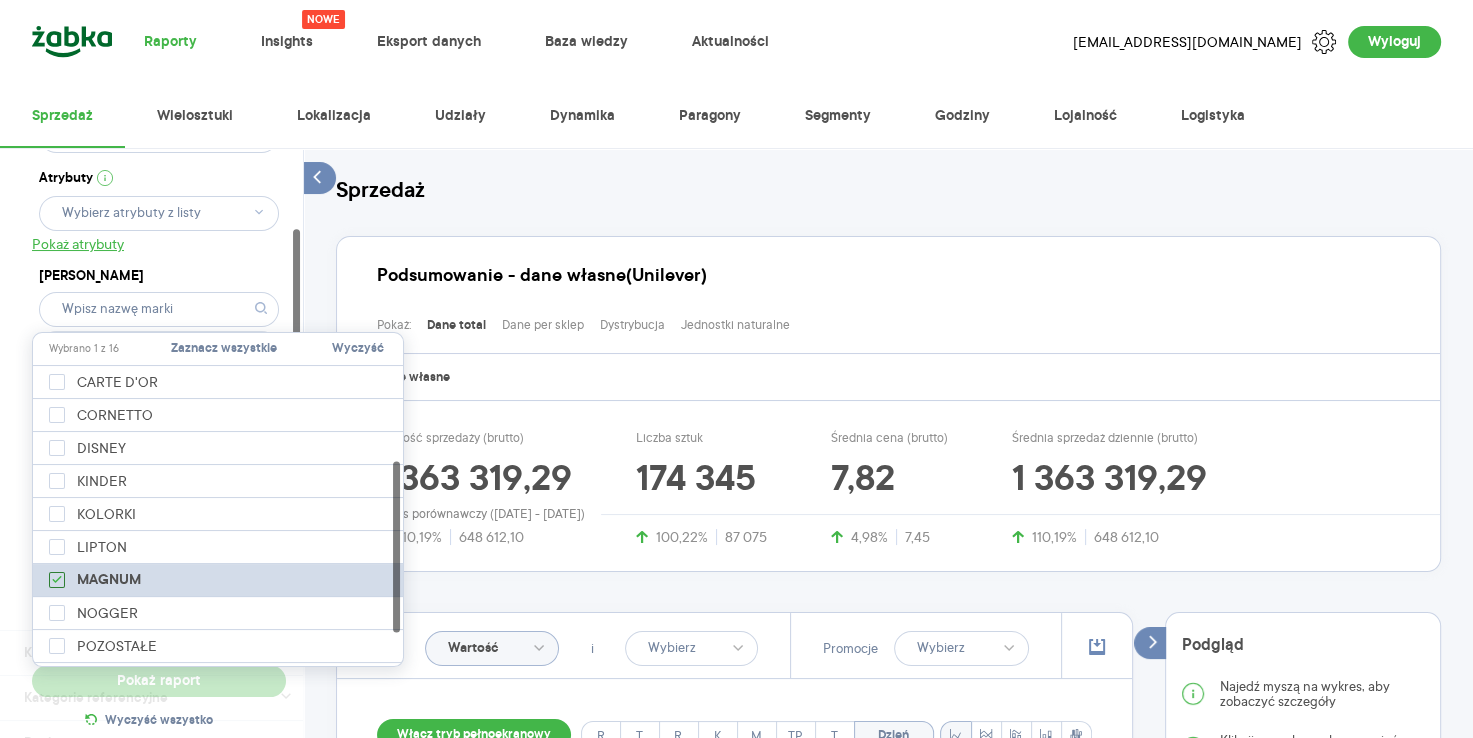 type 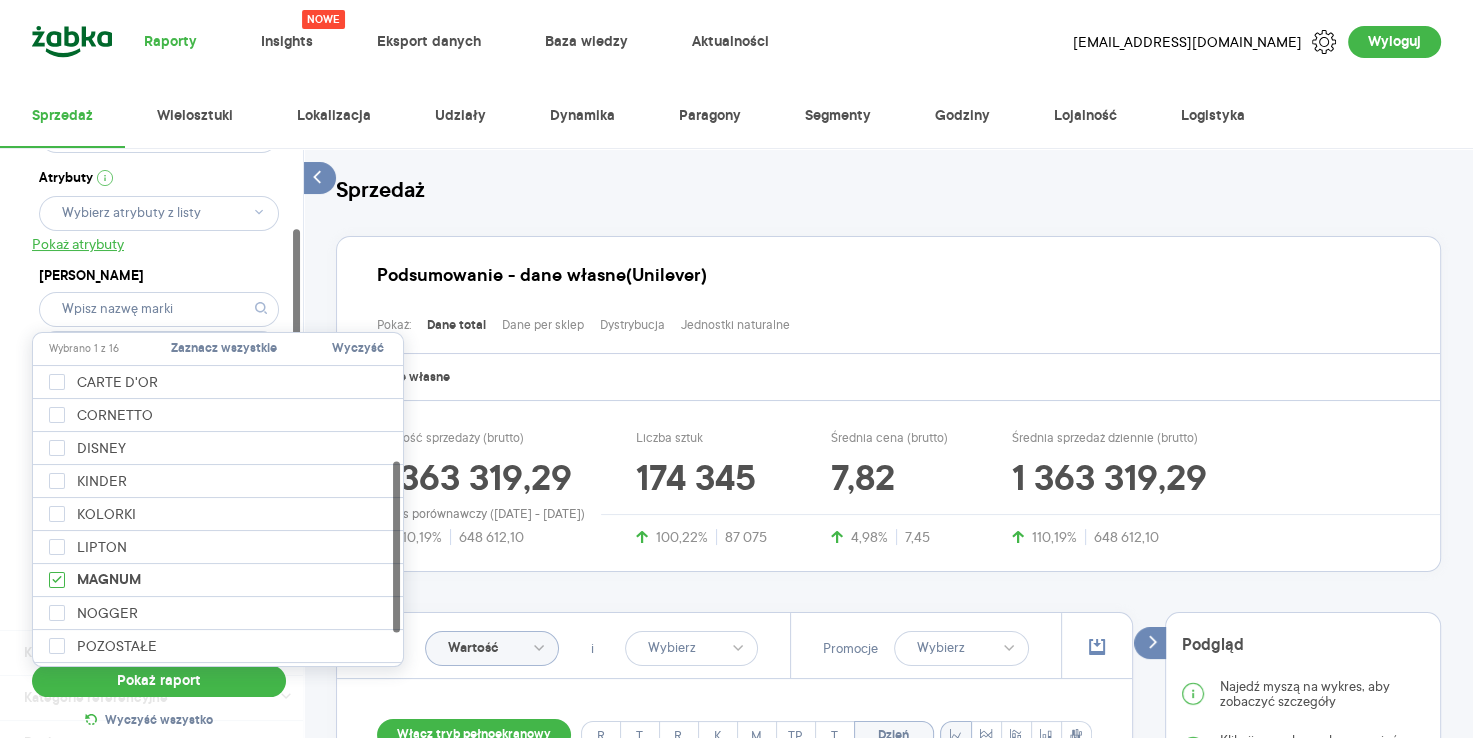 click 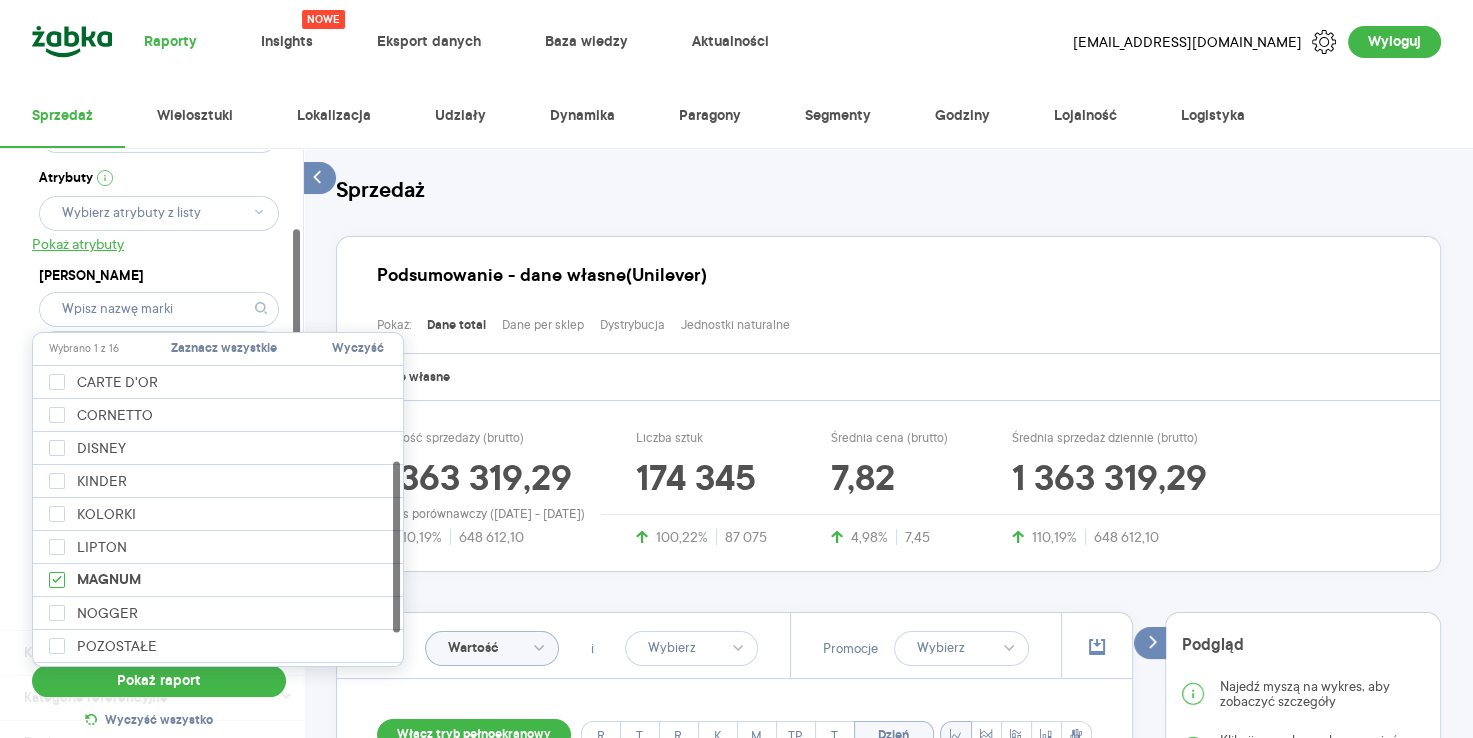 click at bounding box center [261, 308] 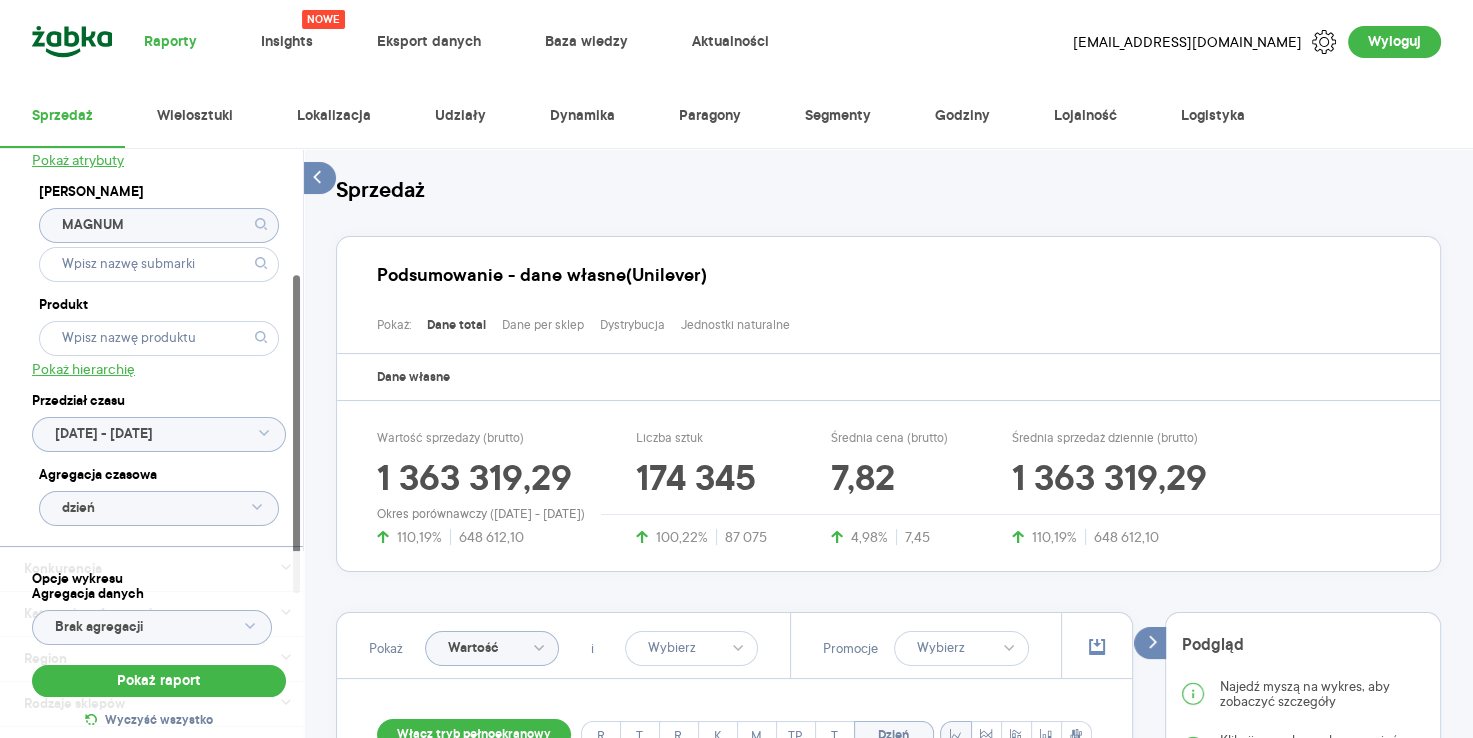 scroll, scrollTop: 235, scrollLeft: 0, axis: vertical 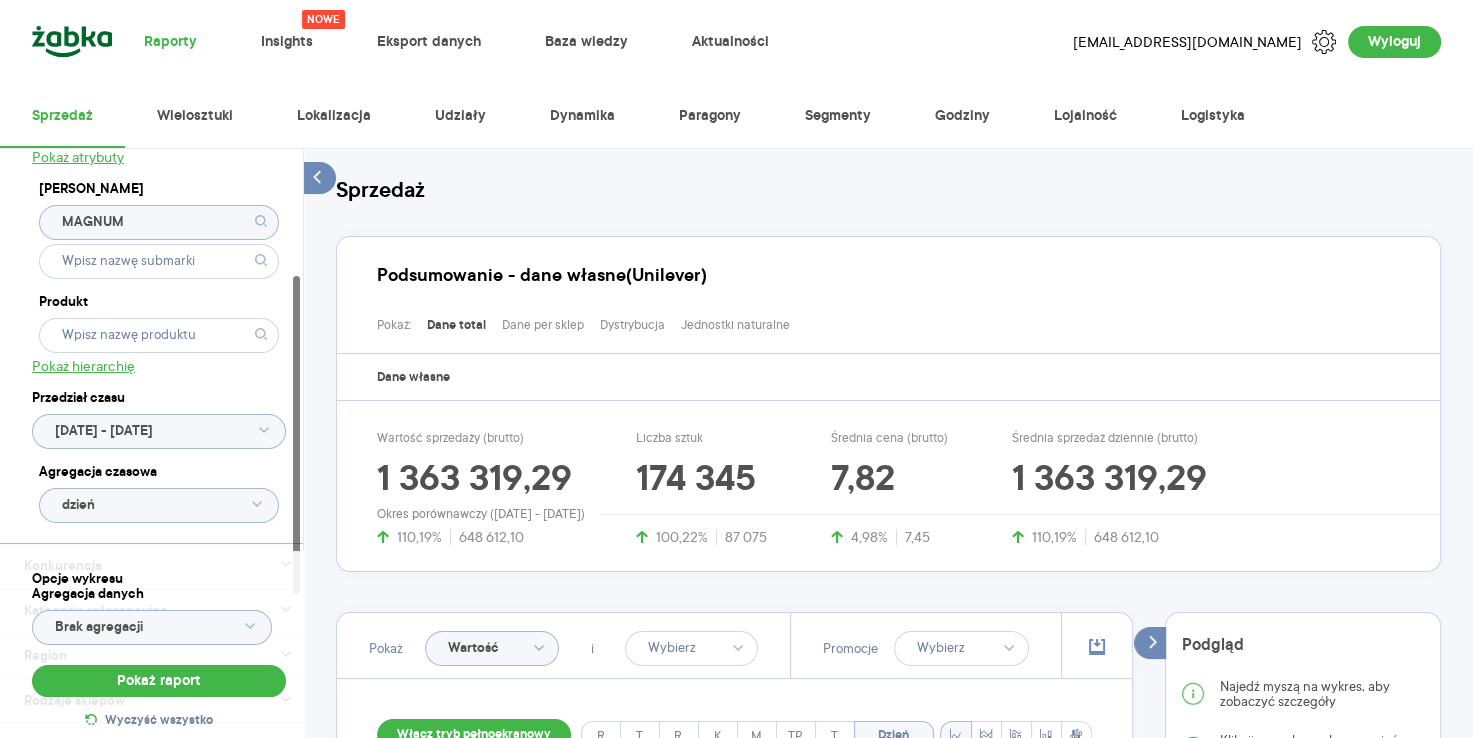 click on "2025.07.01 - 2025.07.01" 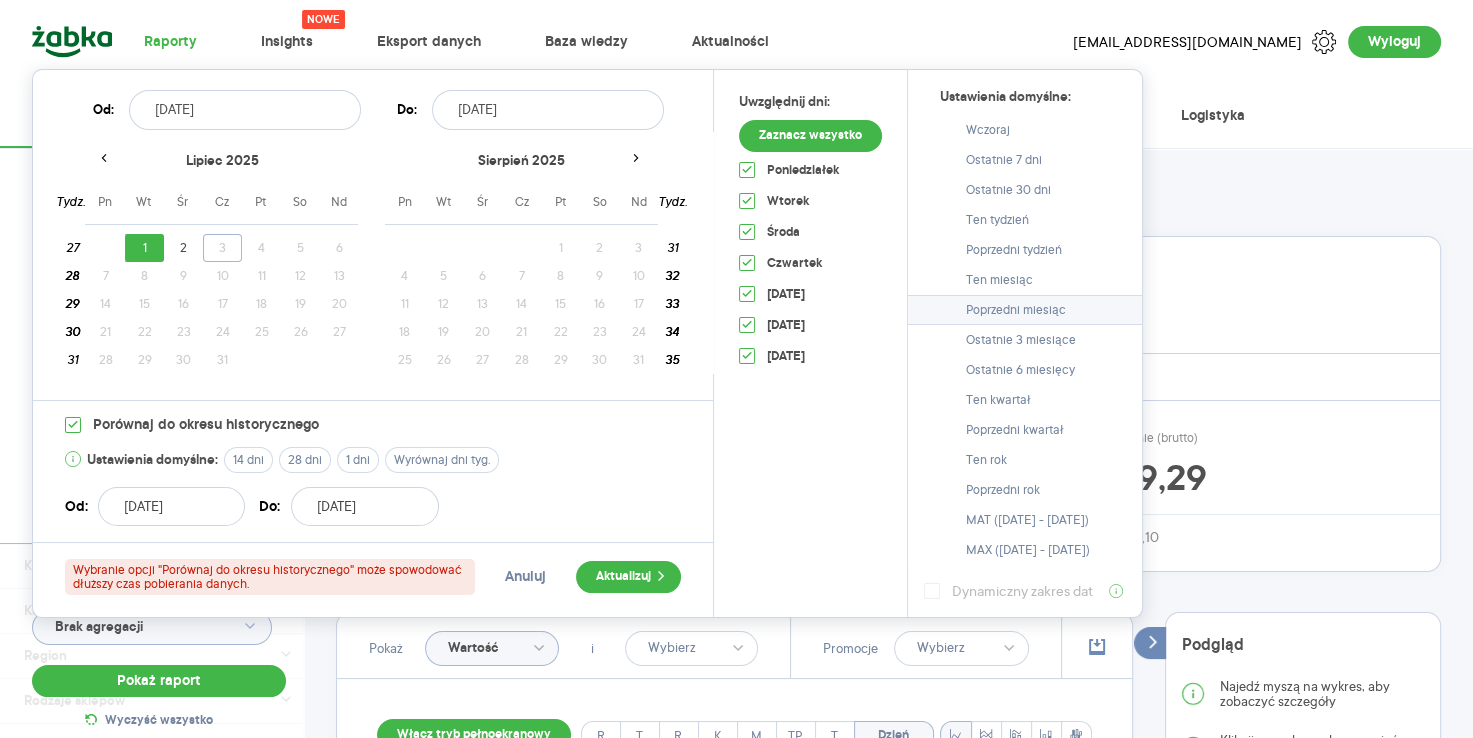 click on "Poprzedni miesiąc" at bounding box center [1025, 310] 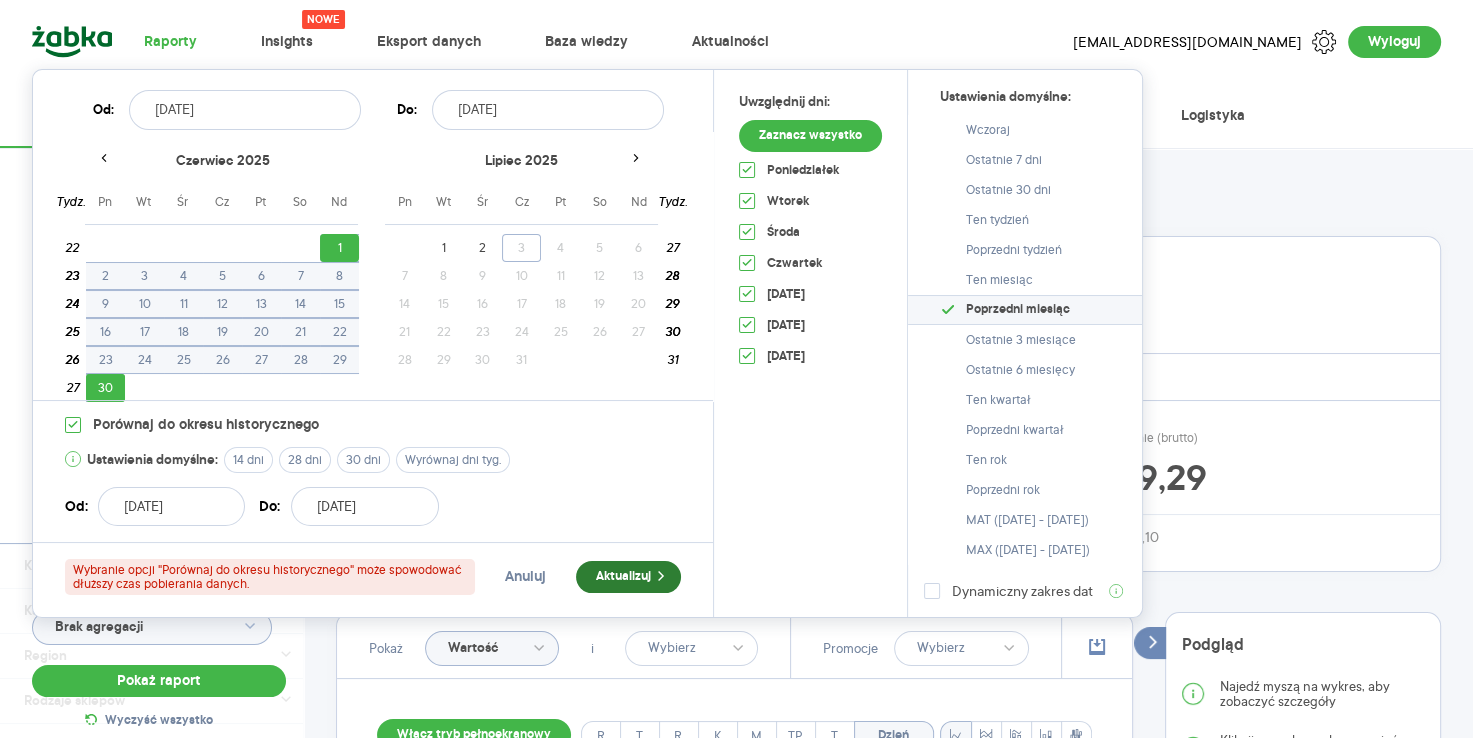 click on "Aktualizuj" at bounding box center (628, 577) 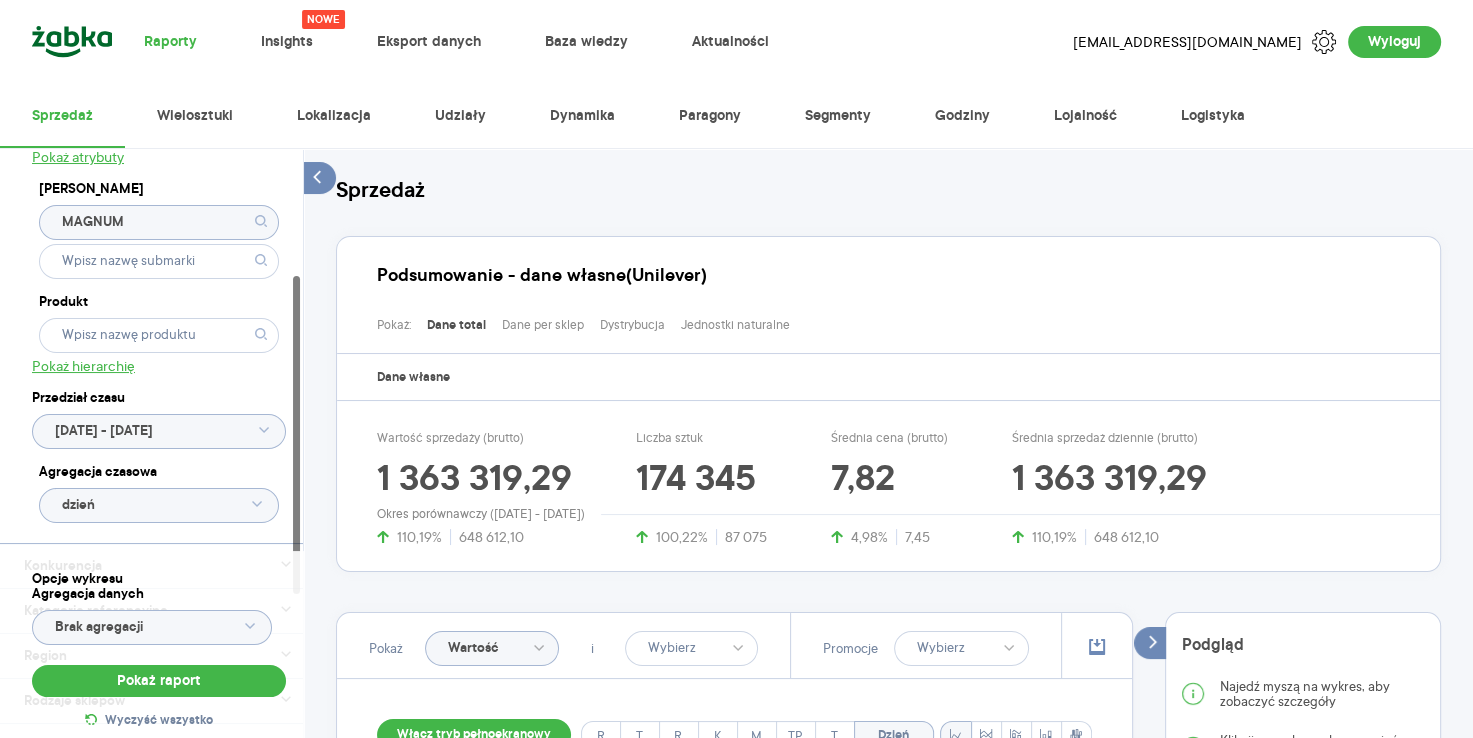 click 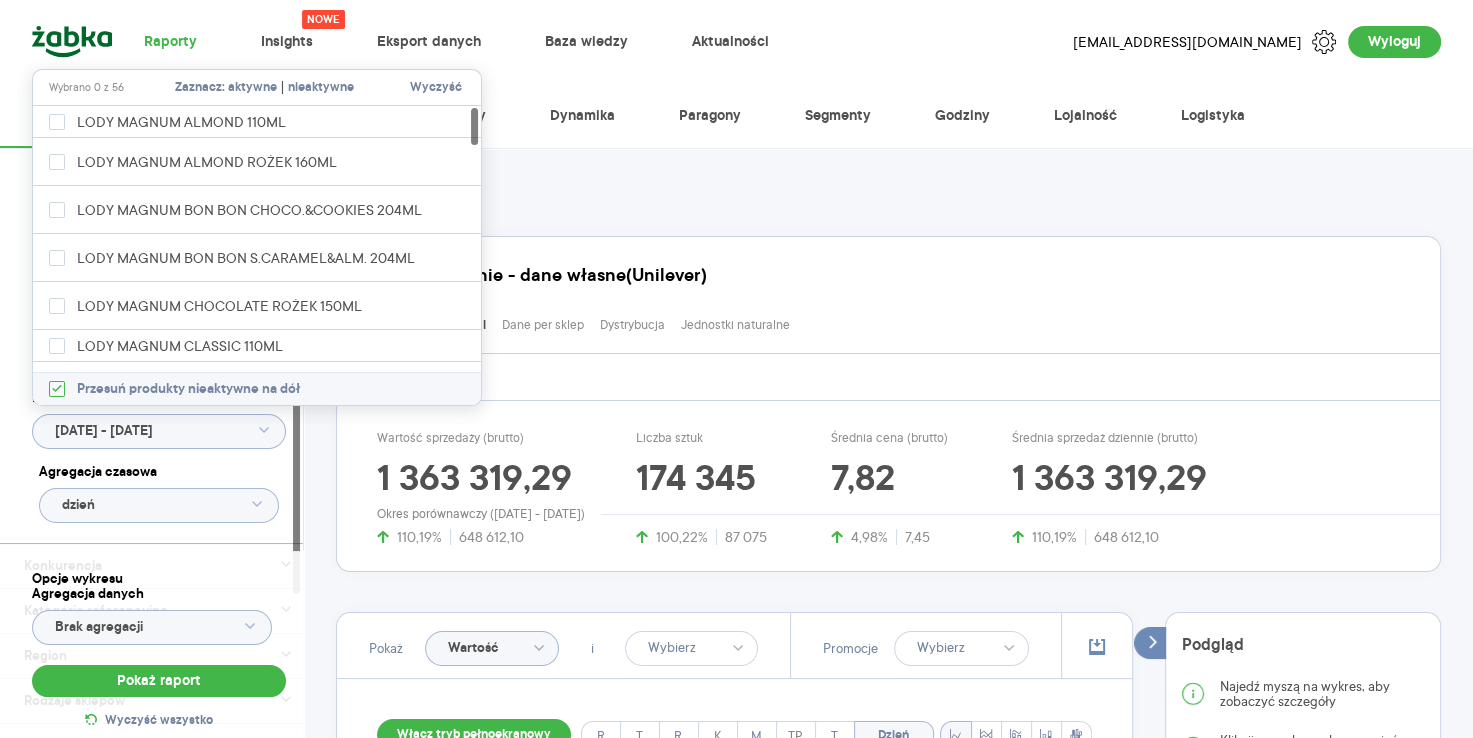 type on "bon" 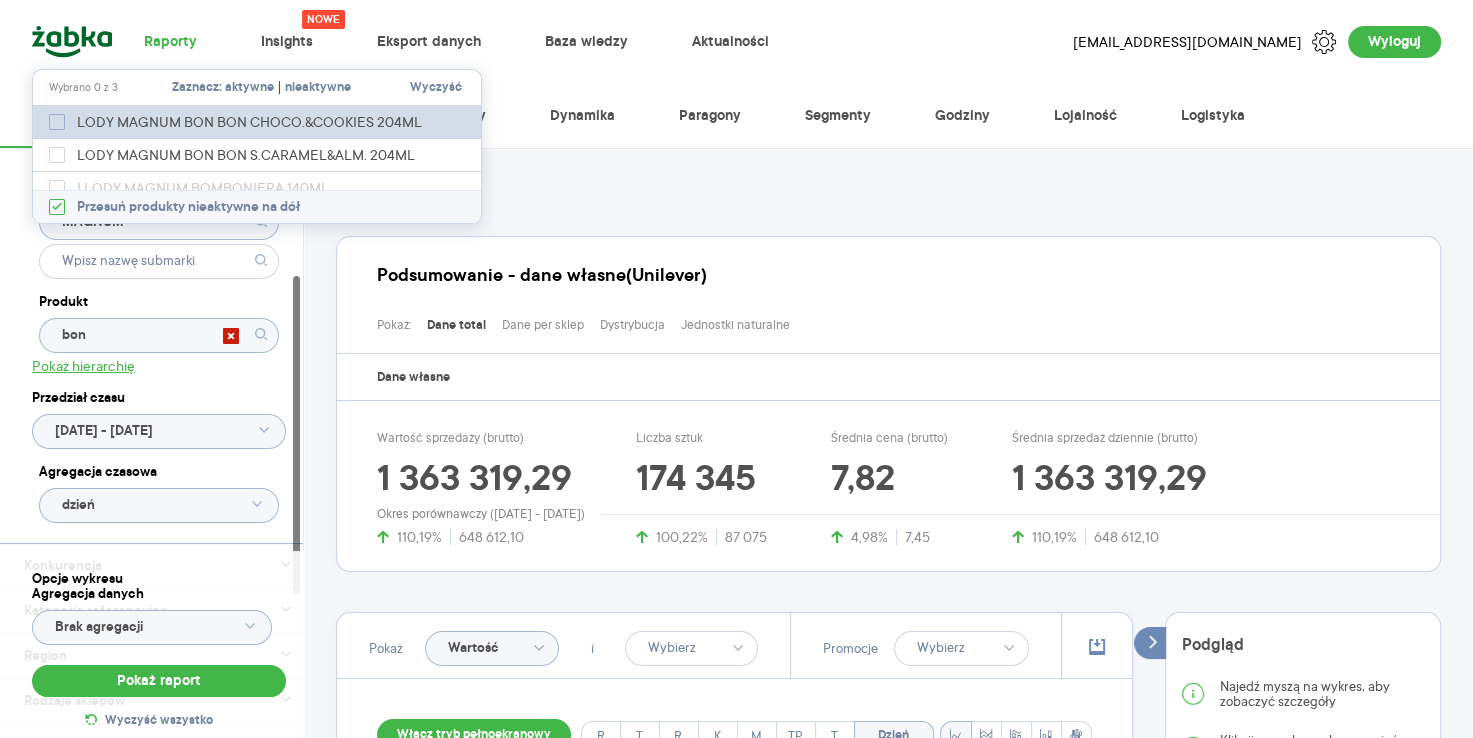click 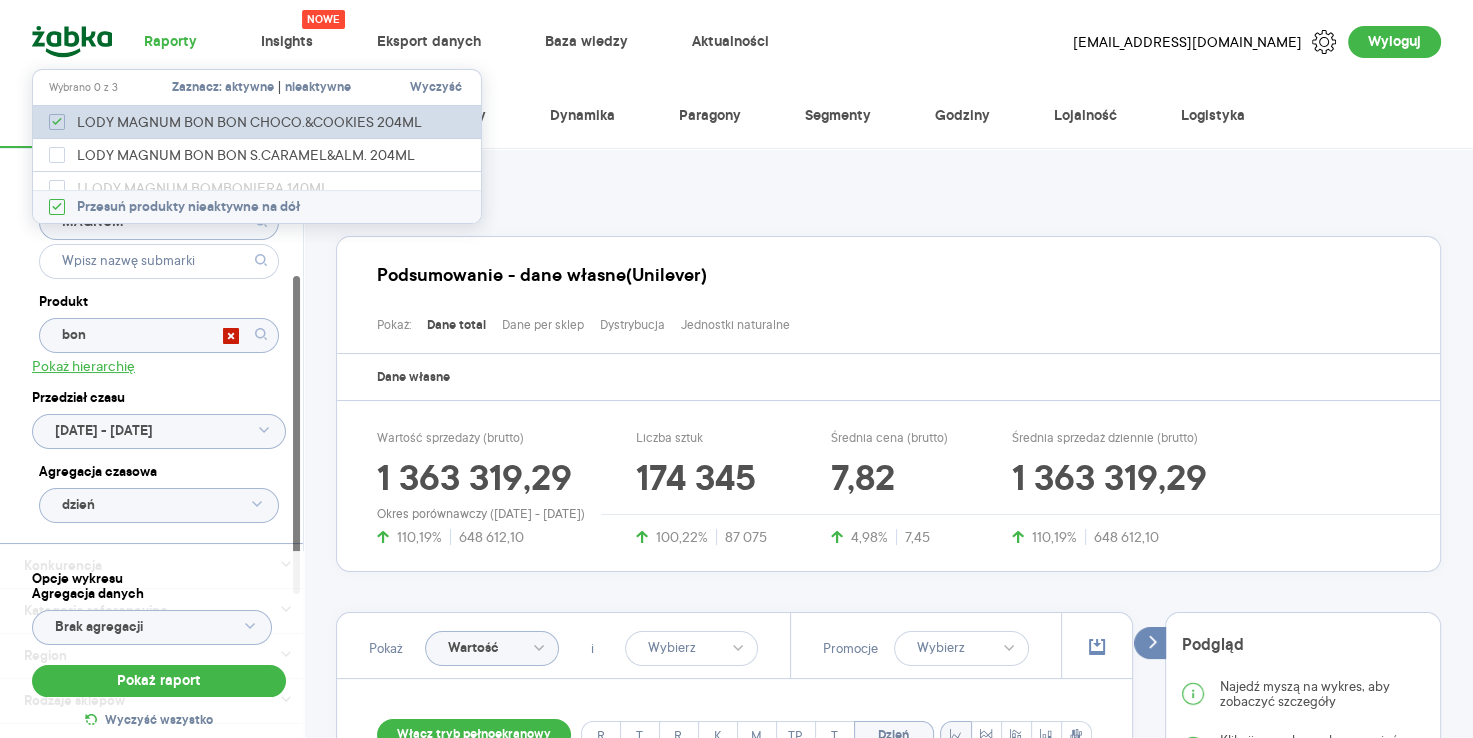 checkbox on "true" 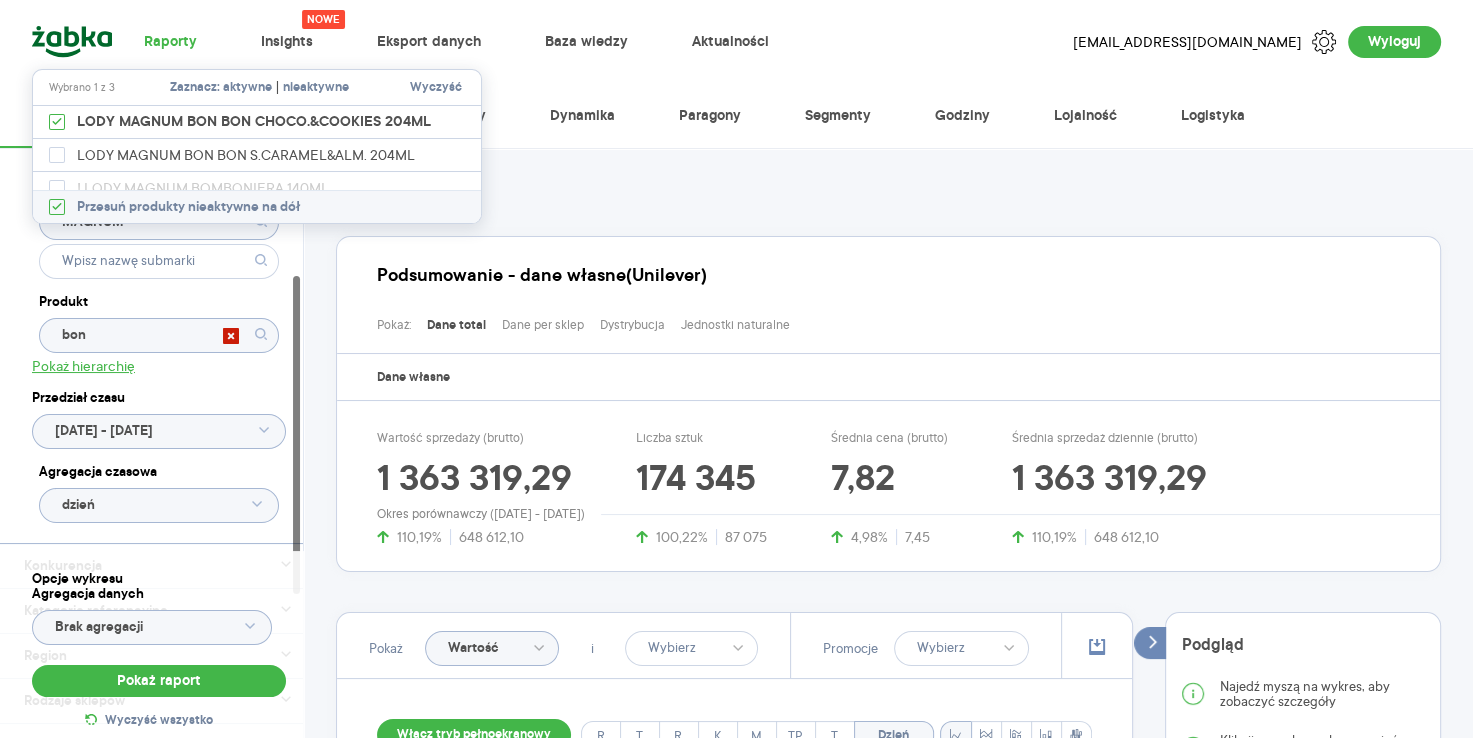 type on "LODY MAGNUM BON BON CHOCO.&COOKIES 204ML" 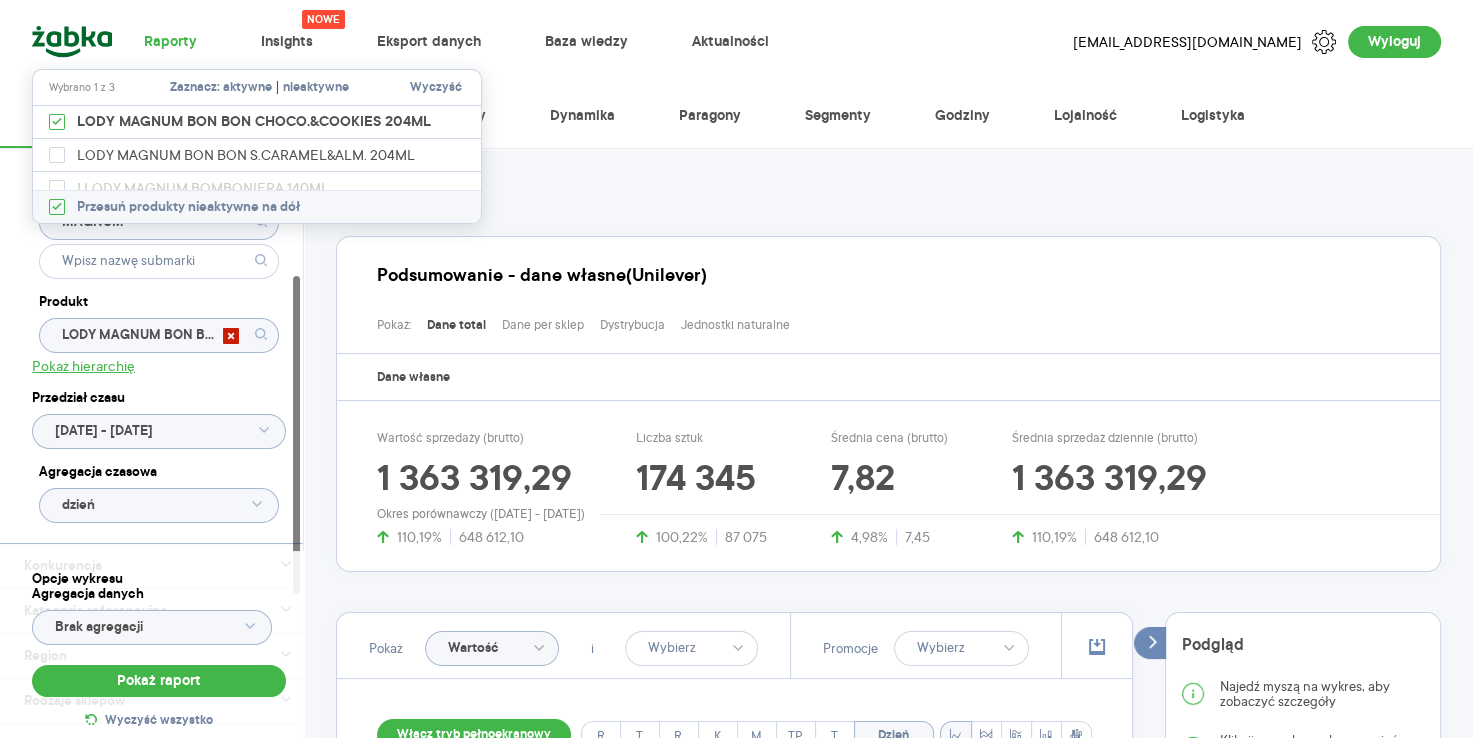 click on "Kategoria * Lody Atrybuty Pokaż atrybuty Marka MAGNUM Produkt LODY MAGNUM BON BON CHOCO.&COOKIES 204ML Pokaż hierarchię Przedział czasu 2025.06.01 - 2025.06.30 Agregacja czasowa dzień" at bounding box center (159, 228) 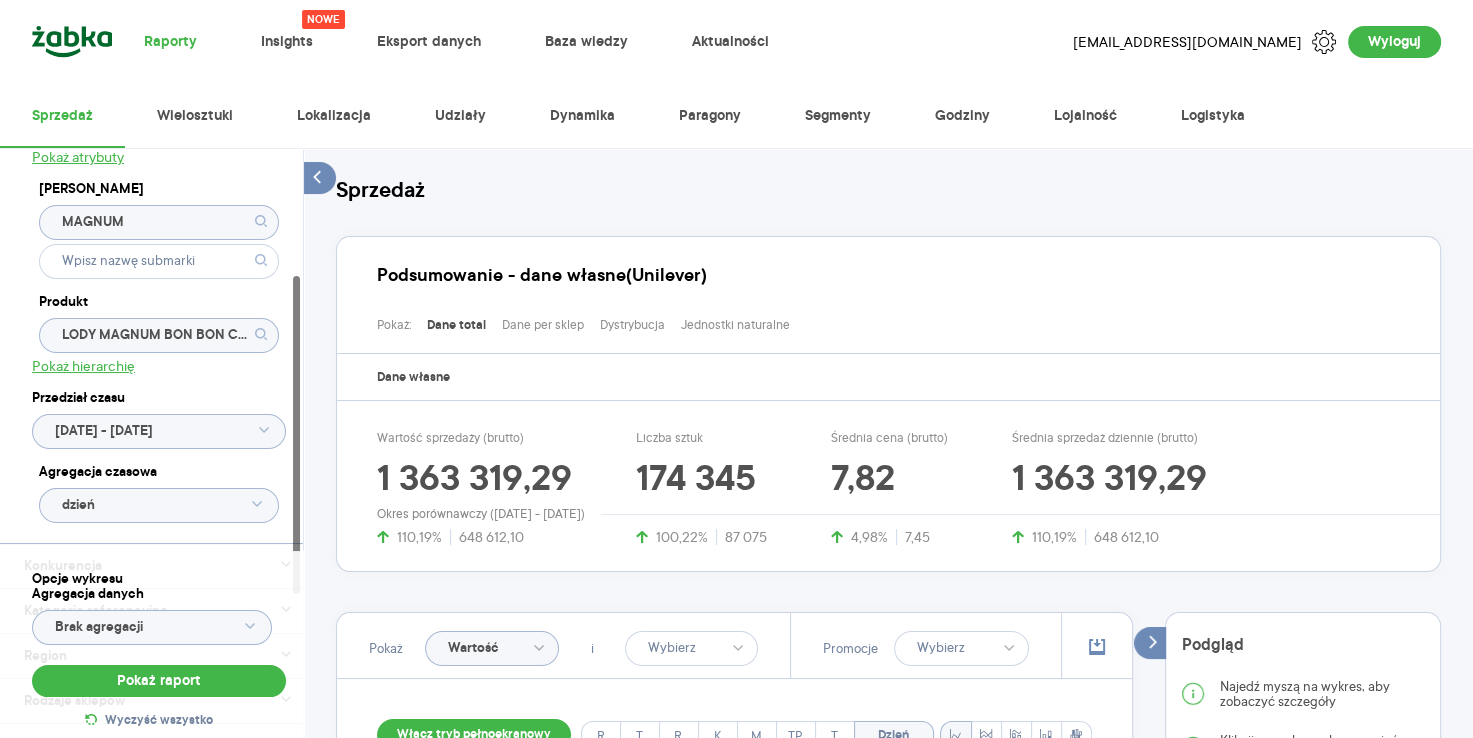 click on "LODY MAGNUM BON BON CHOCO.&COOKIES 204ML" 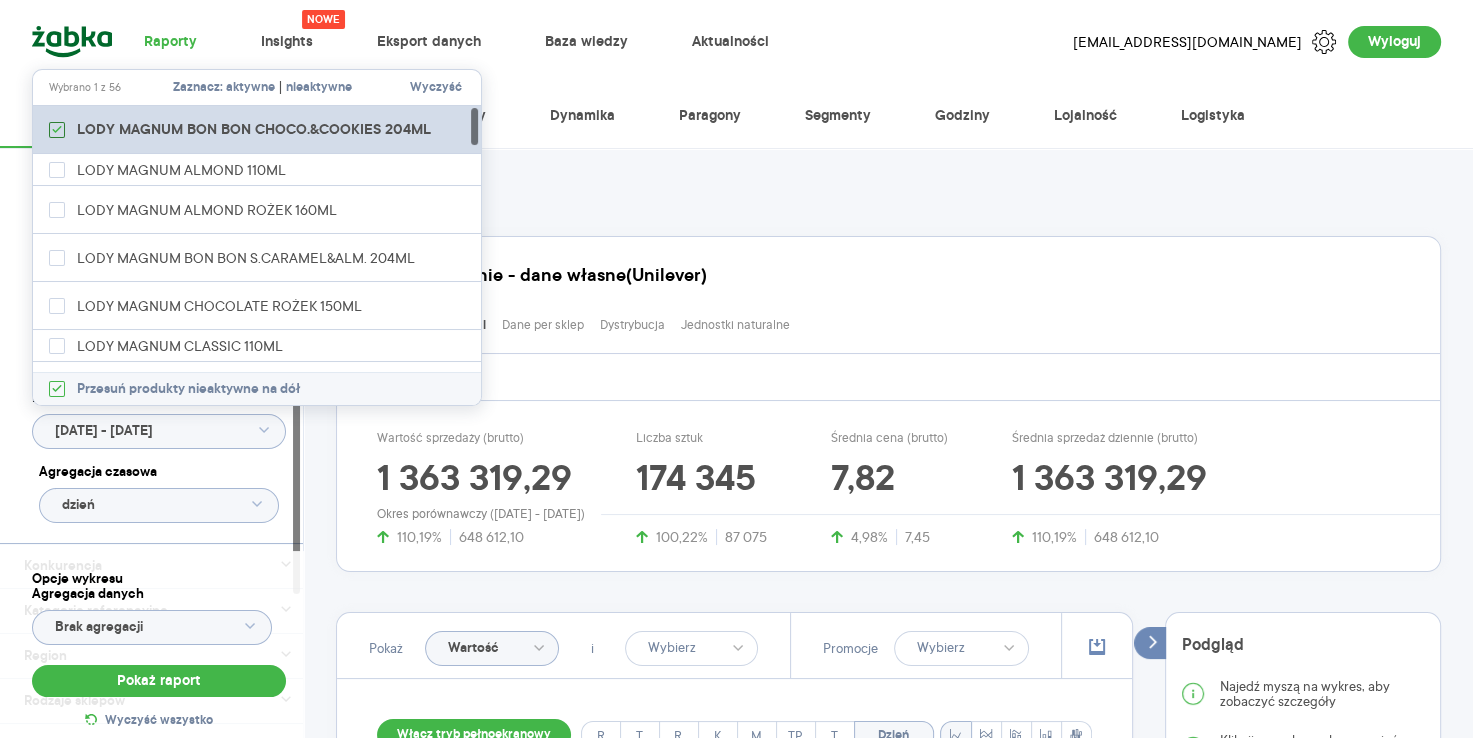click at bounding box center (57, 130) 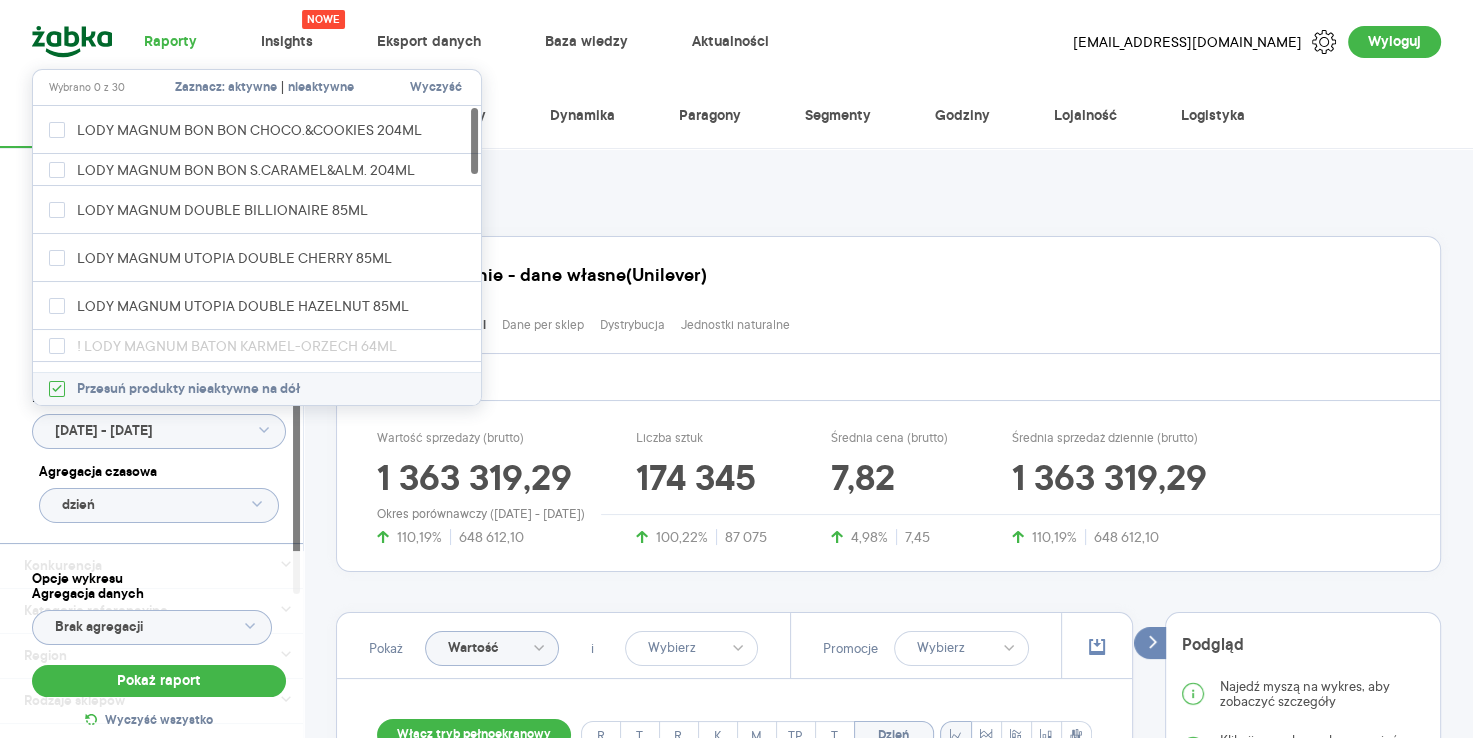 type on "bon" 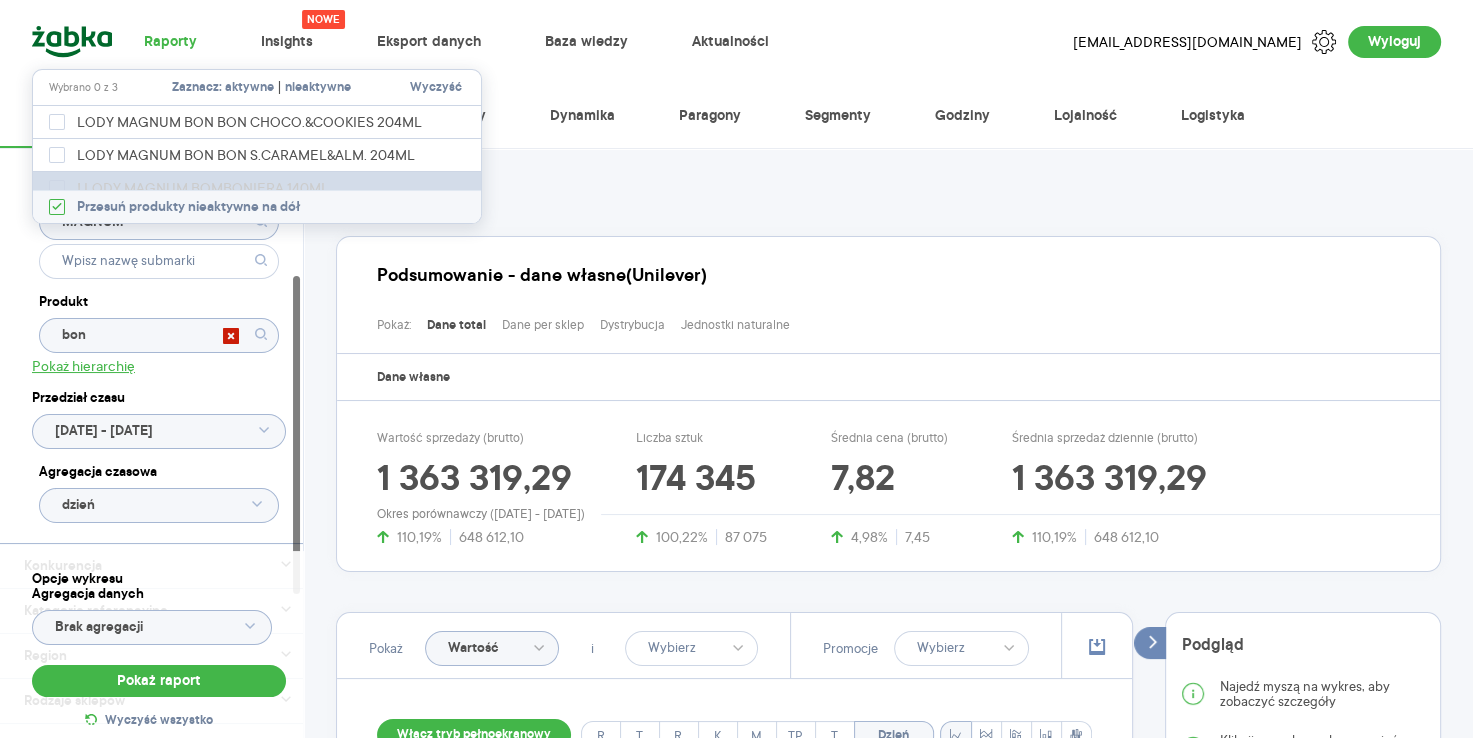 click on "! LODY MAGNUM BOMBONIERA 140ML" at bounding box center [258, 188] 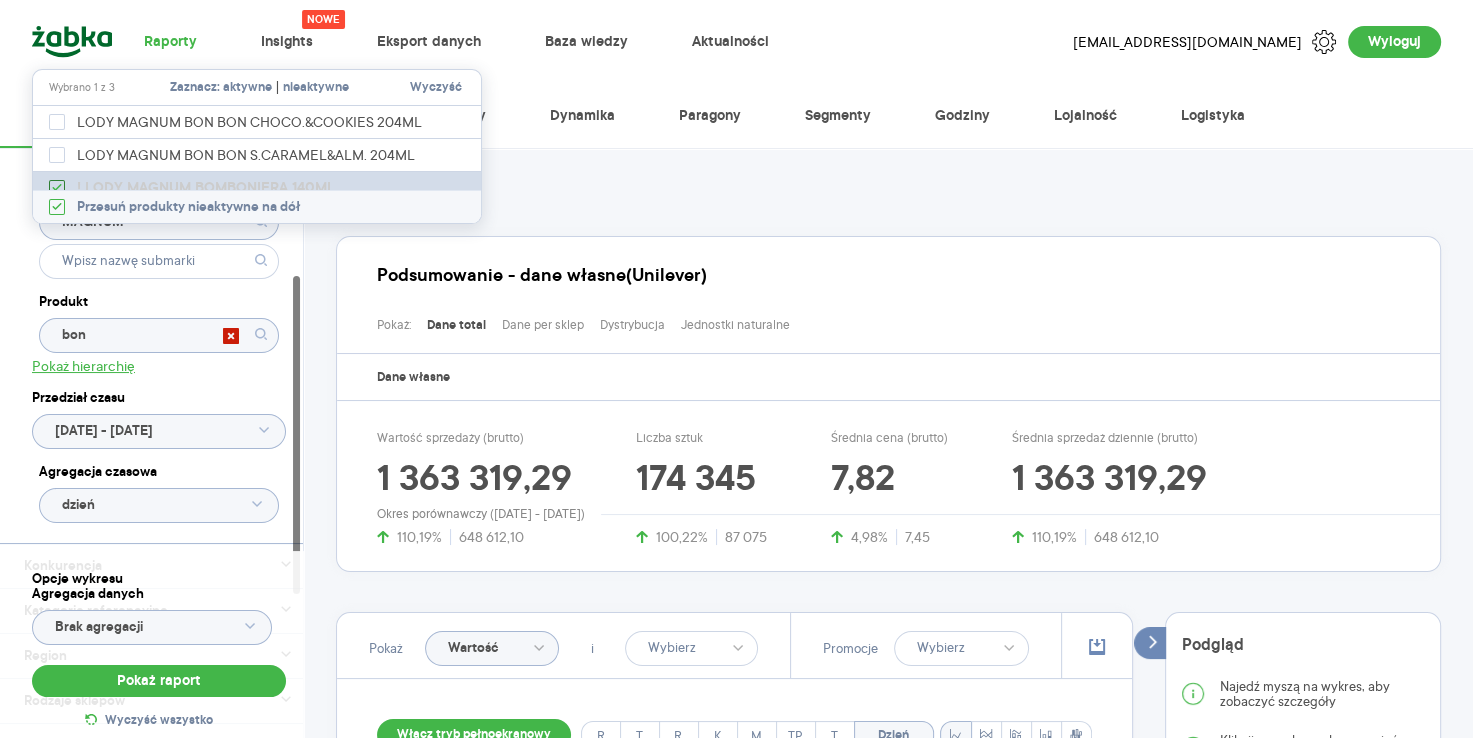 click 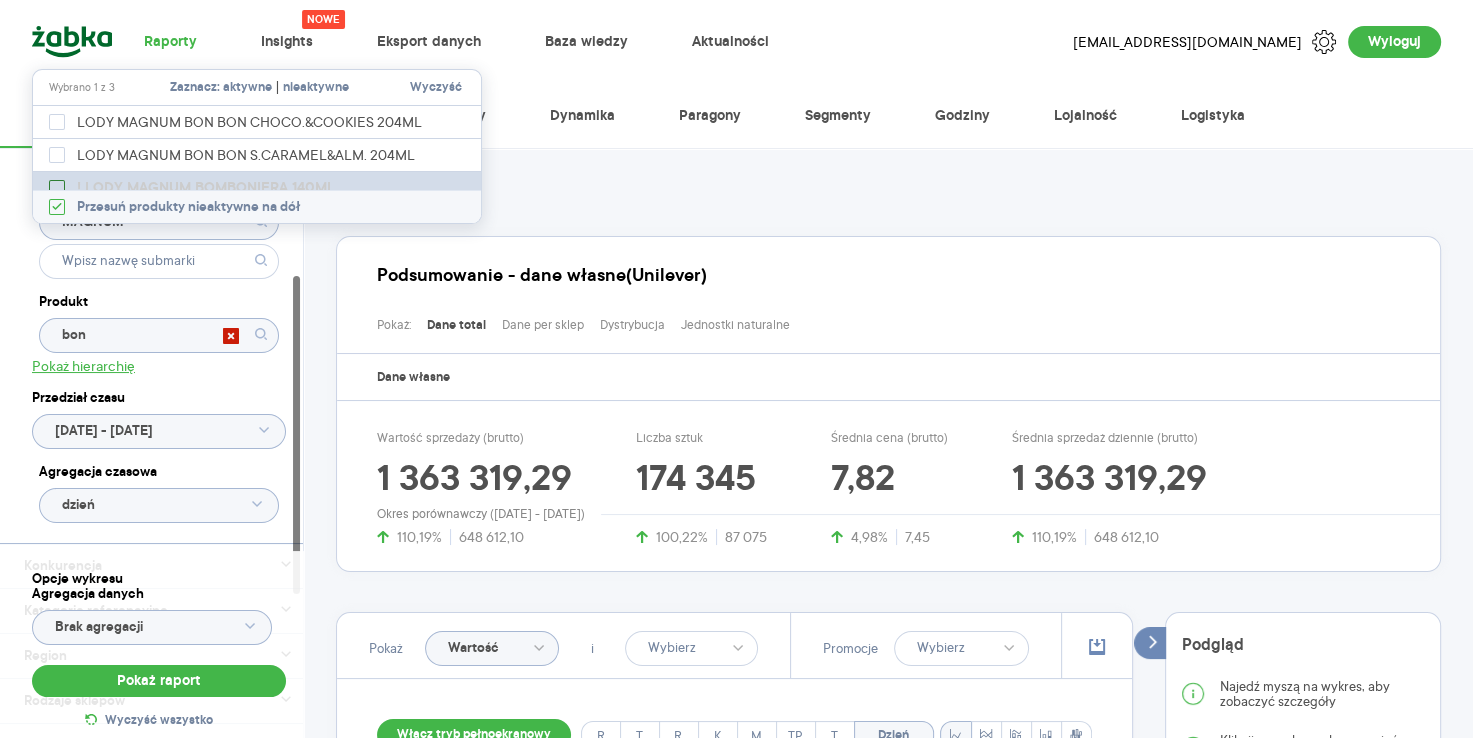 checkbox on "false" 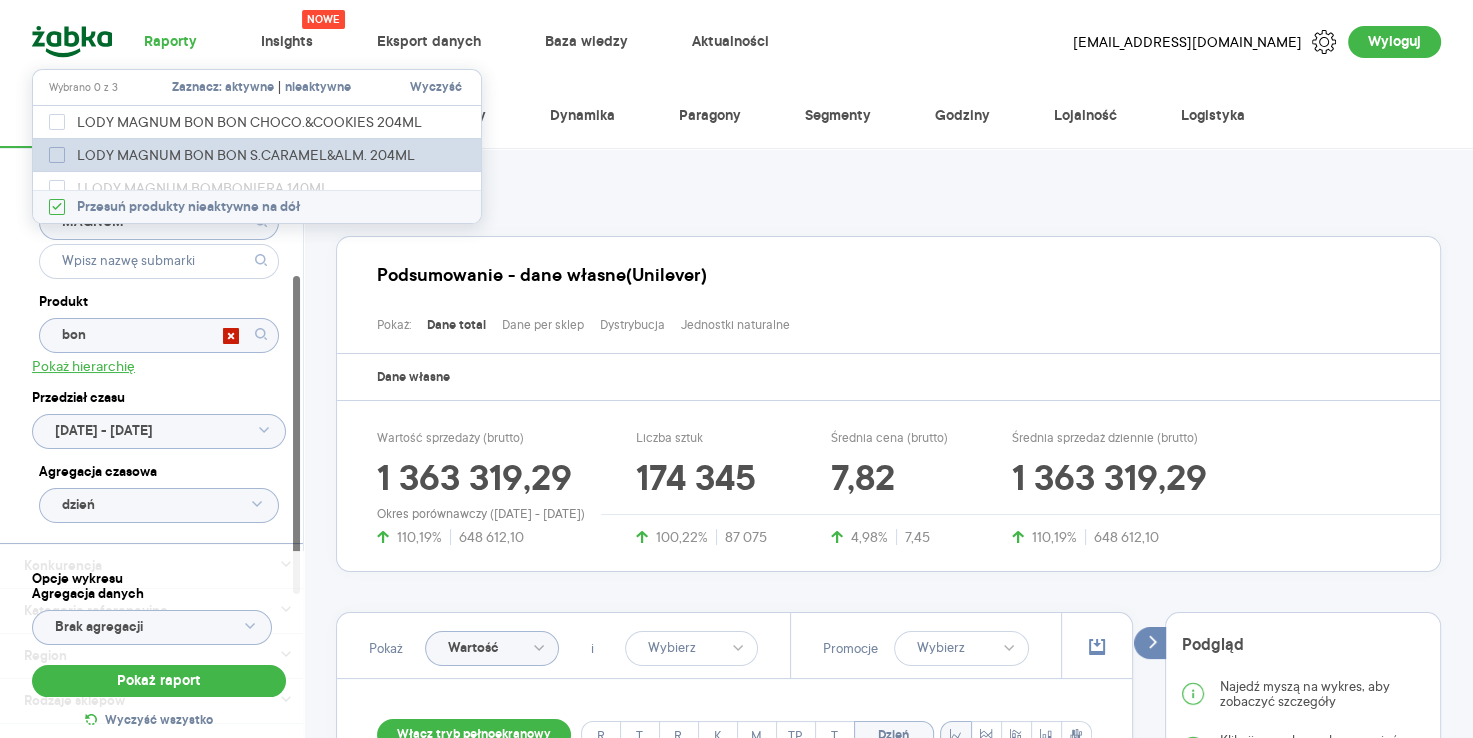 click 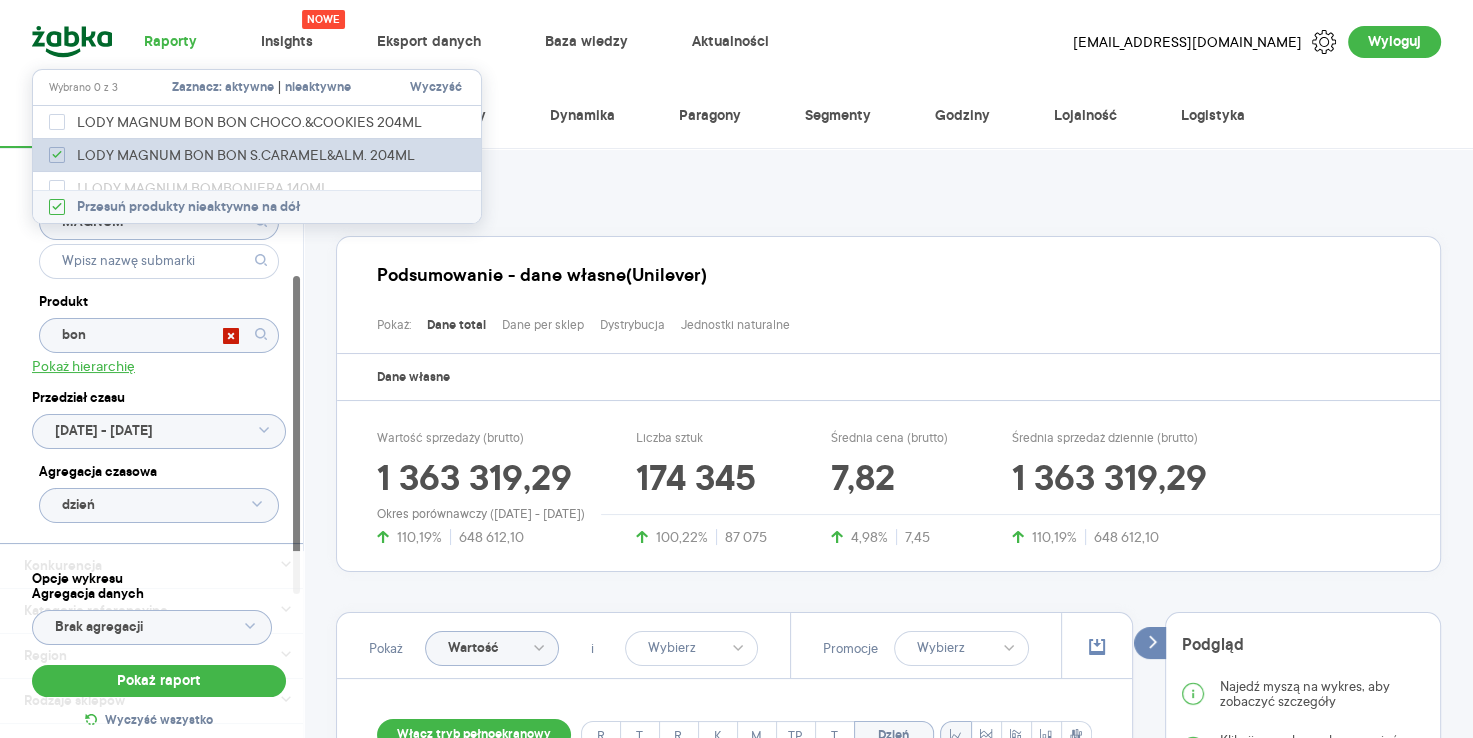 checkbox on "true" 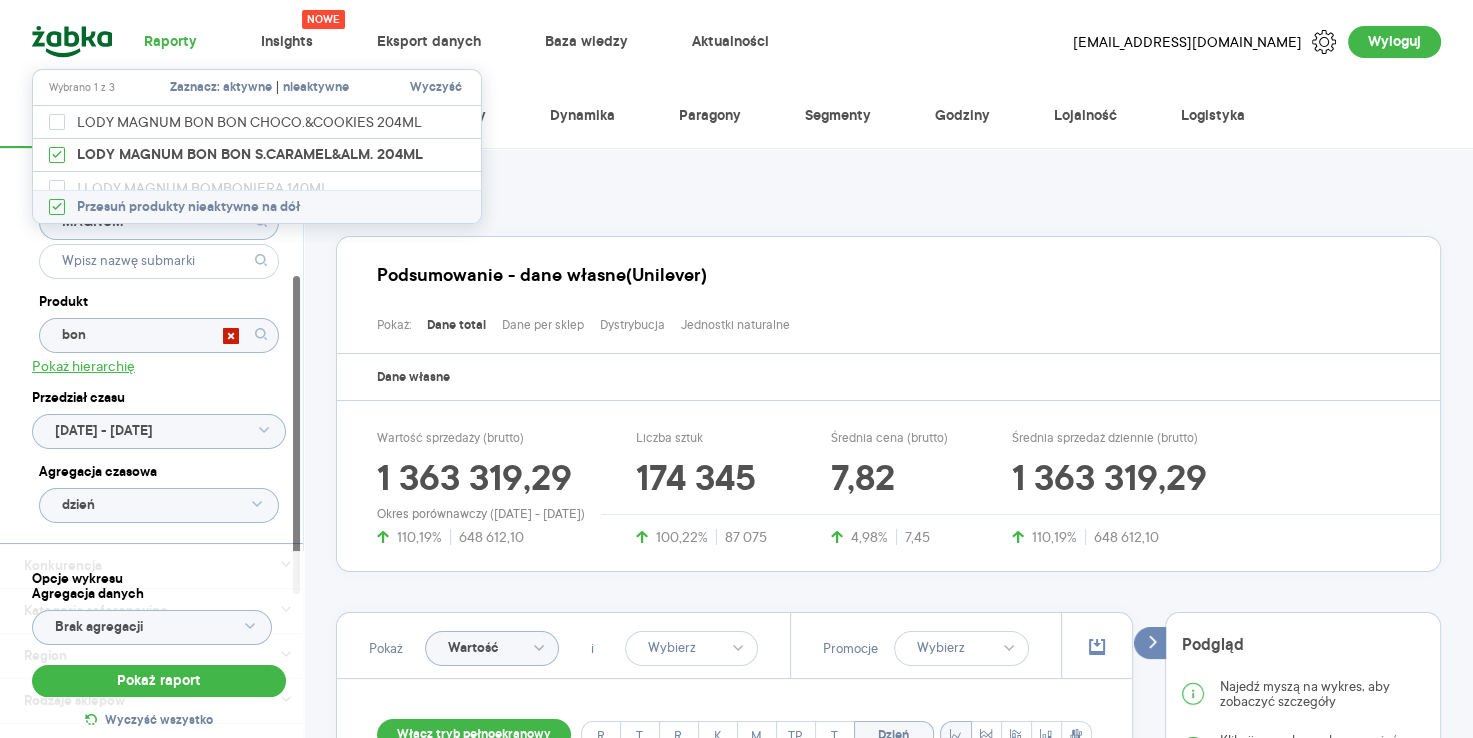 type on "LODY MAGNUM BON BON S.CARAMEL&ALM. 204ML" 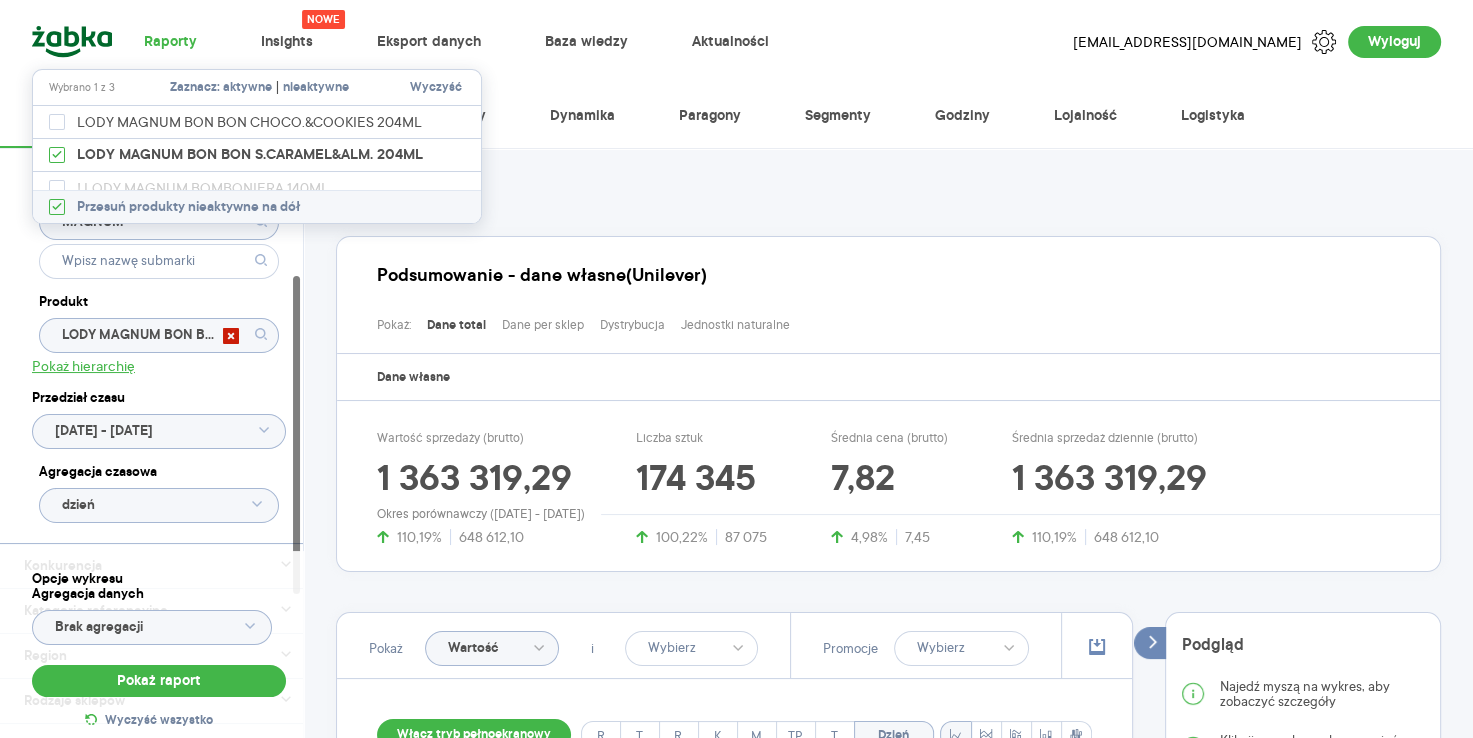 click on "2025.06.01 - 2025.06.30" 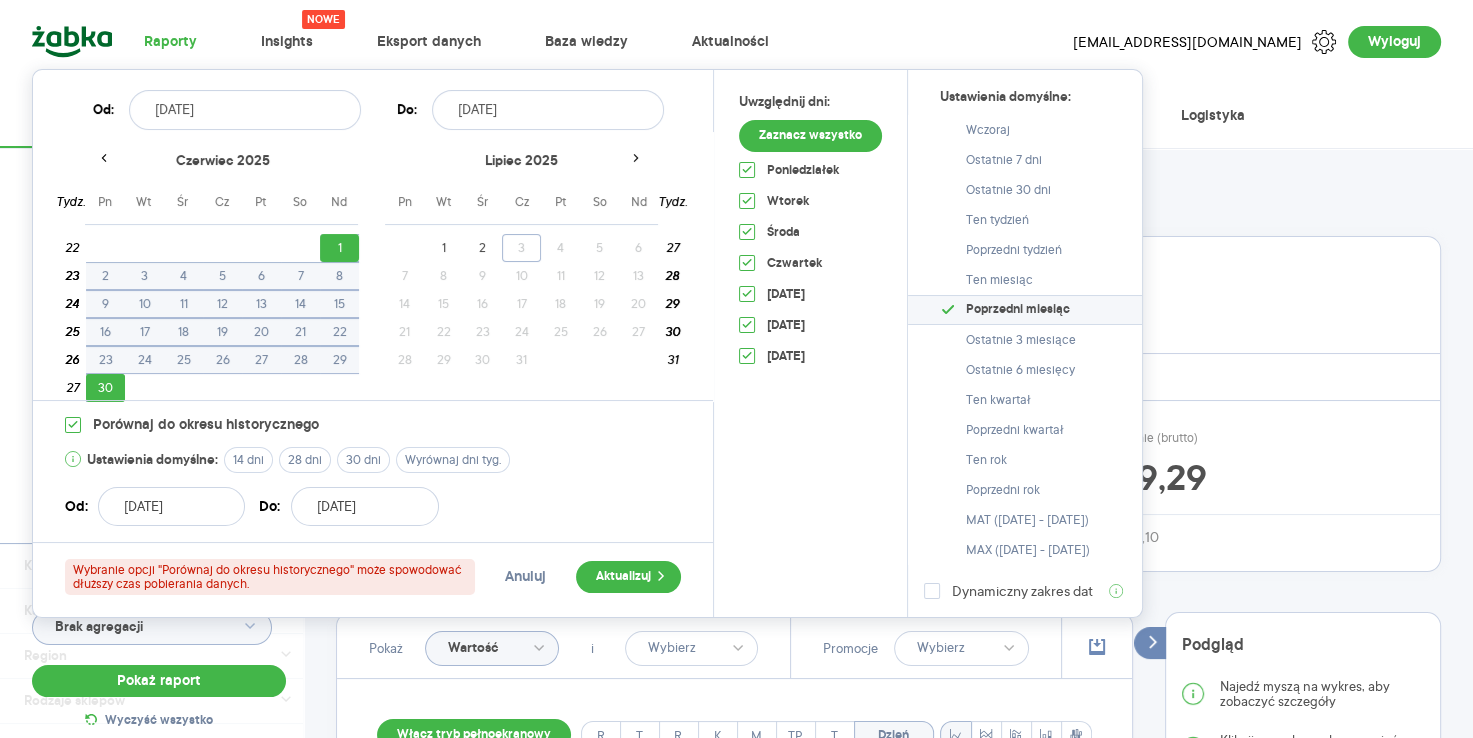 click on "Pokaż: Dane total Dane per sklep Dystrybucja Jednostki naturalne" at bounding box center [896, 320] 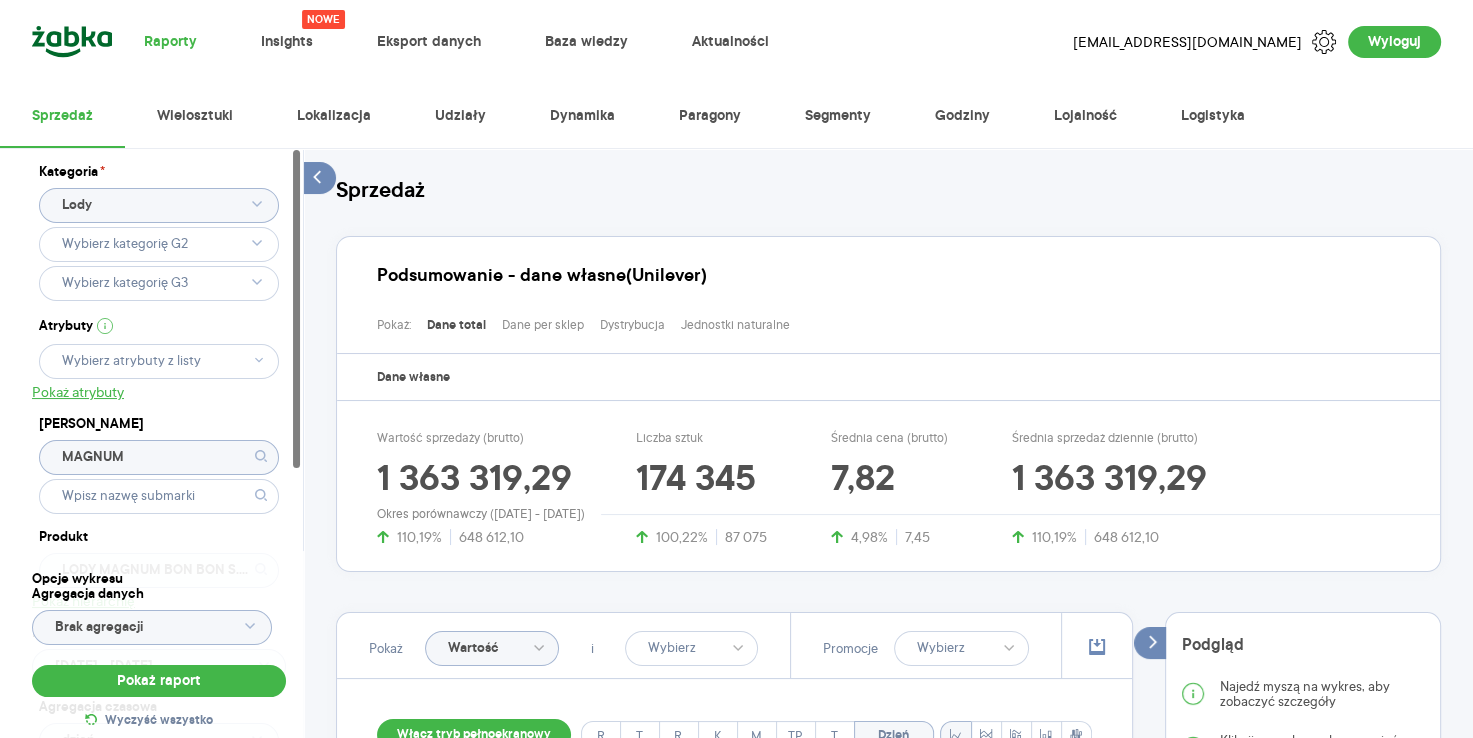 scroll, scrollTop: 0, scrollLeft: 0, axis: both 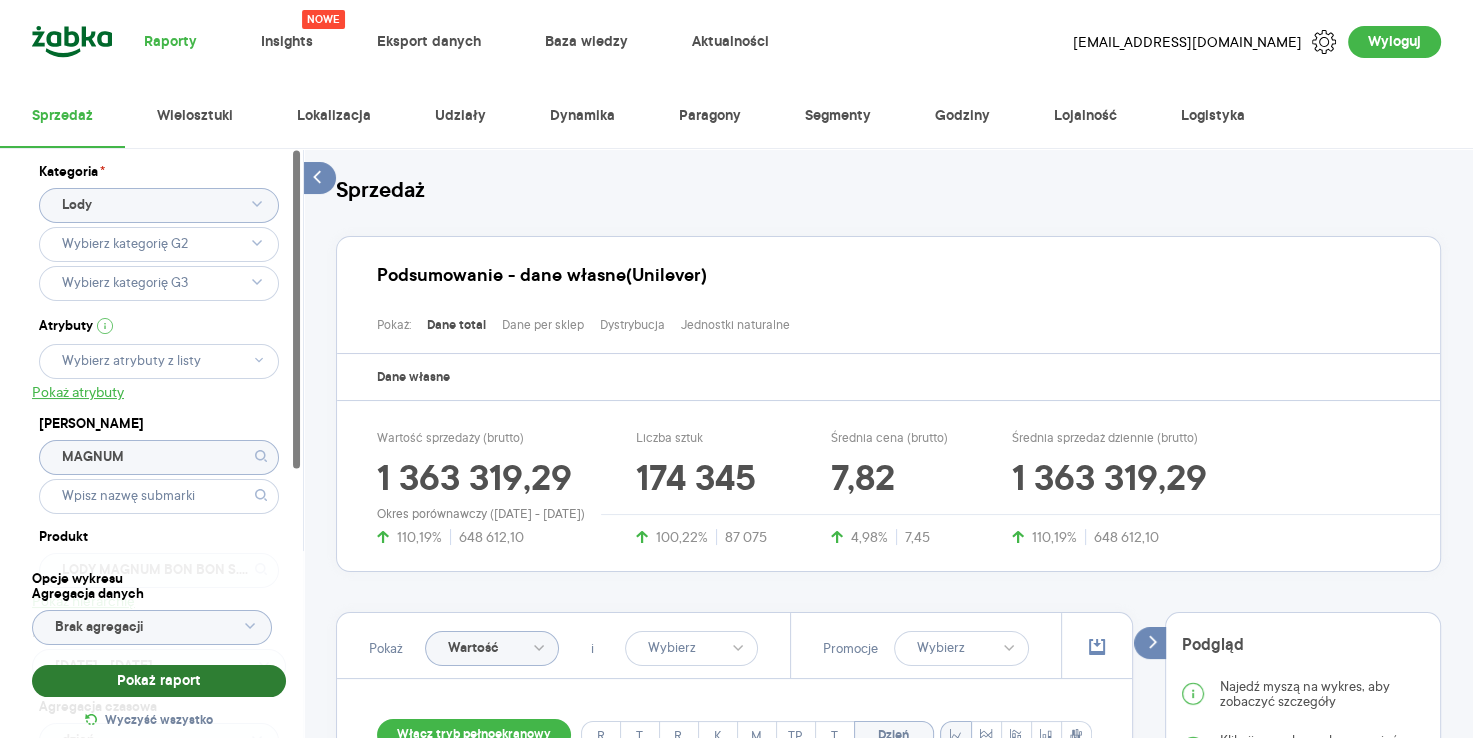 click on "Pokaż raport" at bounding box center (159, 681) 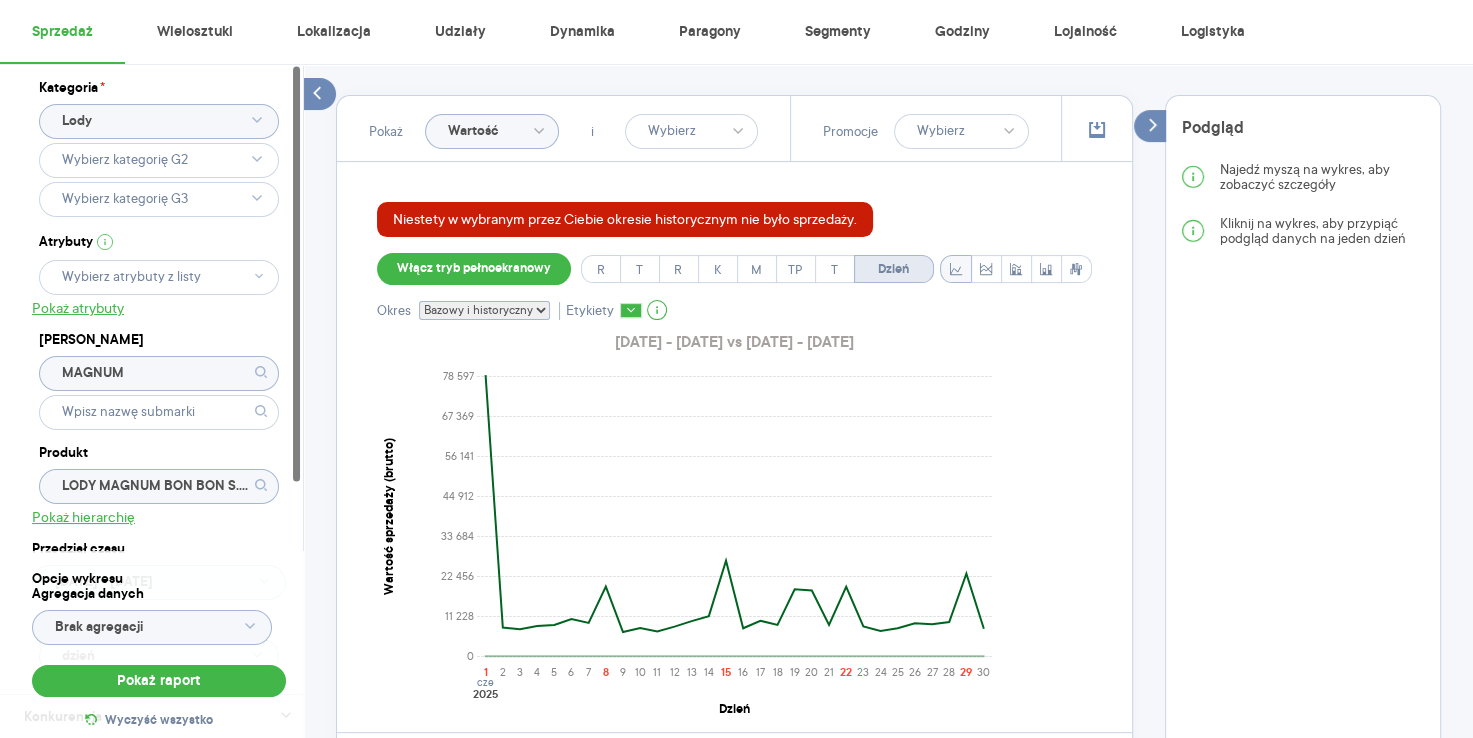scroll, scrollTop: 538, scrollLeft: 0, axis: vertical 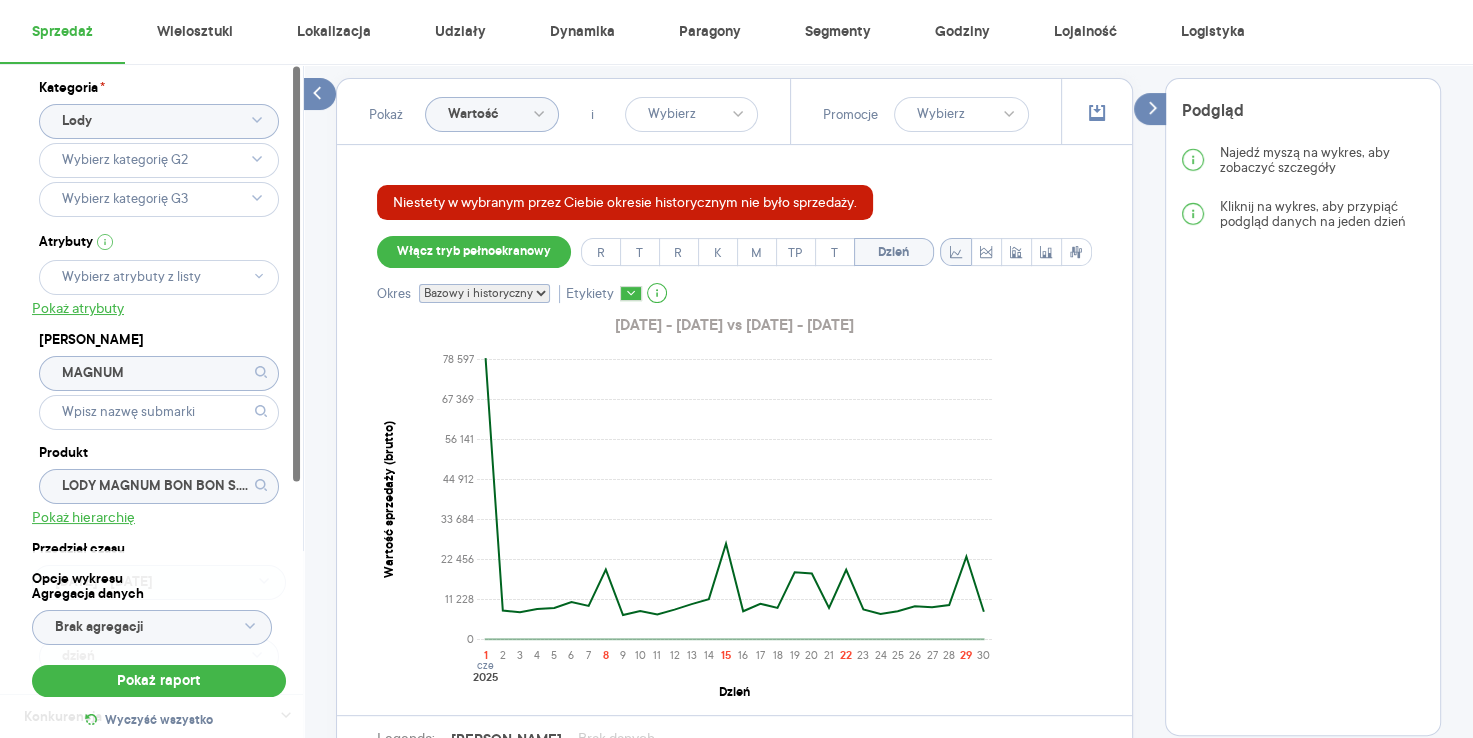 click on "Wartość" 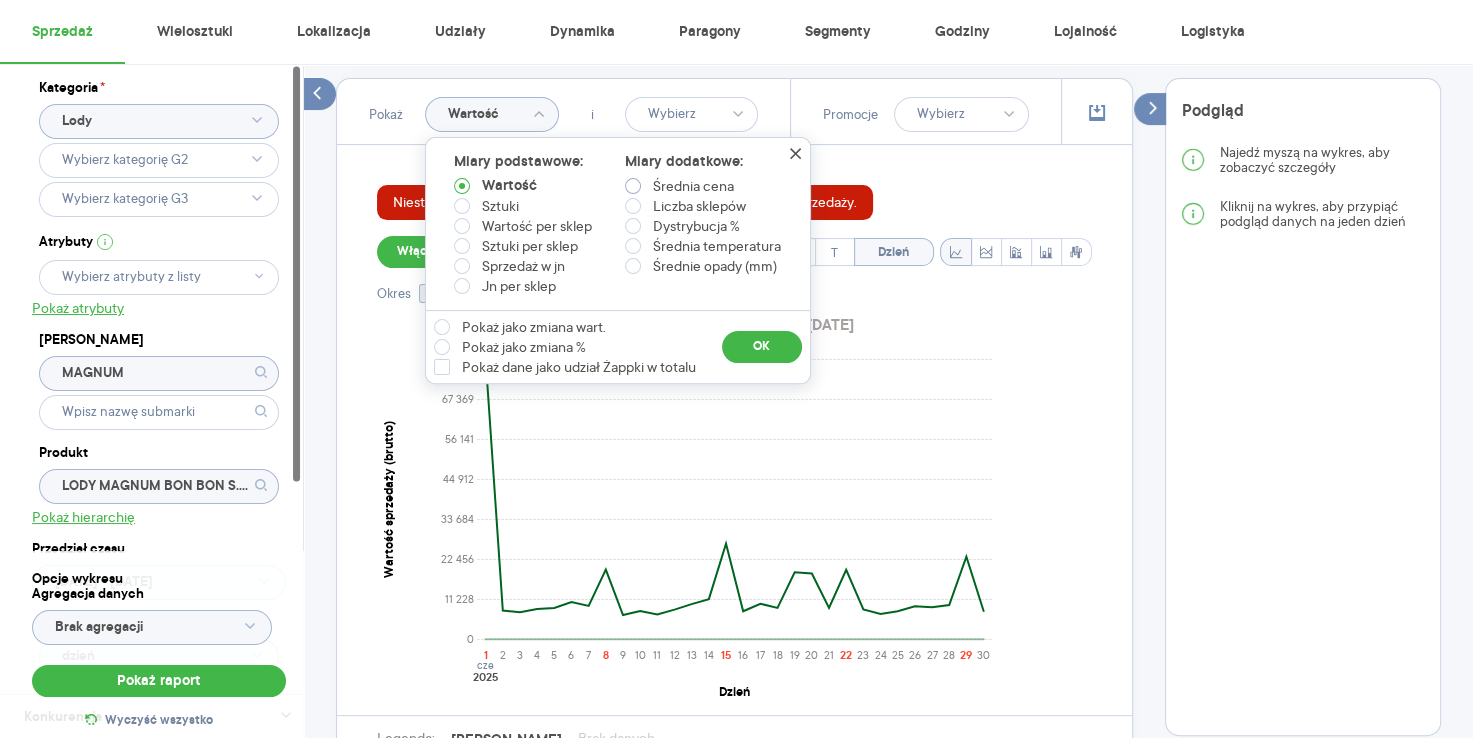 click at bounding box center (633, 186) 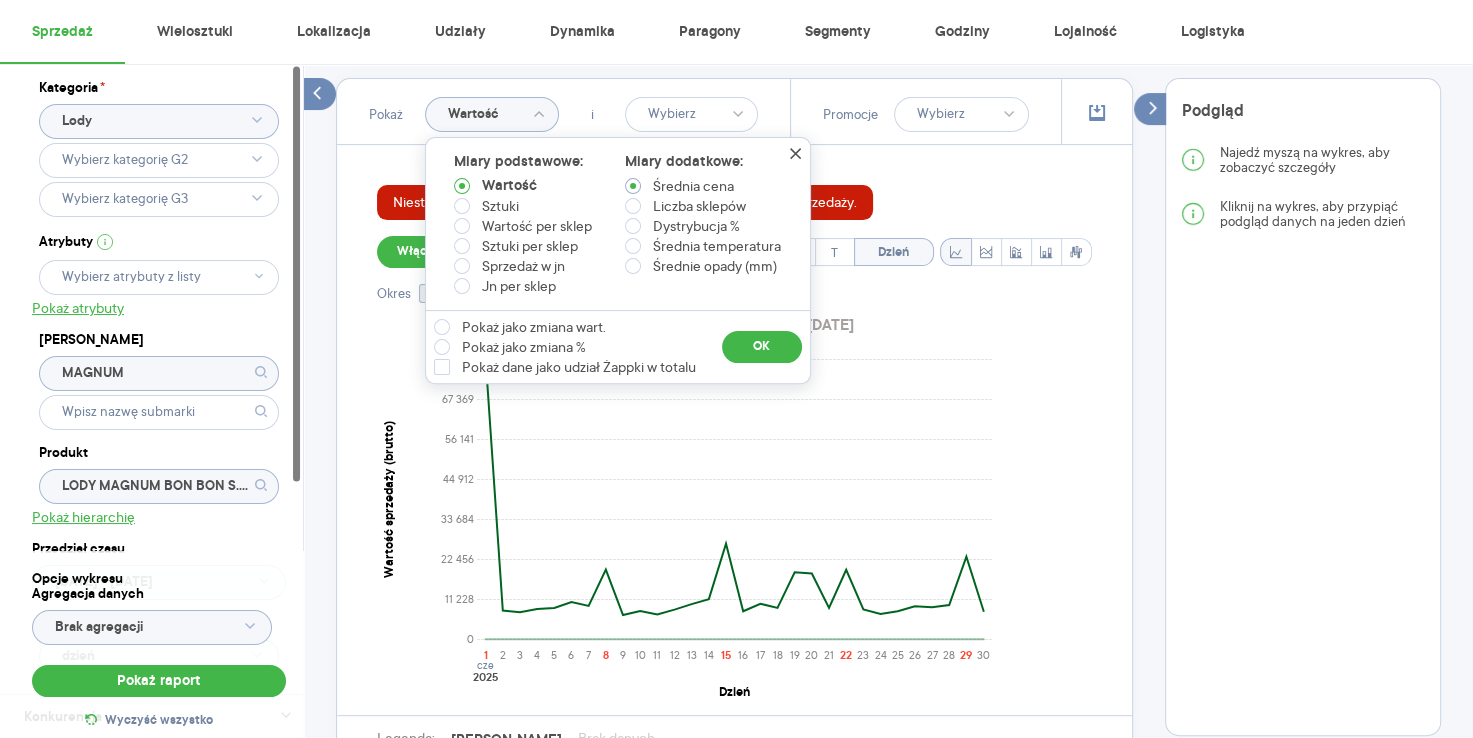 radio on "true" 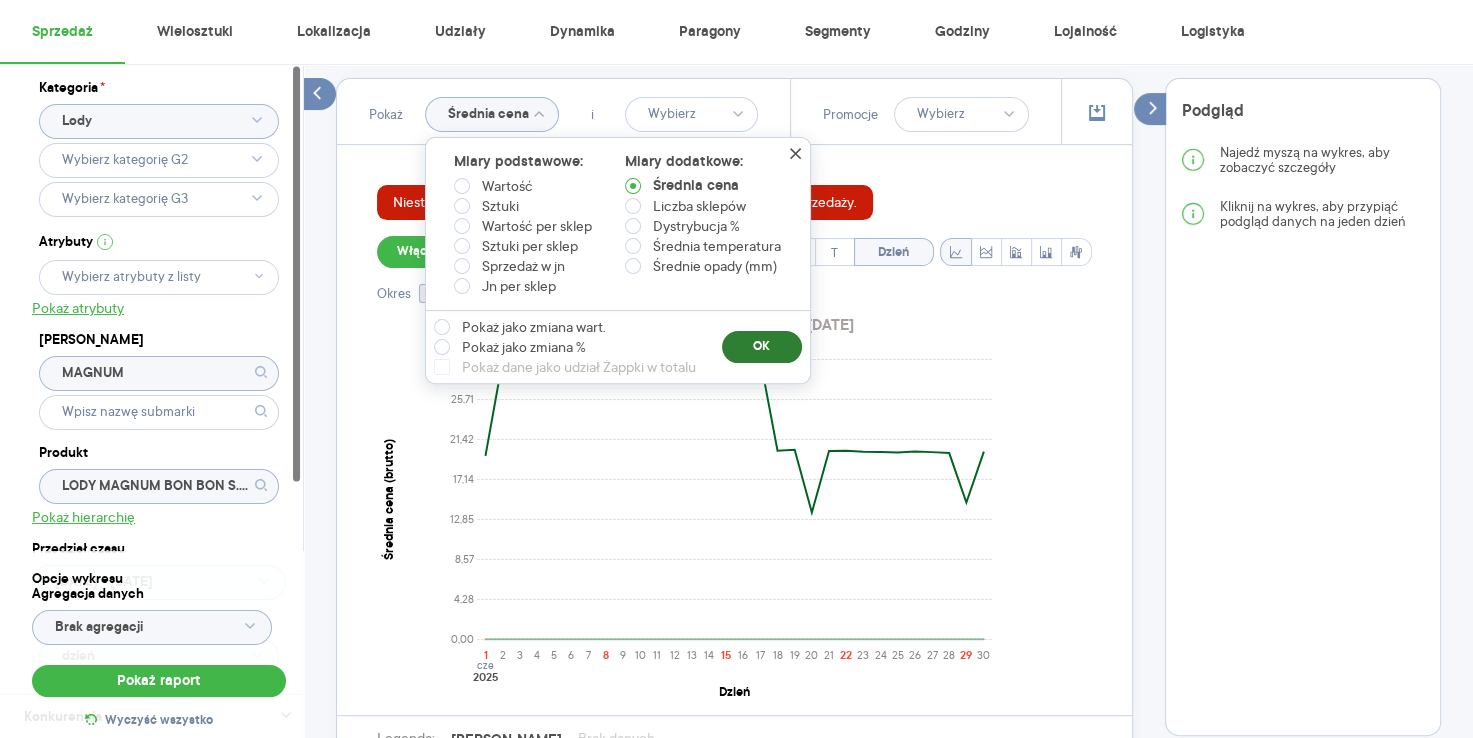click on "OK" at bounding box center (762, 347) 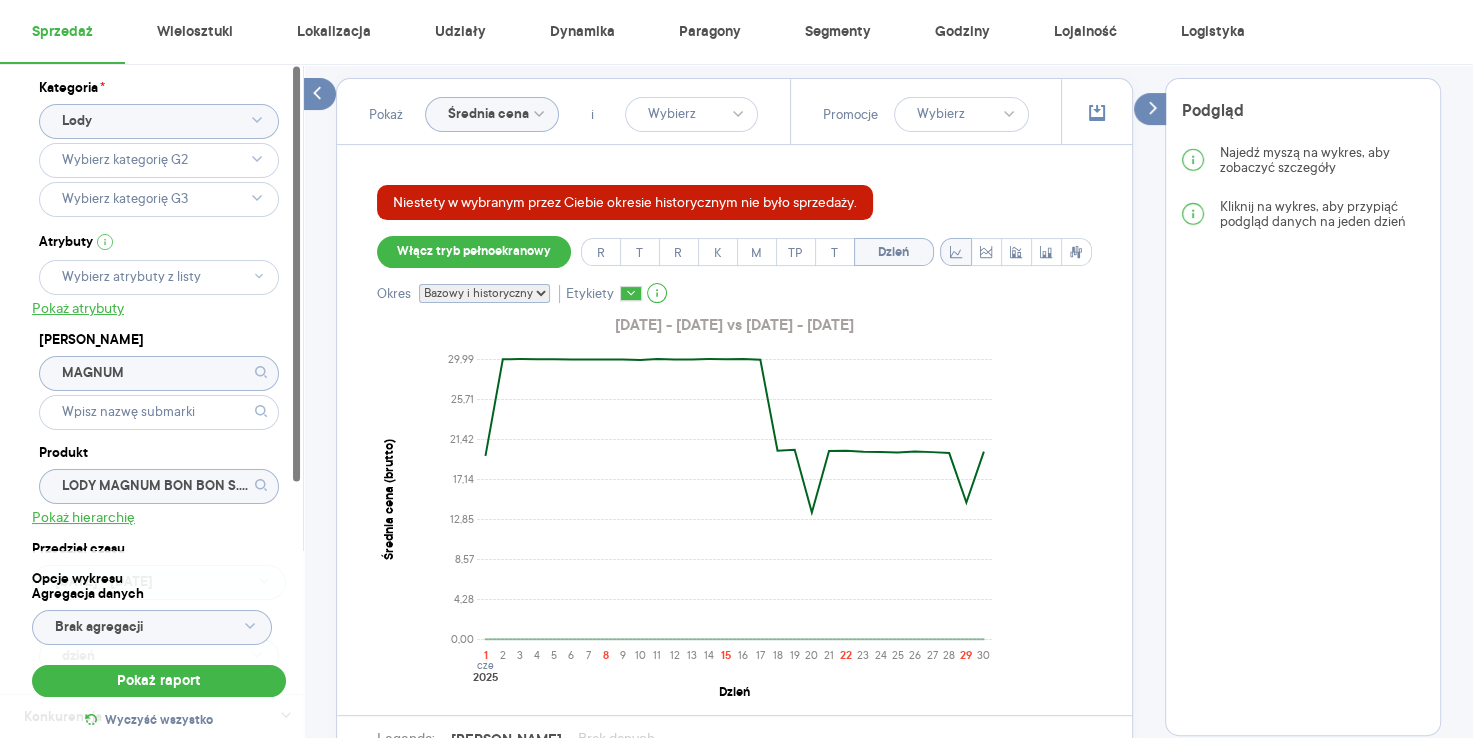 drag, startPoint x: 464, startPoint y: 258, endPoint x: 467, endPoint y: 334, distance: 76.05919 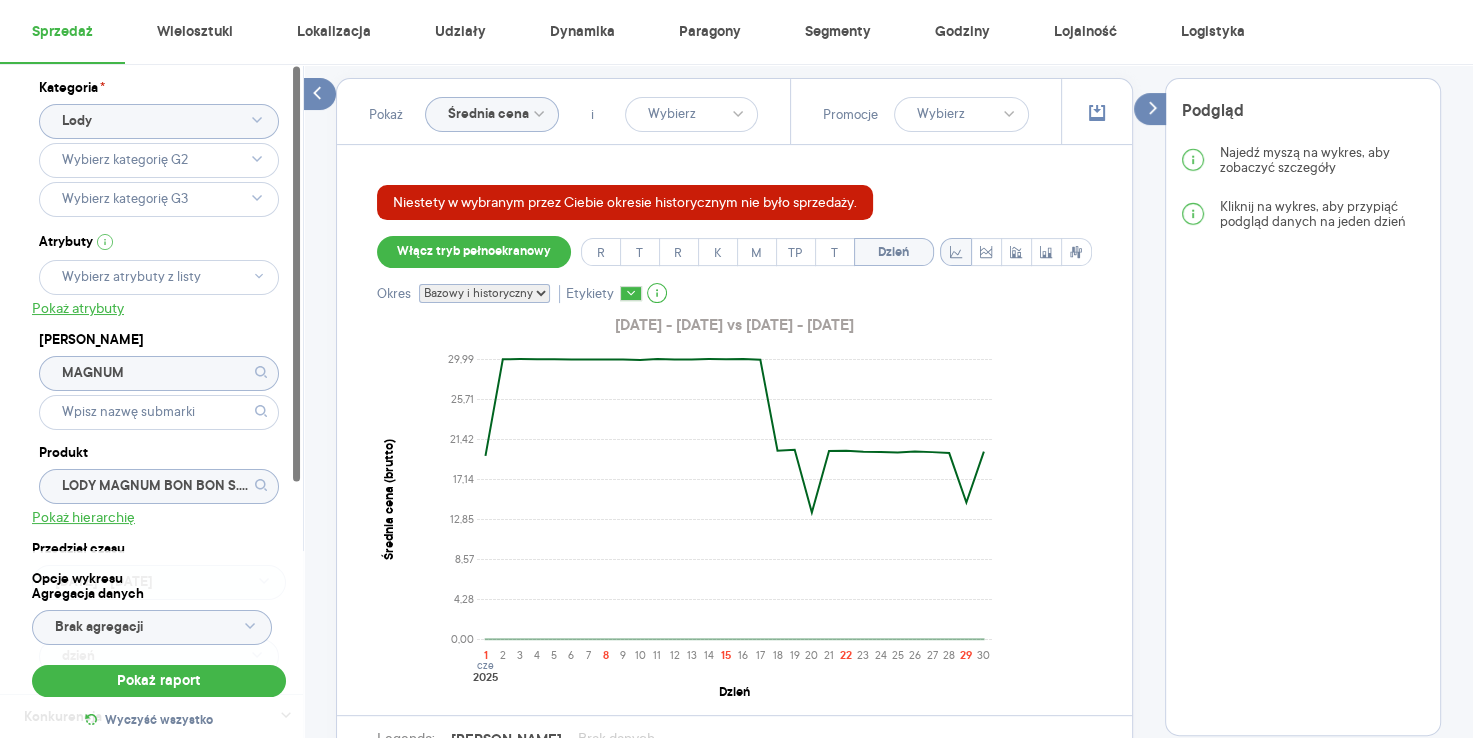 click on "Niestety w wybranym przez Ciebie okresie historycznym nie było sprzedaży. Włącz tryb pełnoekranowy R T R K M TP T Dzień Okres Bazowy i historyczny Bazowy Historyczny Etykiety 2025.06.01 - 2025.06.30 vs 2024.06.01 - 2024.06.30 0,00 4,28 8,57 12,85 17,14 21,42 25,71 29,99 Średnia cena (brutto) 1 2 3 4 5 6 7 8 9 10 11 12 13 14 15 16 17 18 19 20 21 22 23 24 25 26 27 28 29 30 cze 2025 Dzień Legenda: Dane Brak danych Unilever LODY MAGNUM BON BON S.CARAMEL&ALM. 204ML" at bounding box center [734, 498] 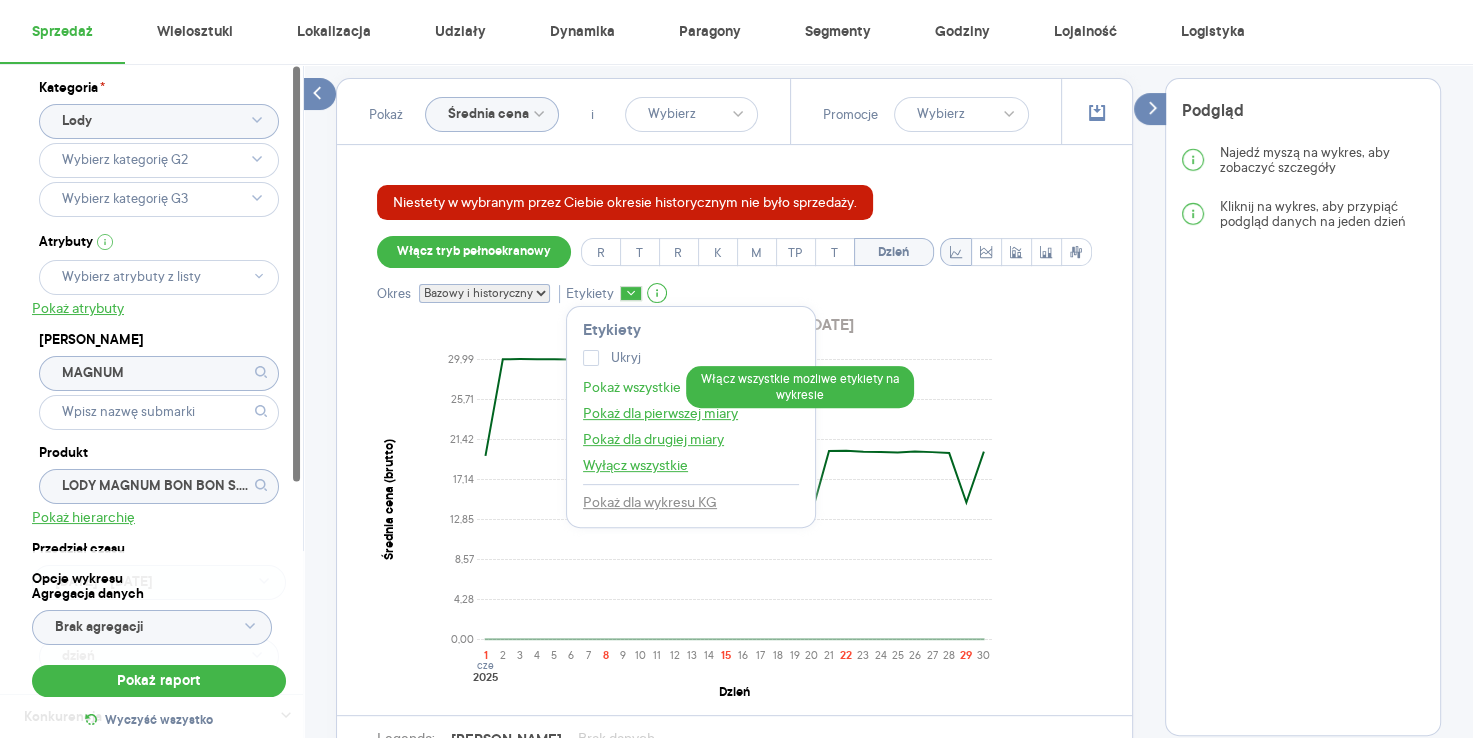 click on "Pokaż wszystkie" at bounding box center (632, 387) 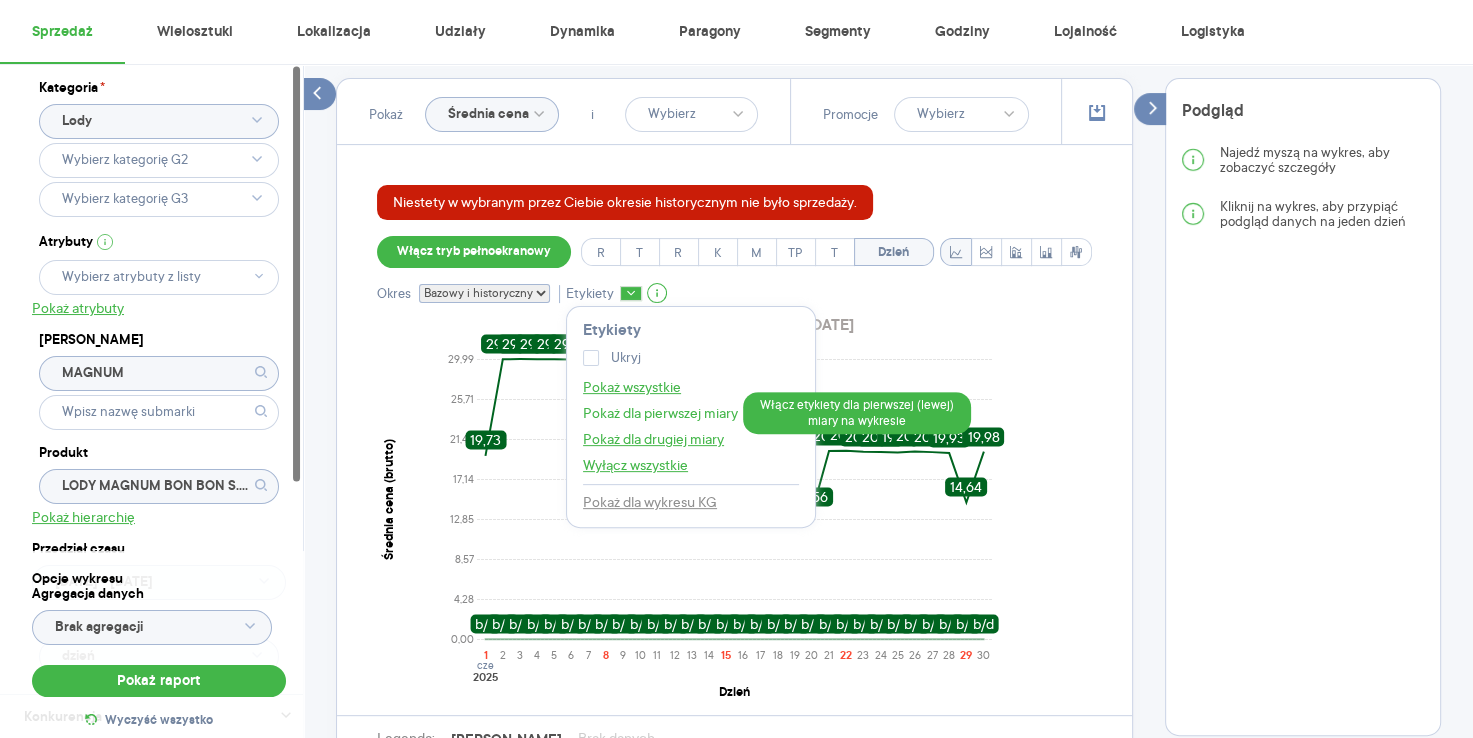click on "Pokaż dla pierwszej miary" at bounding box center [660, 413] 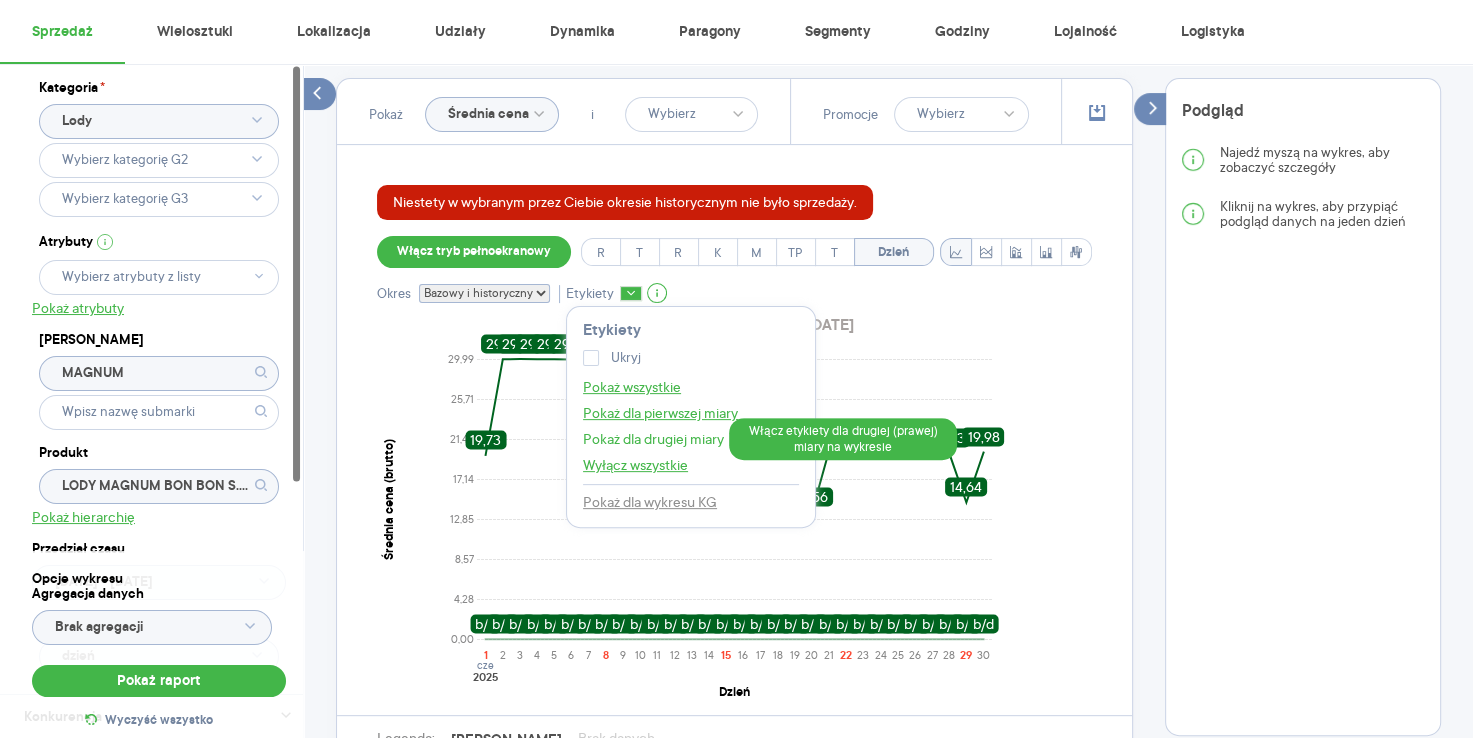 click on "Pokaż dla drugiej miary" at bounding box center [653, 439] 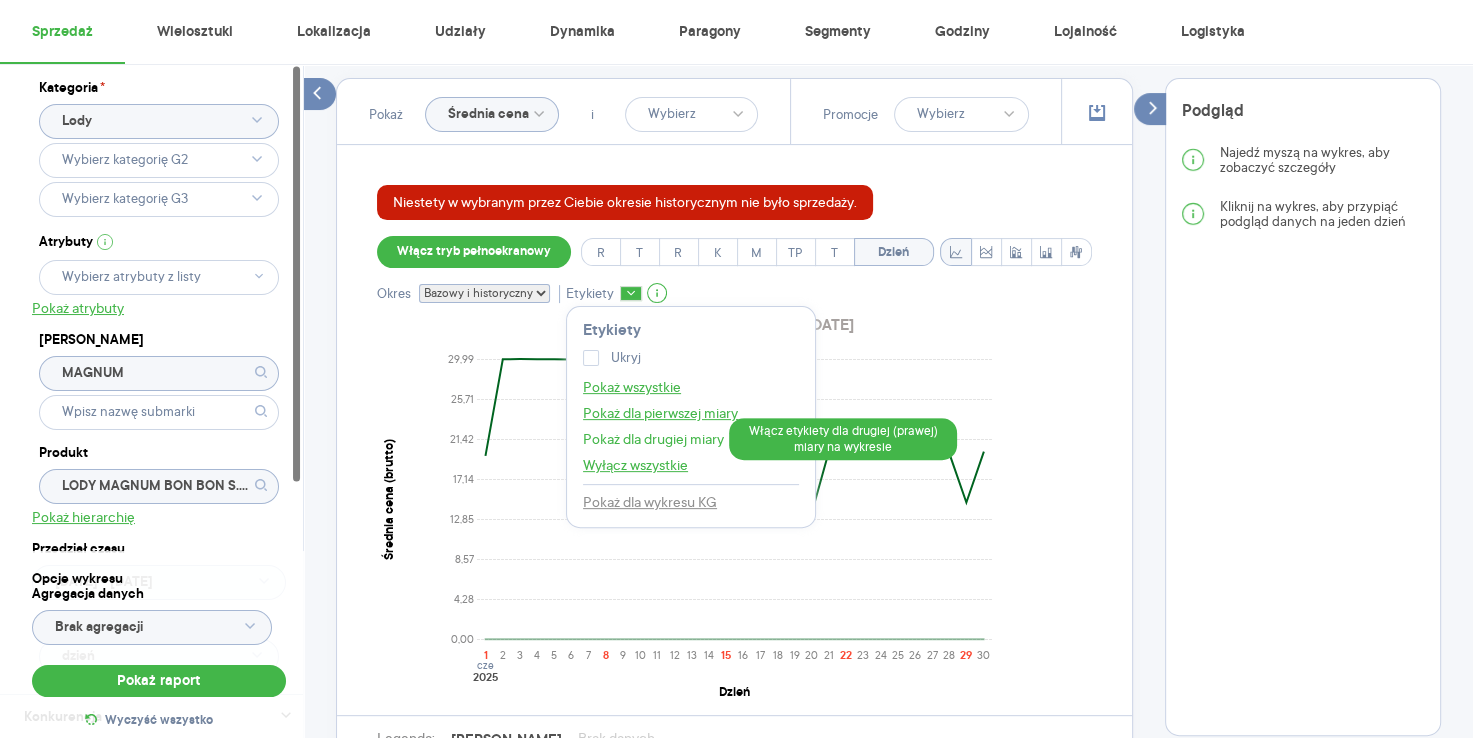 click on "Pokaż dla drugiej miary" at bounding box center (653, 439) 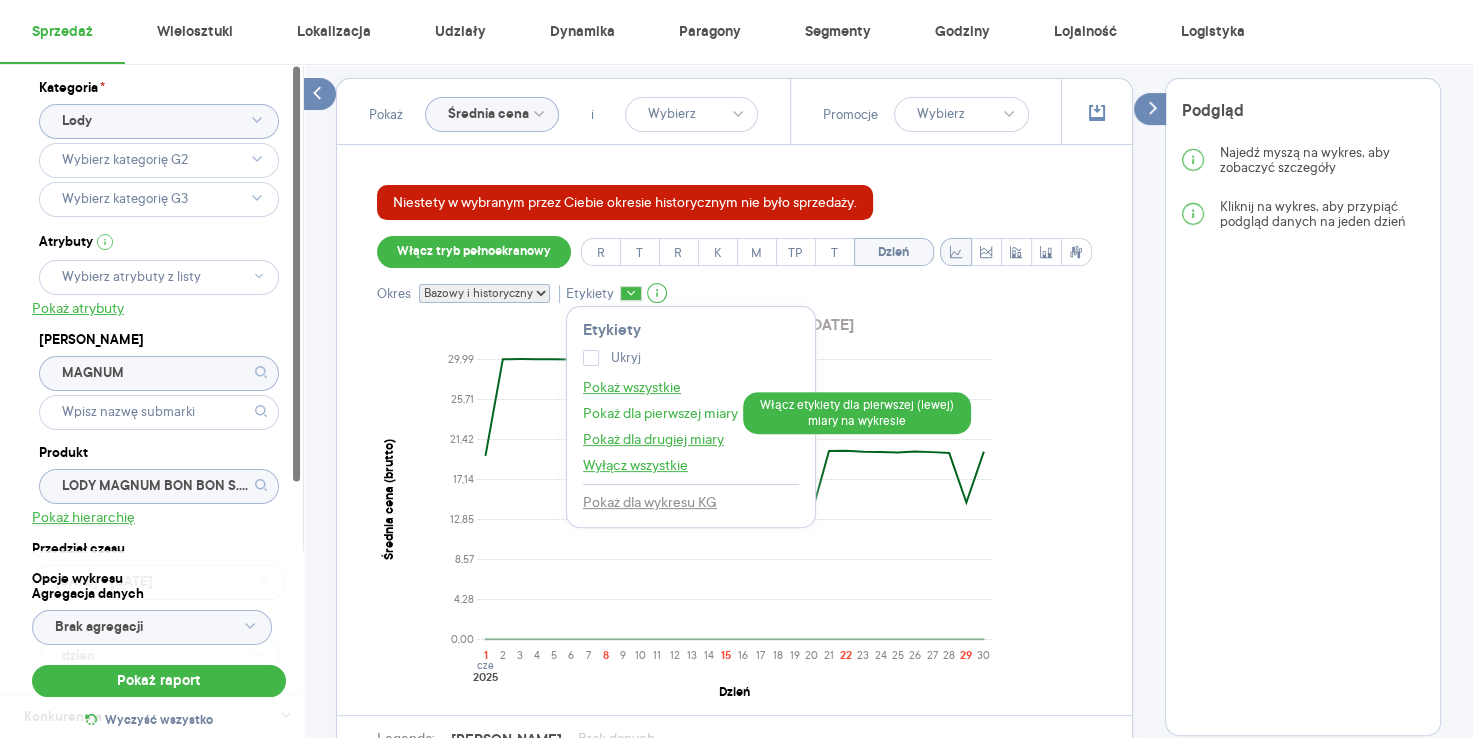 click on "Pokaż dla pierwszej miary" at bounding box center [660, 413] 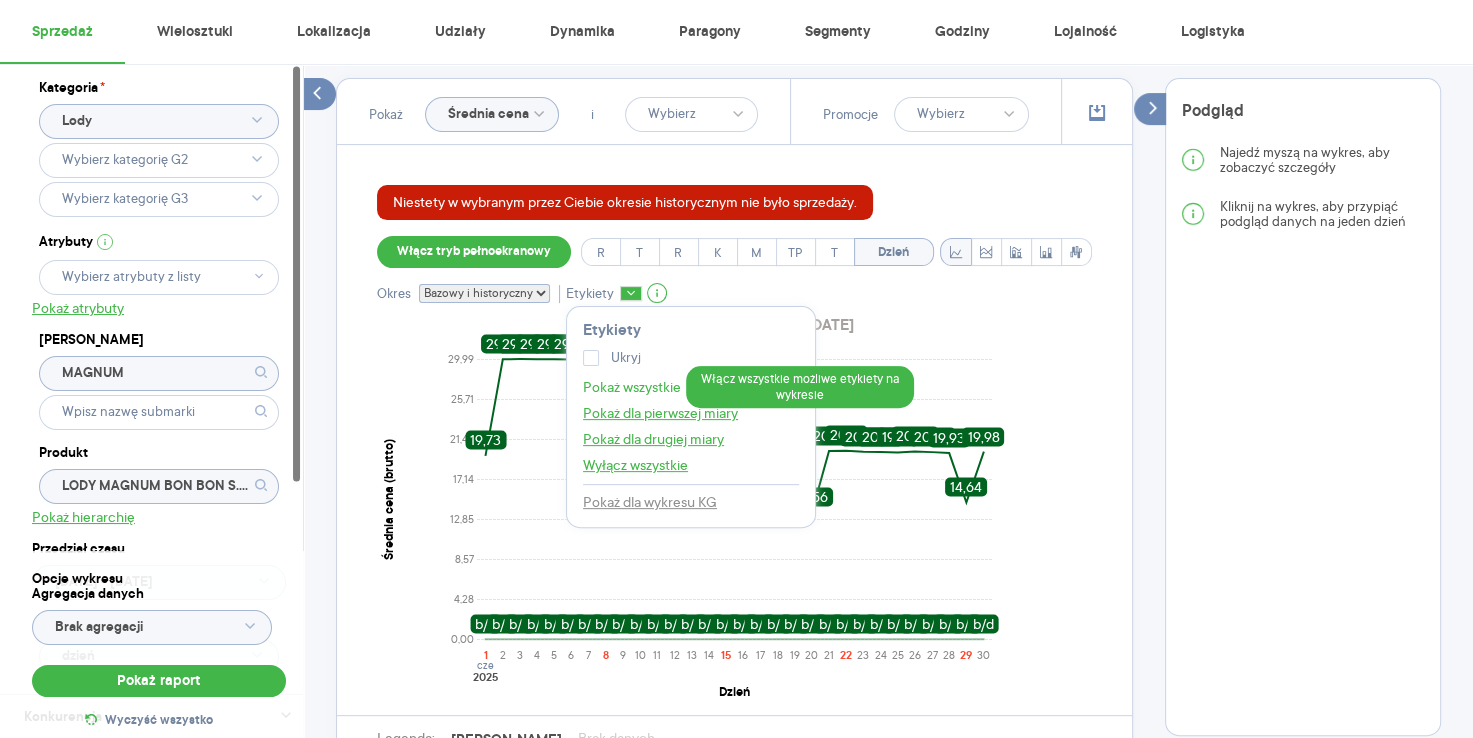click on "Pokaż wszystkie" at bounding box center (632, 387) 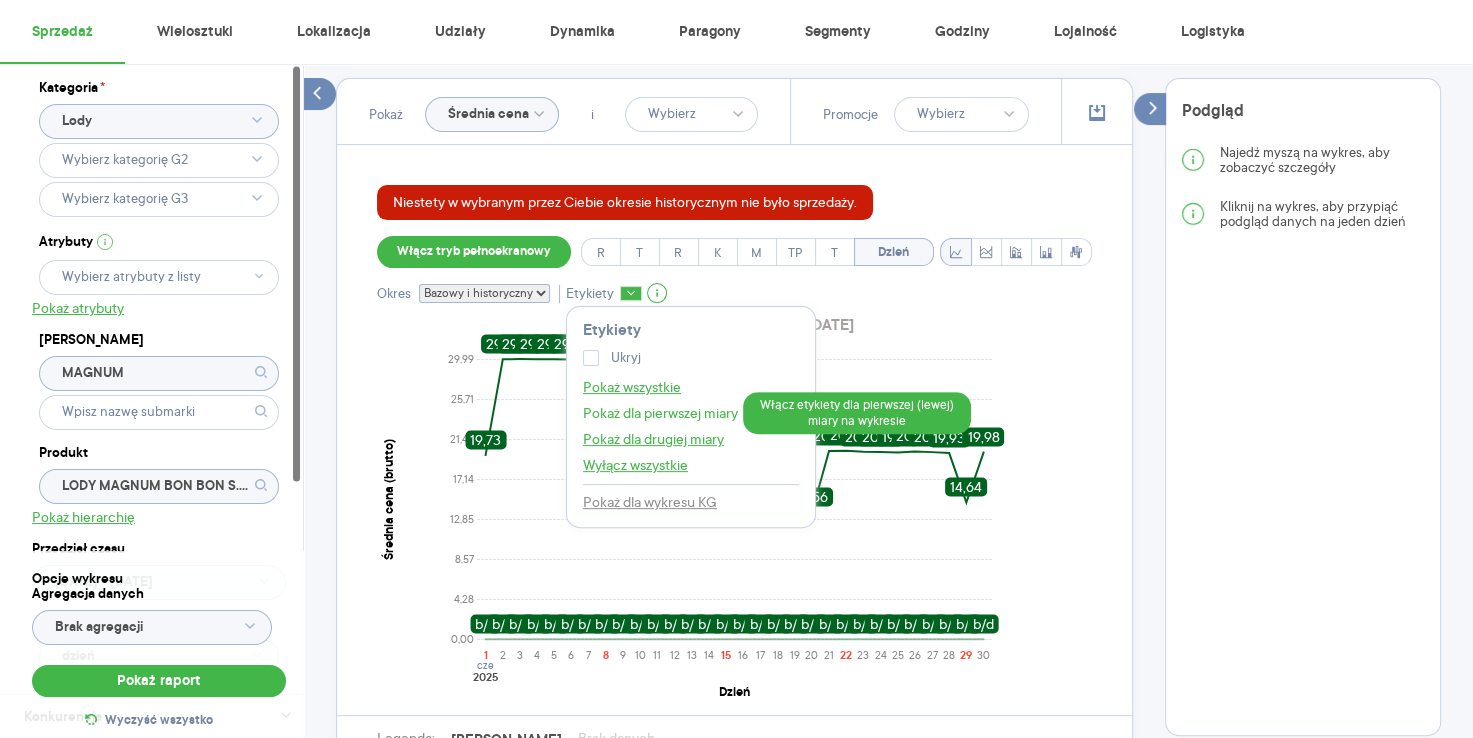 click on "Pokaż dla pierwszej miary" at bounding box center (660, 413) 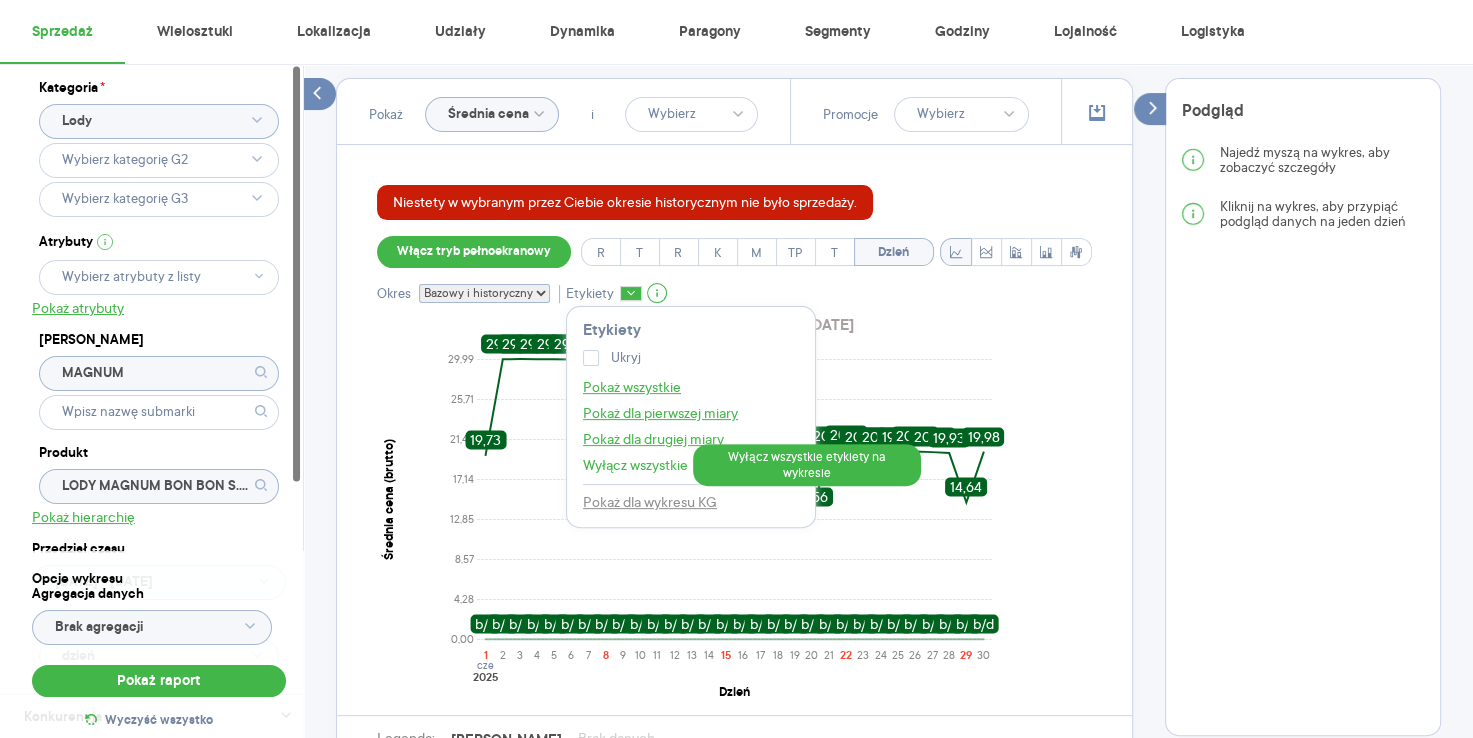 click on "Wyłącz wszystkie" at bounding box center (635, 465) 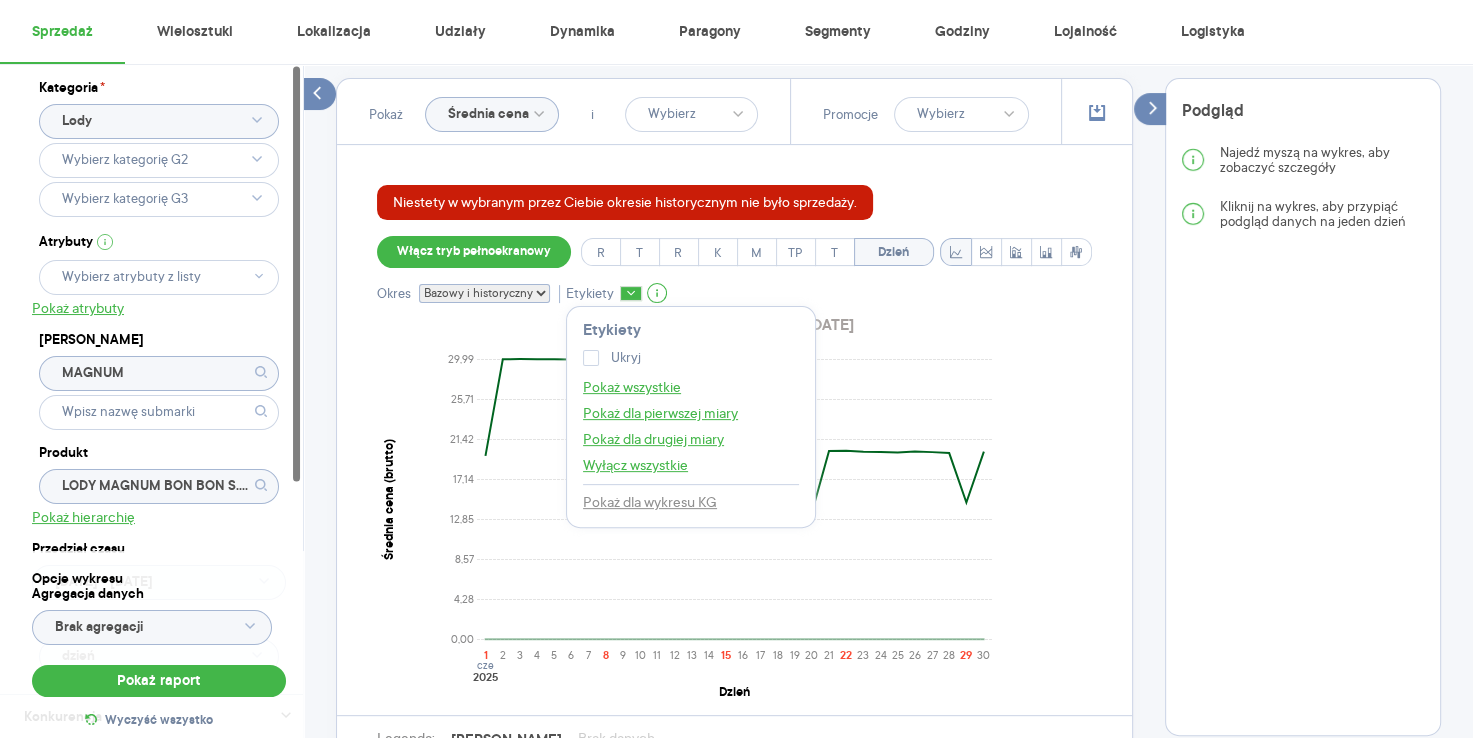click on "Podgląd Najedź myszą na wykres, aby zobaczyć szczegóły Kliknij na wykres, aby przypiąć podgląd danych na jeden dzień" at bounding box center [1303, 407] 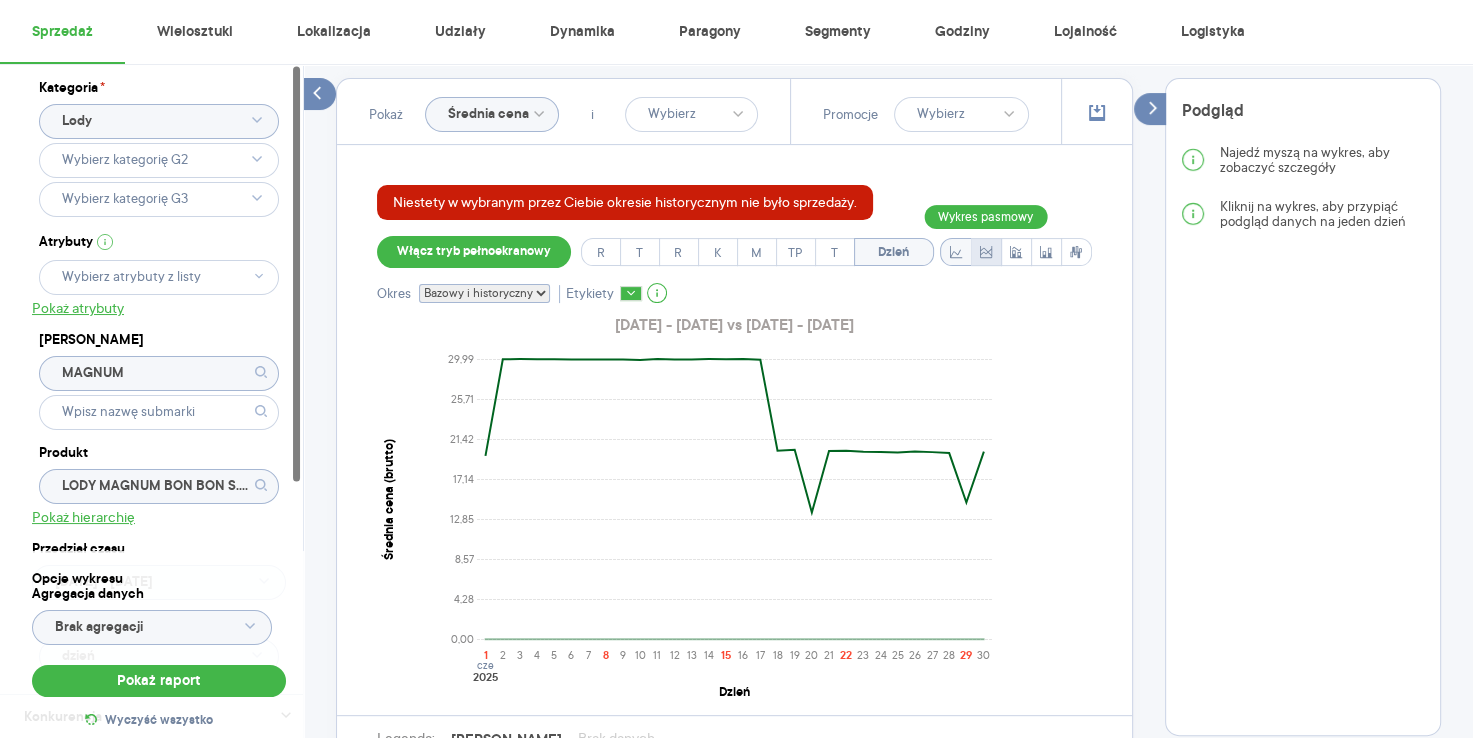 click 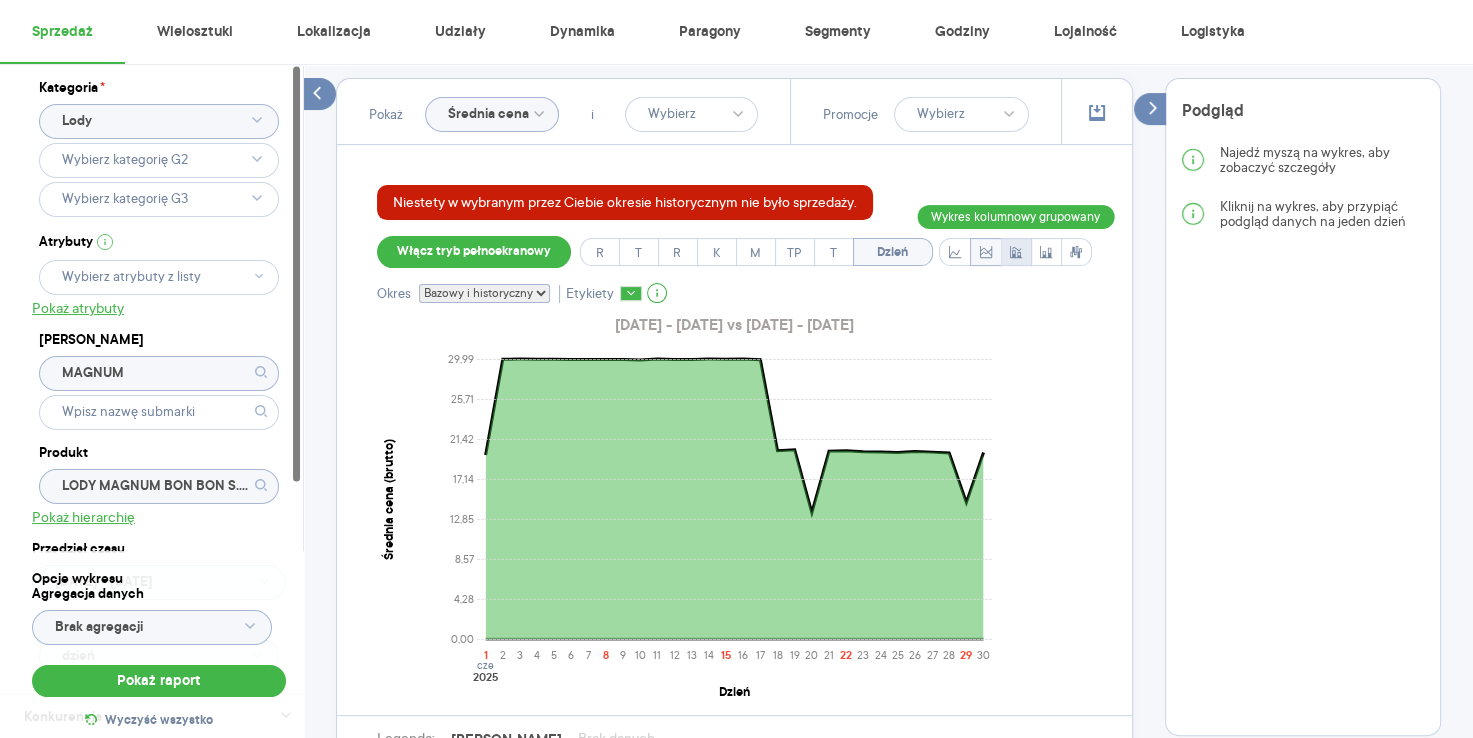 click at bounding box center (1016, 252) 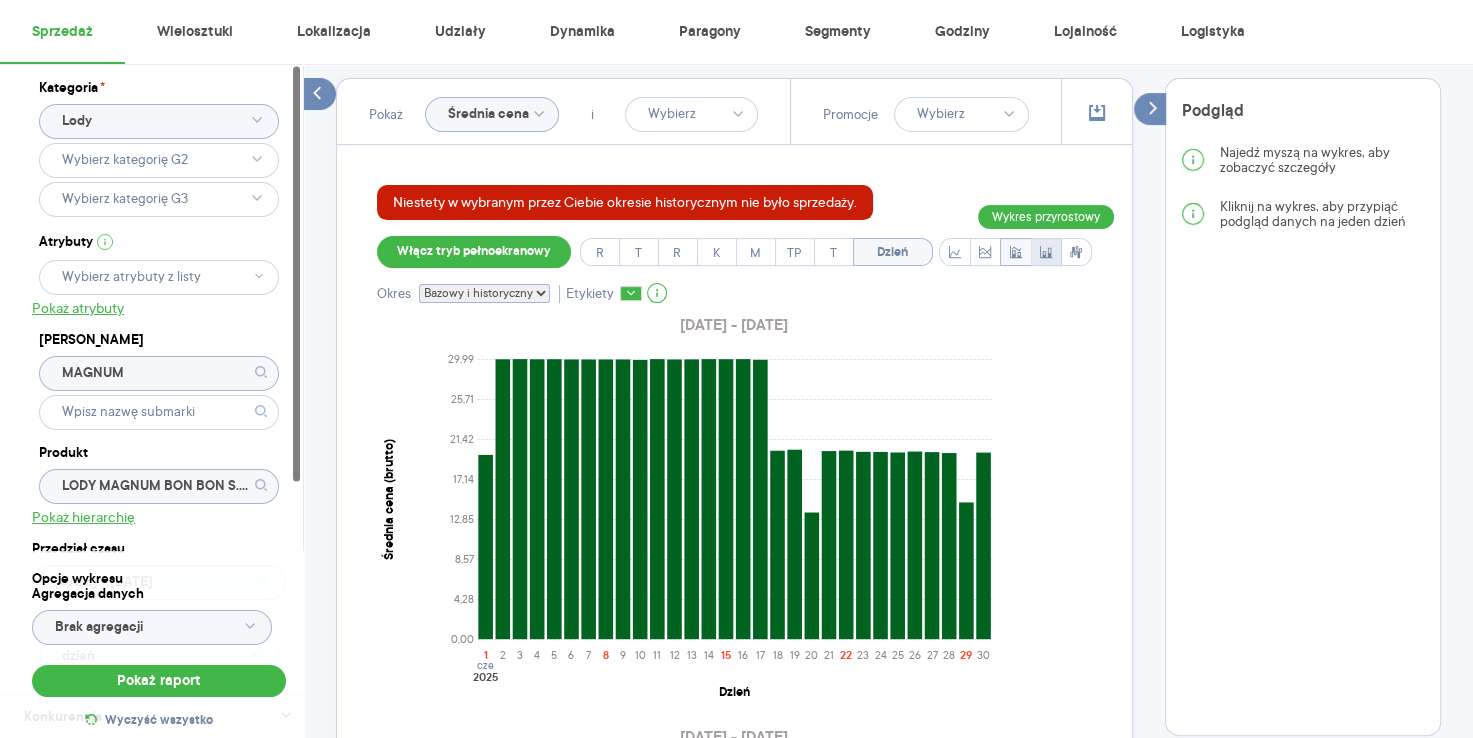 click 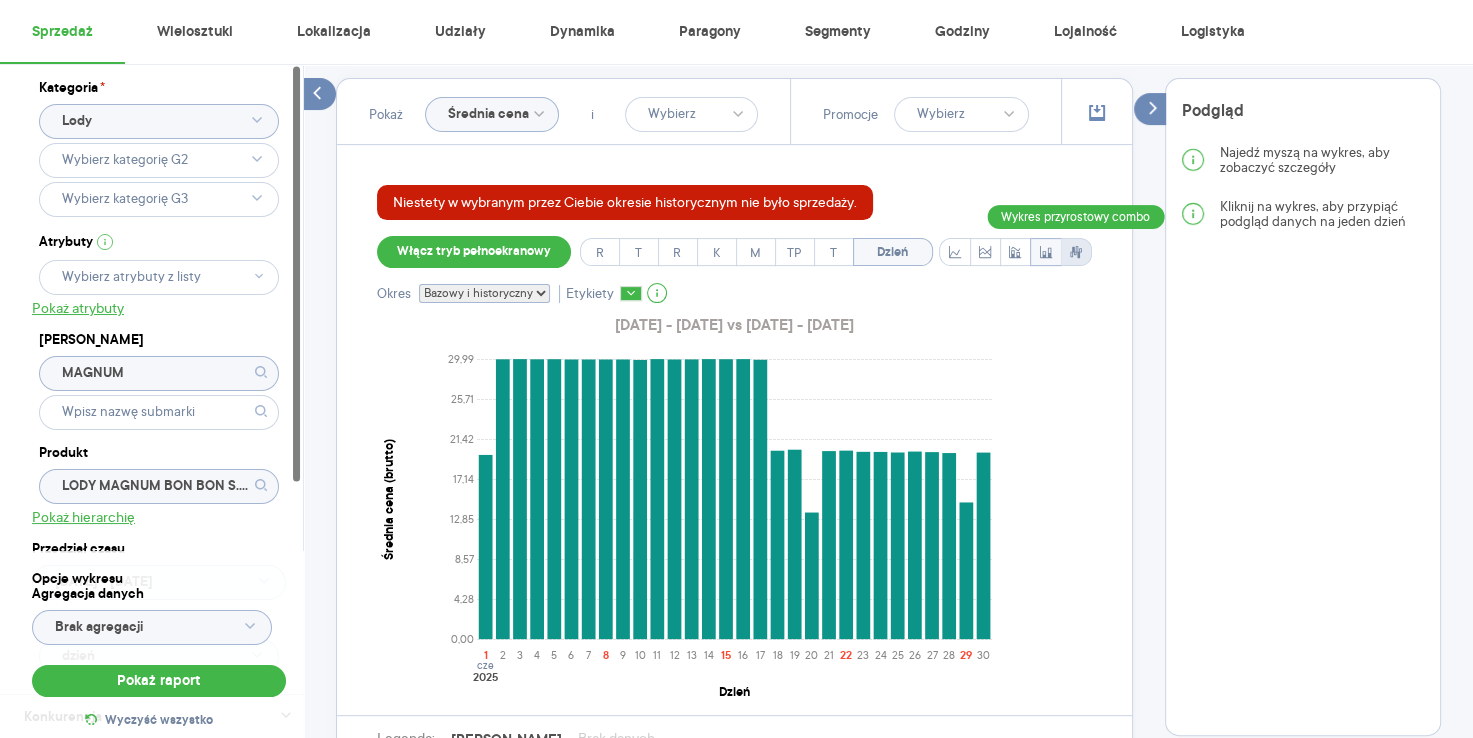 click 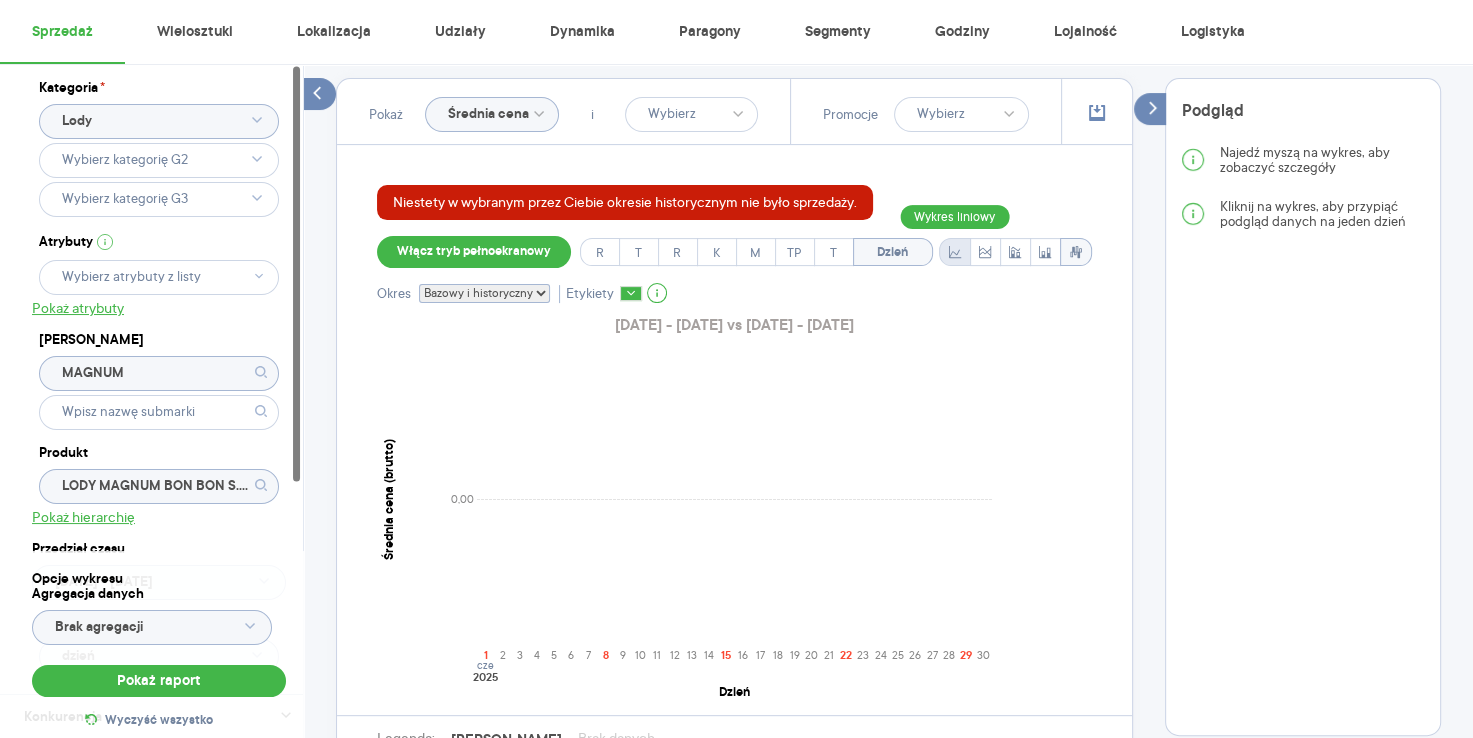 click 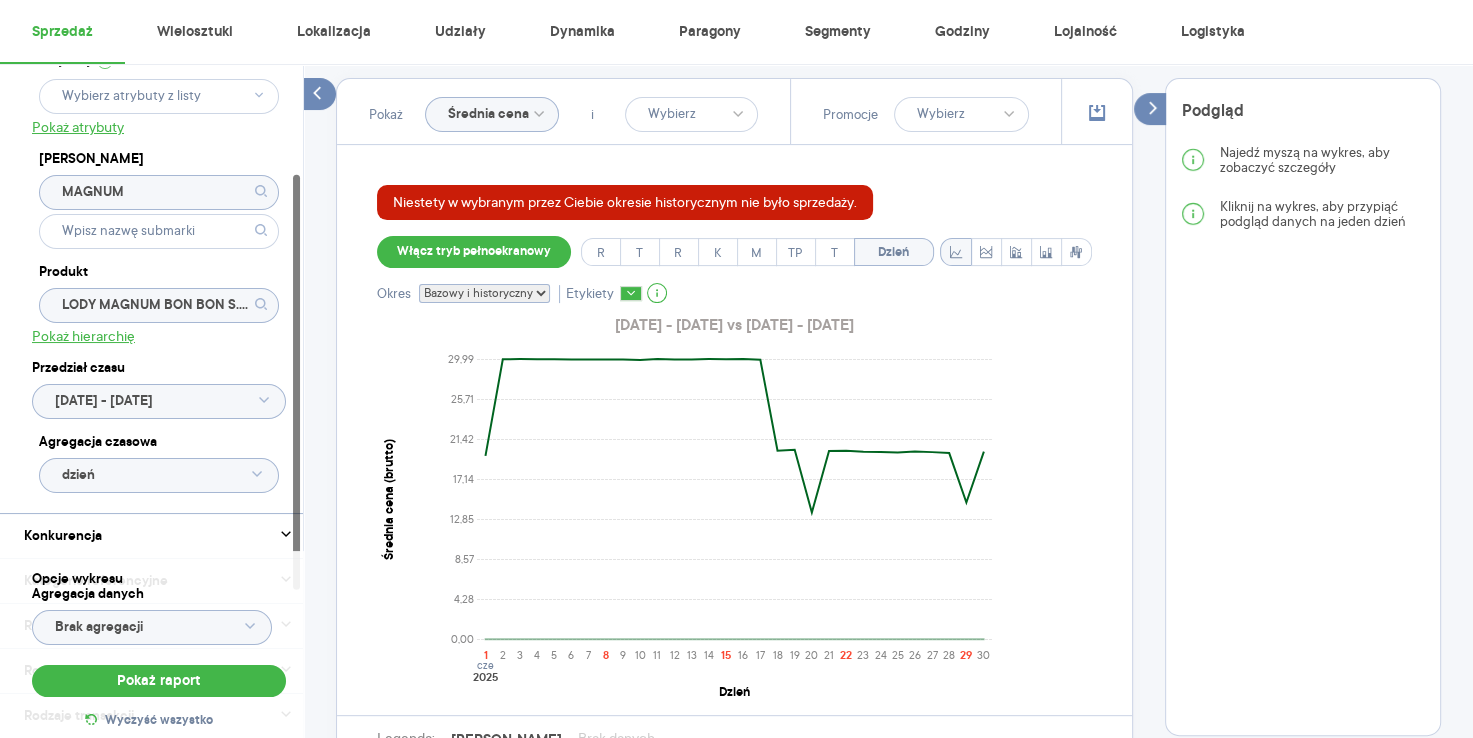 scroll, scrollTop: 177, scrollLeft: 0, axis: vertical 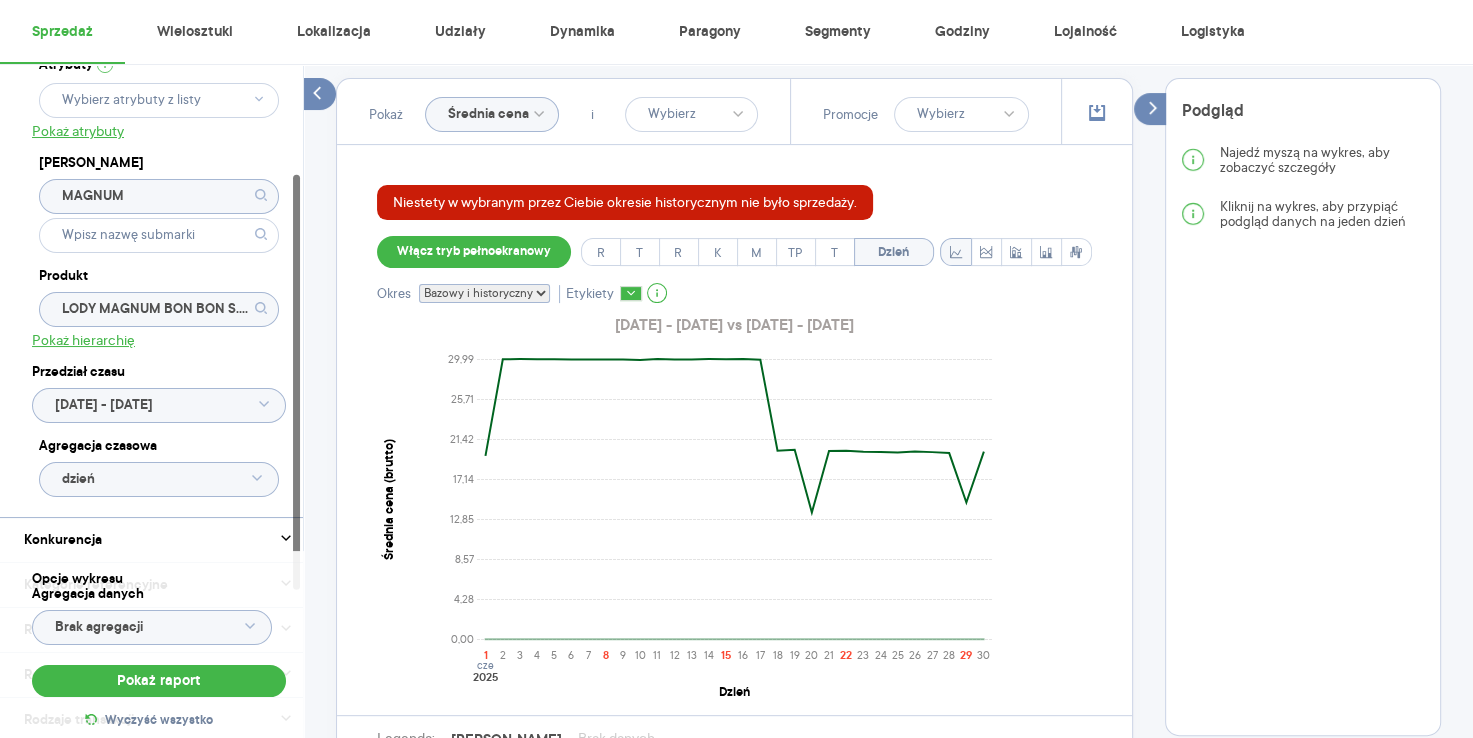click on "dzień" 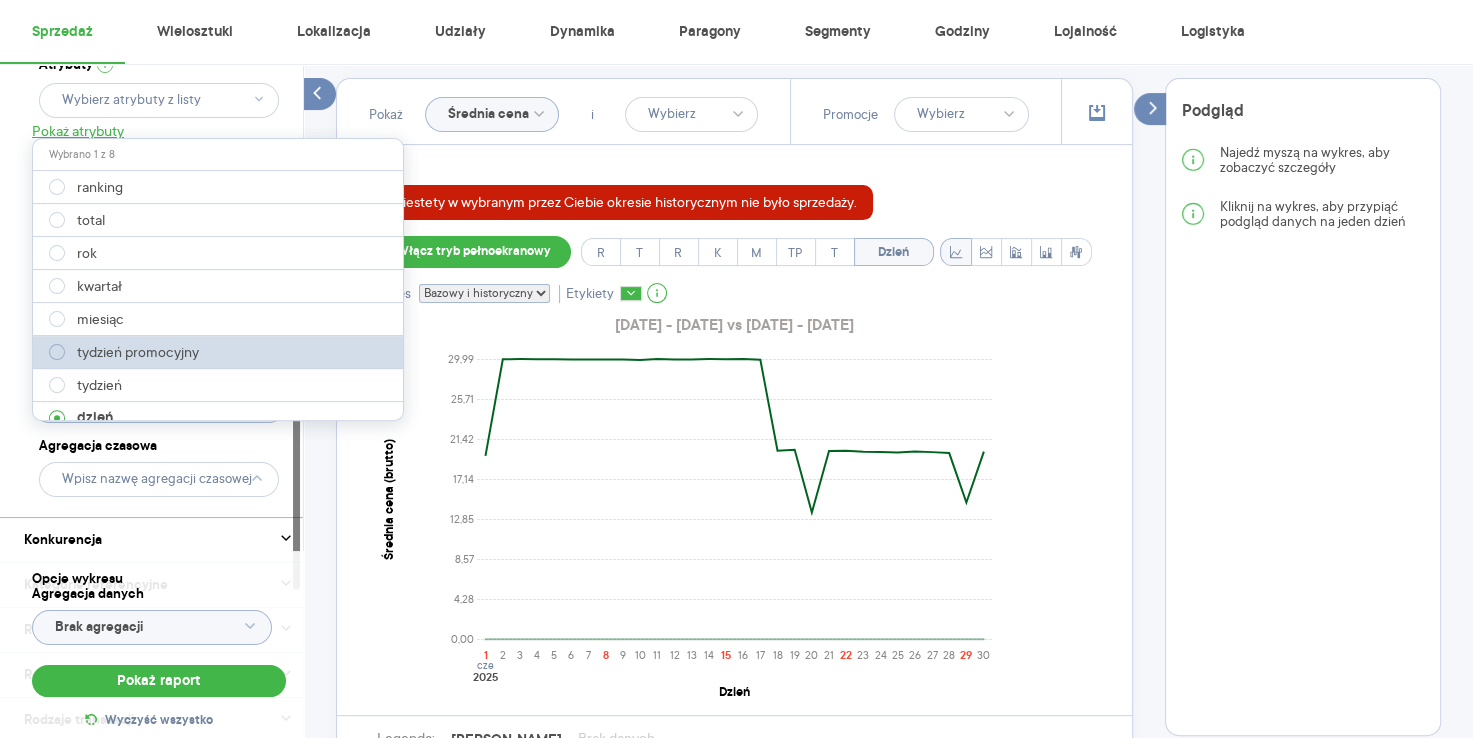 click at bounding box center [57, 352] 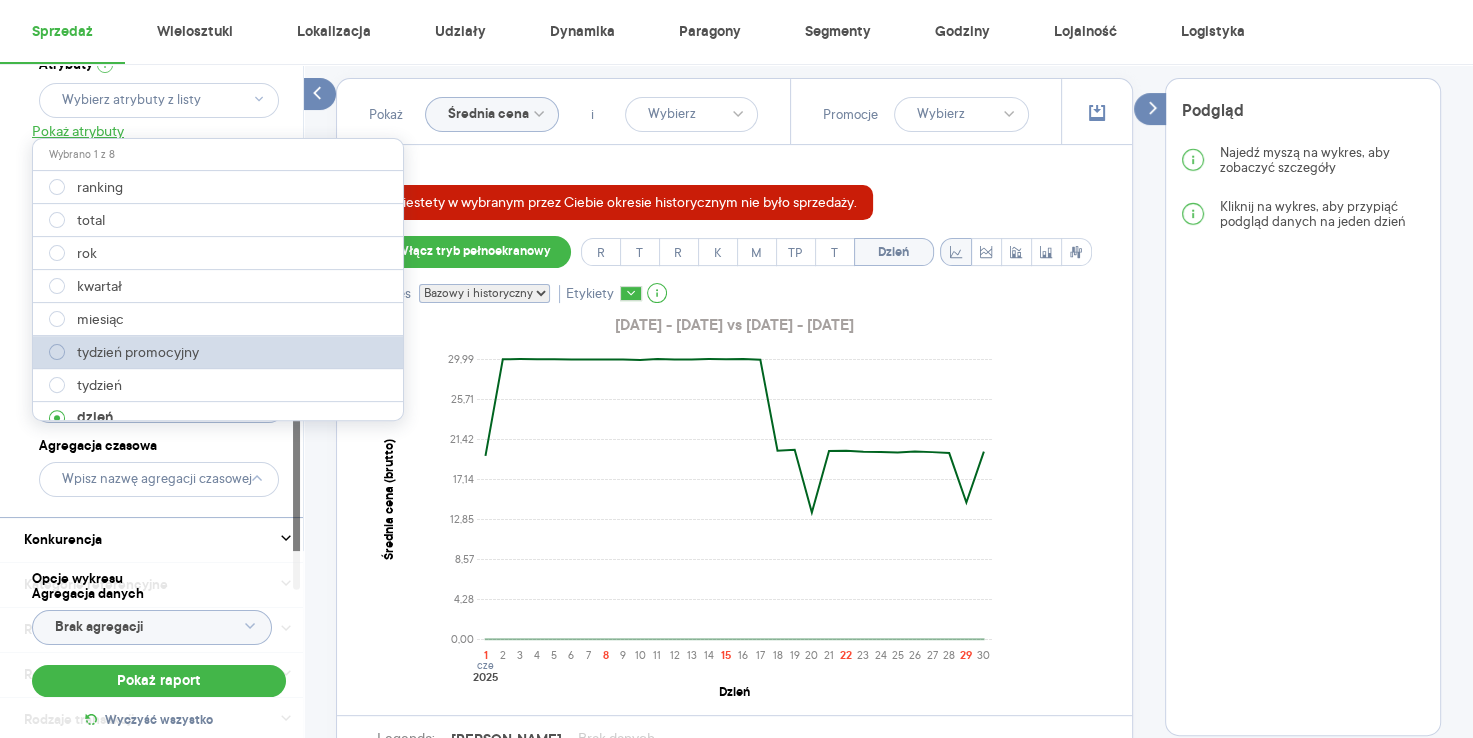 type on "tydzień promocyjny" 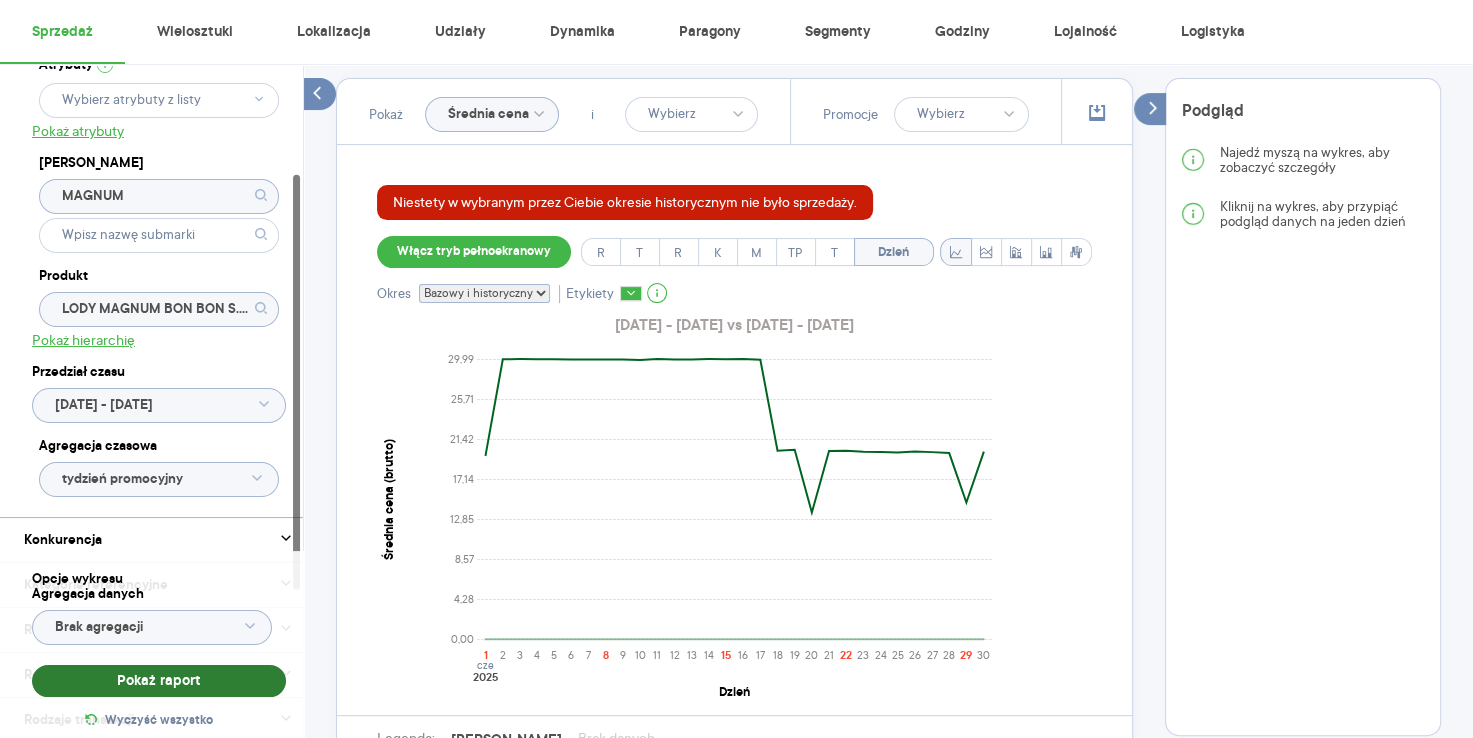 click on "Pokaż raport" at bounding box center [159, 681] 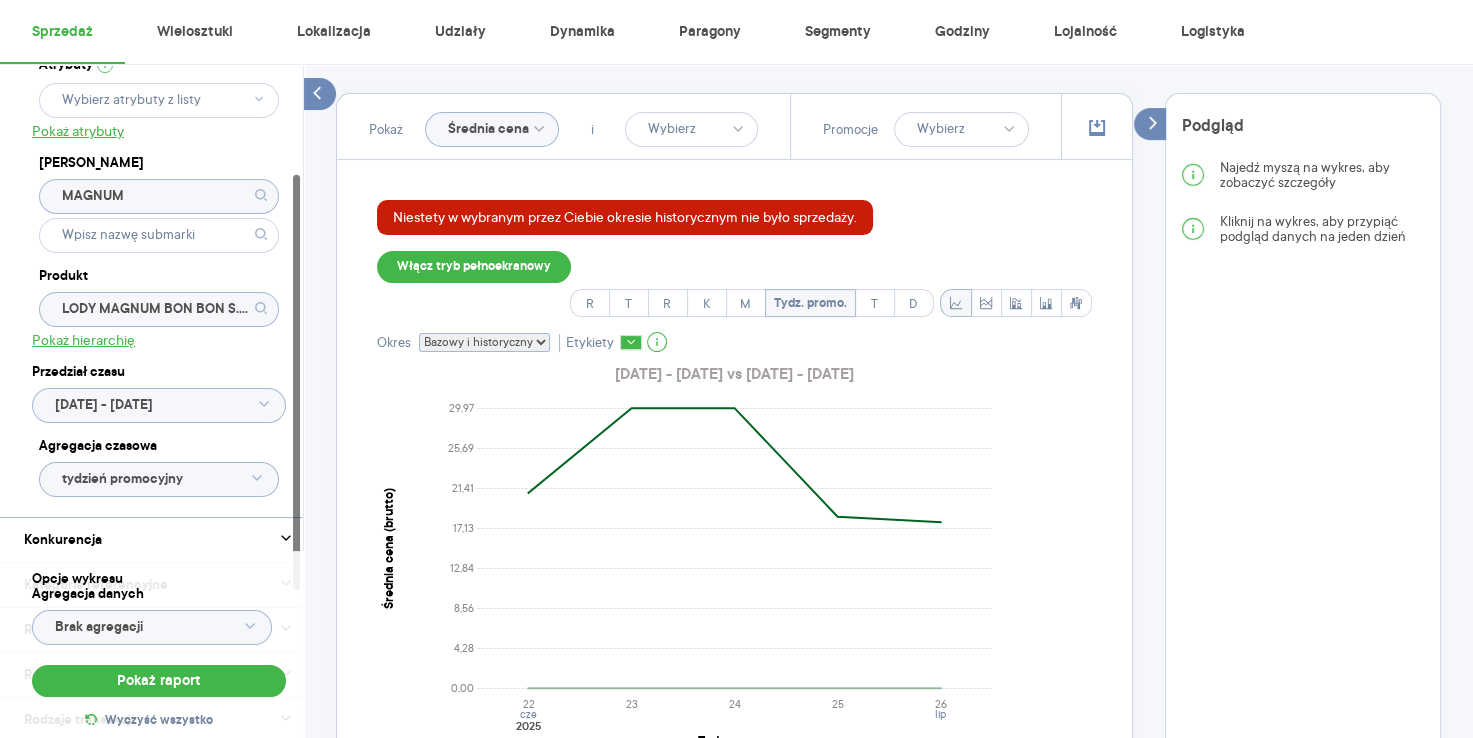 scroll, scrollTop: 538, scrollLeft: 0, axis: vertical 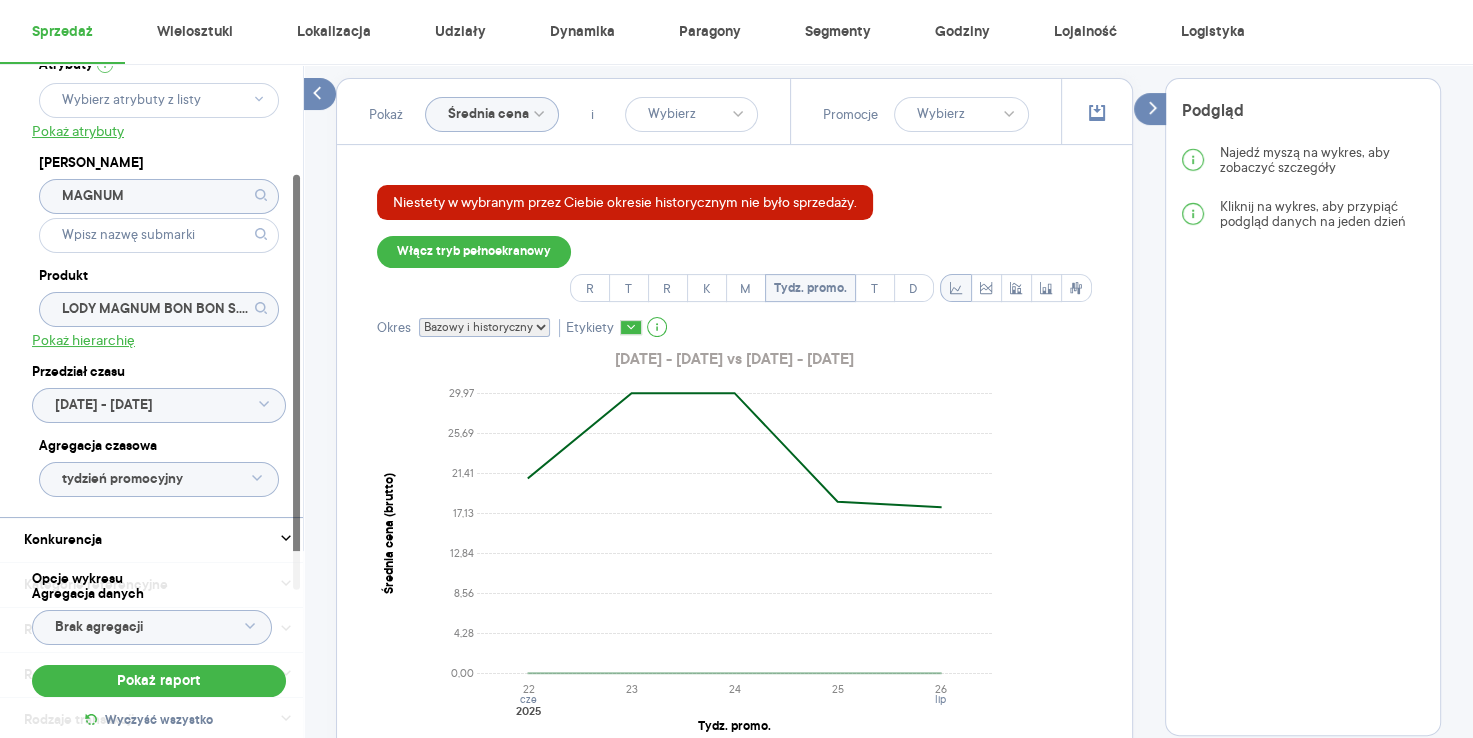 click 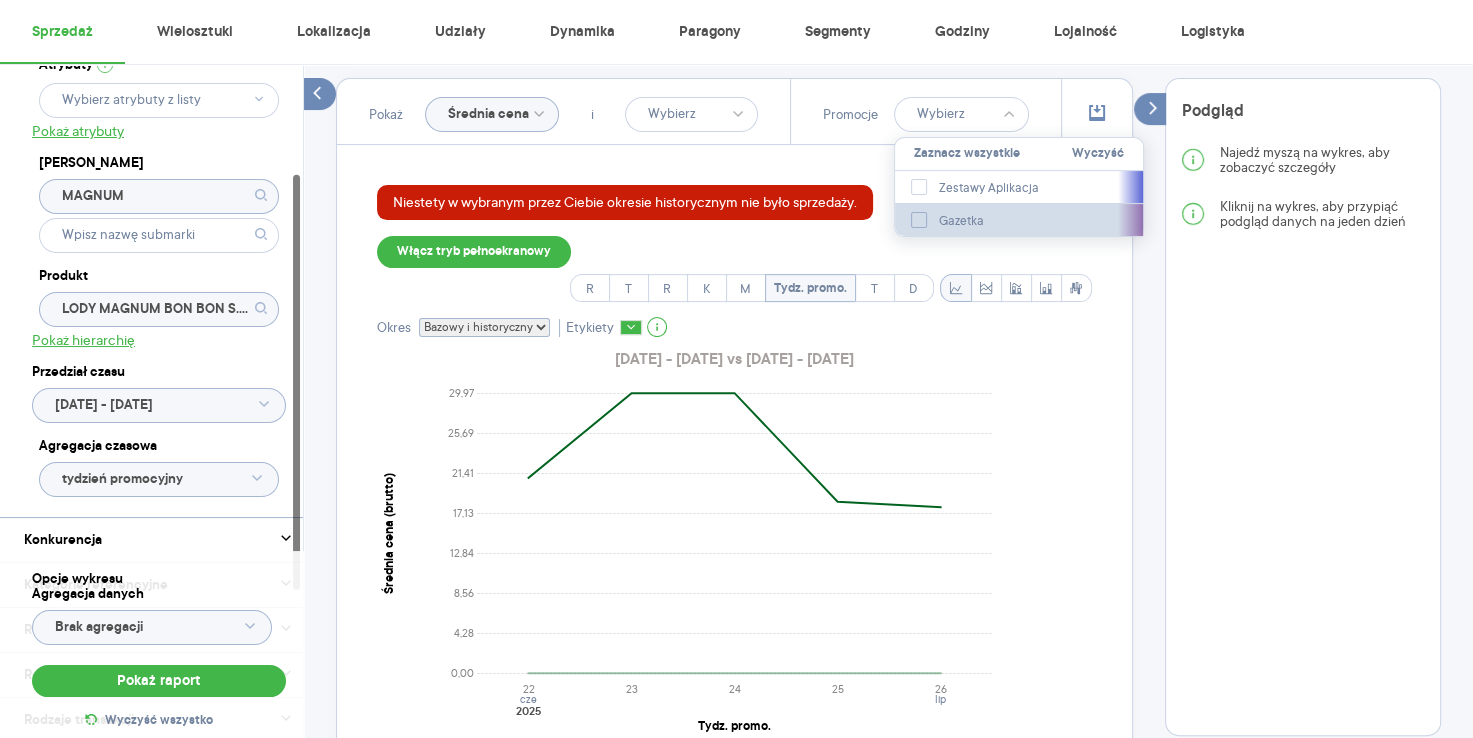 click on "Gazetka" at bounding box center [1019, 220] 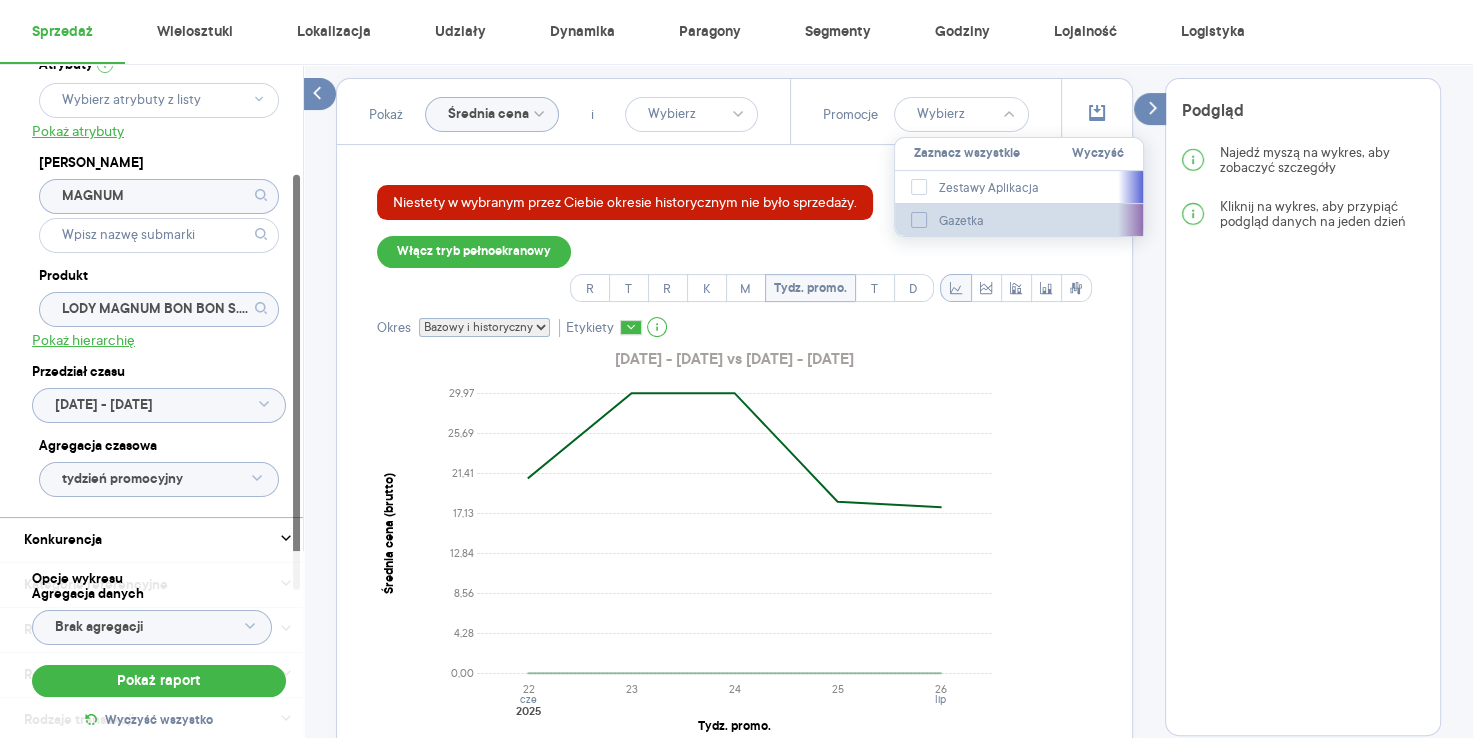 click on "Gazetka" at bounding box center [922, 222] 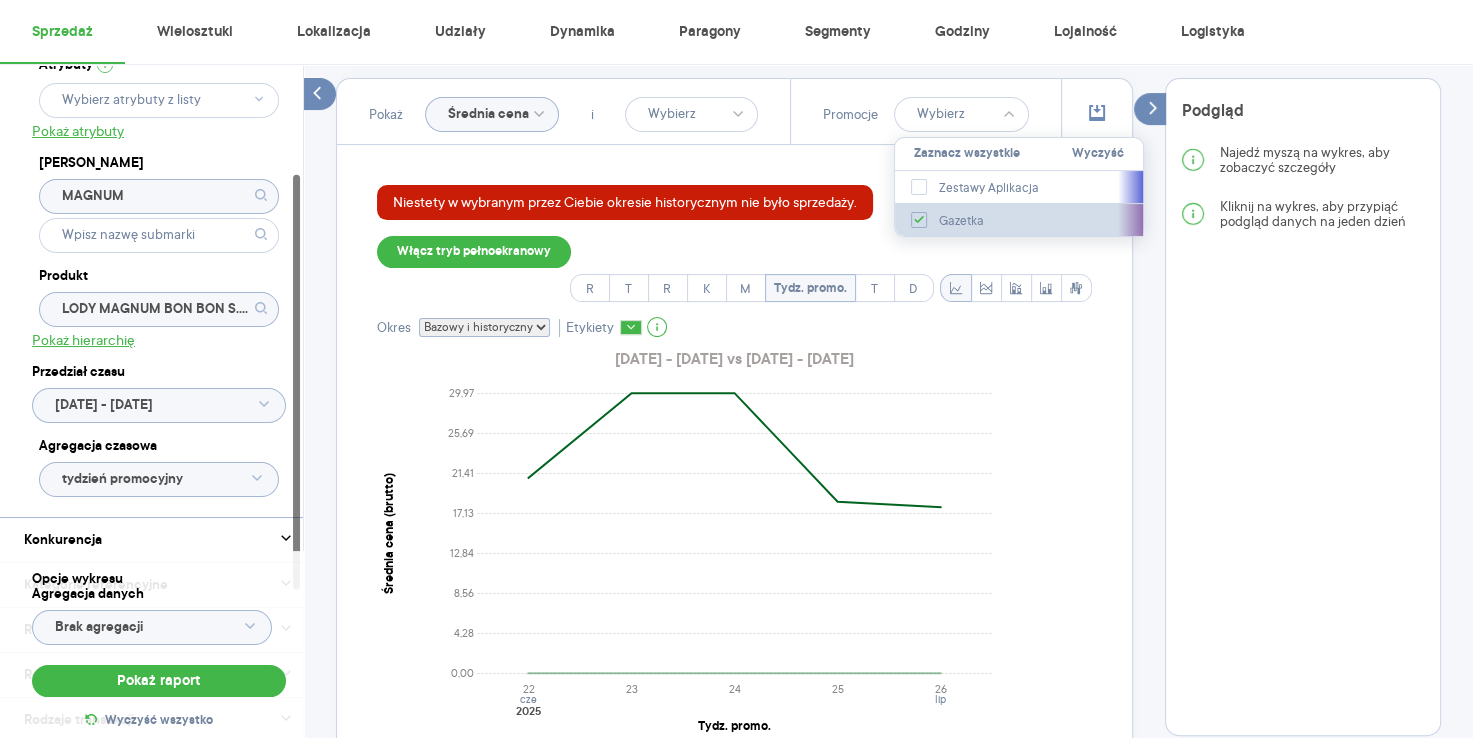 checkbox on "true" 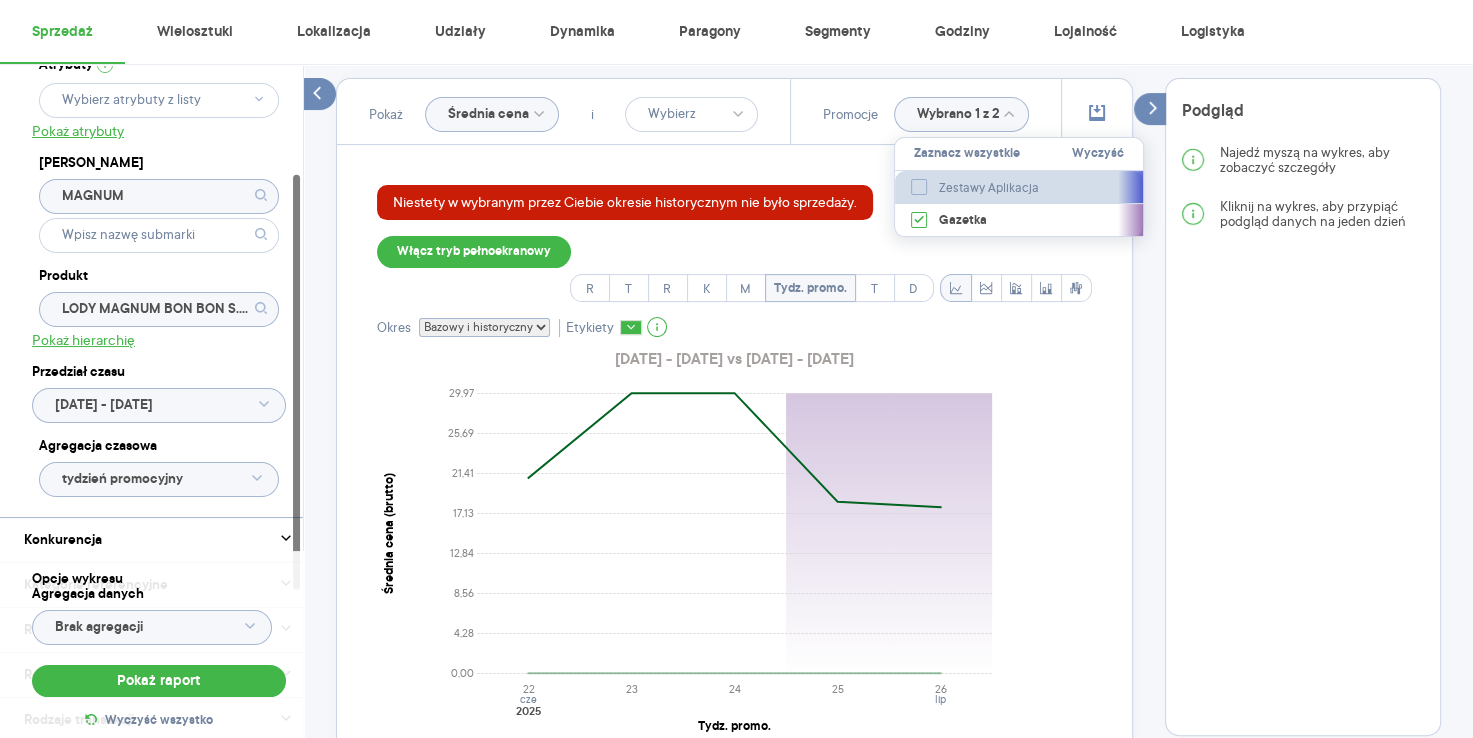 click 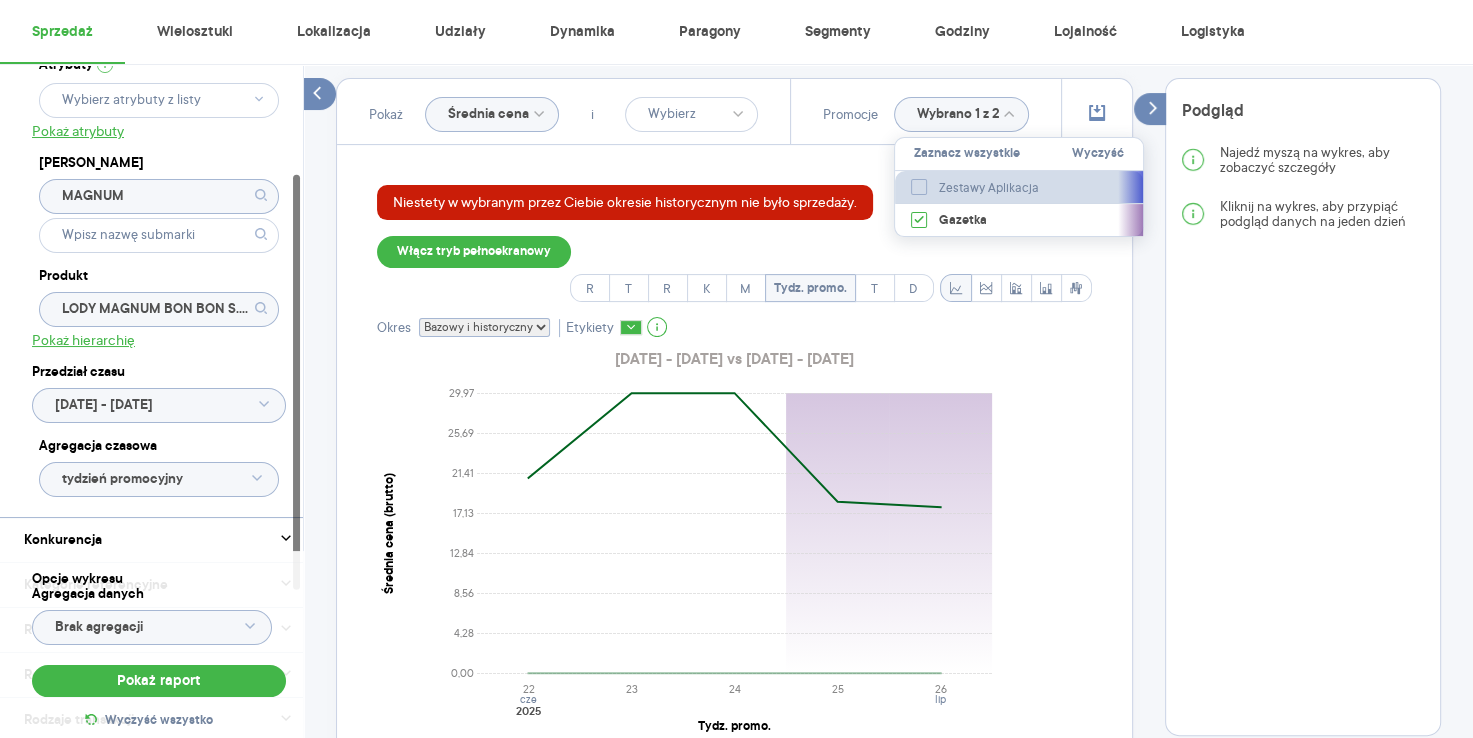 click on "Zestawy Aplikacja" at bounding box center (922, 189) 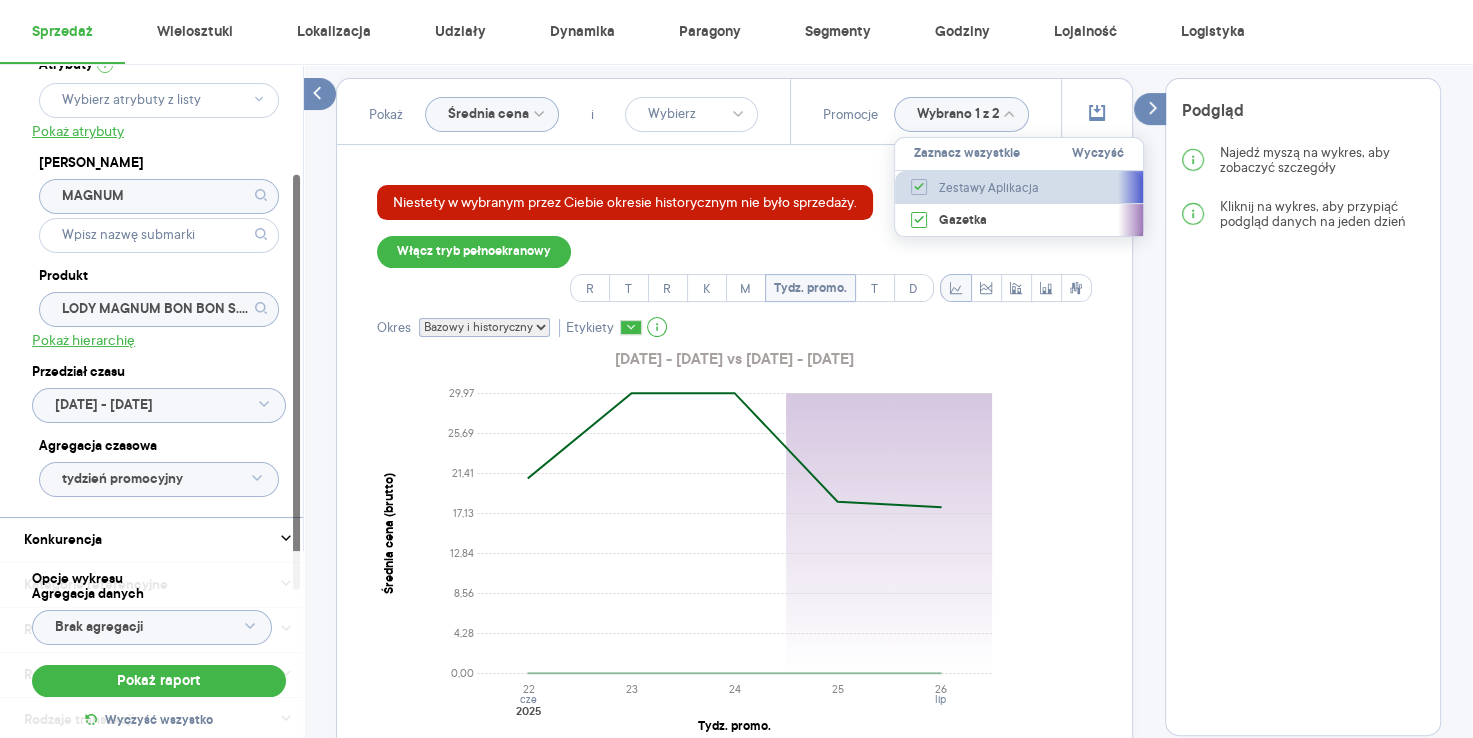 checkbox on "true" 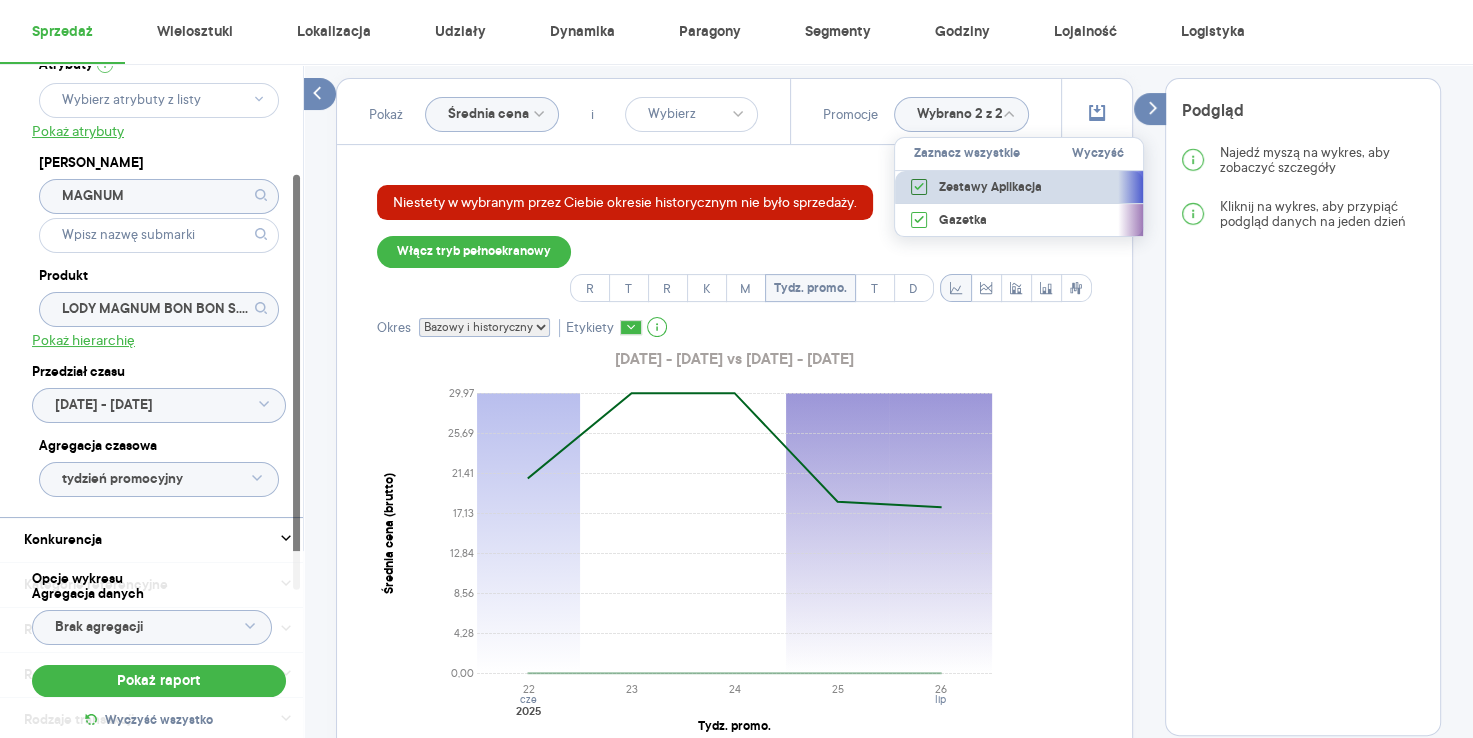 click 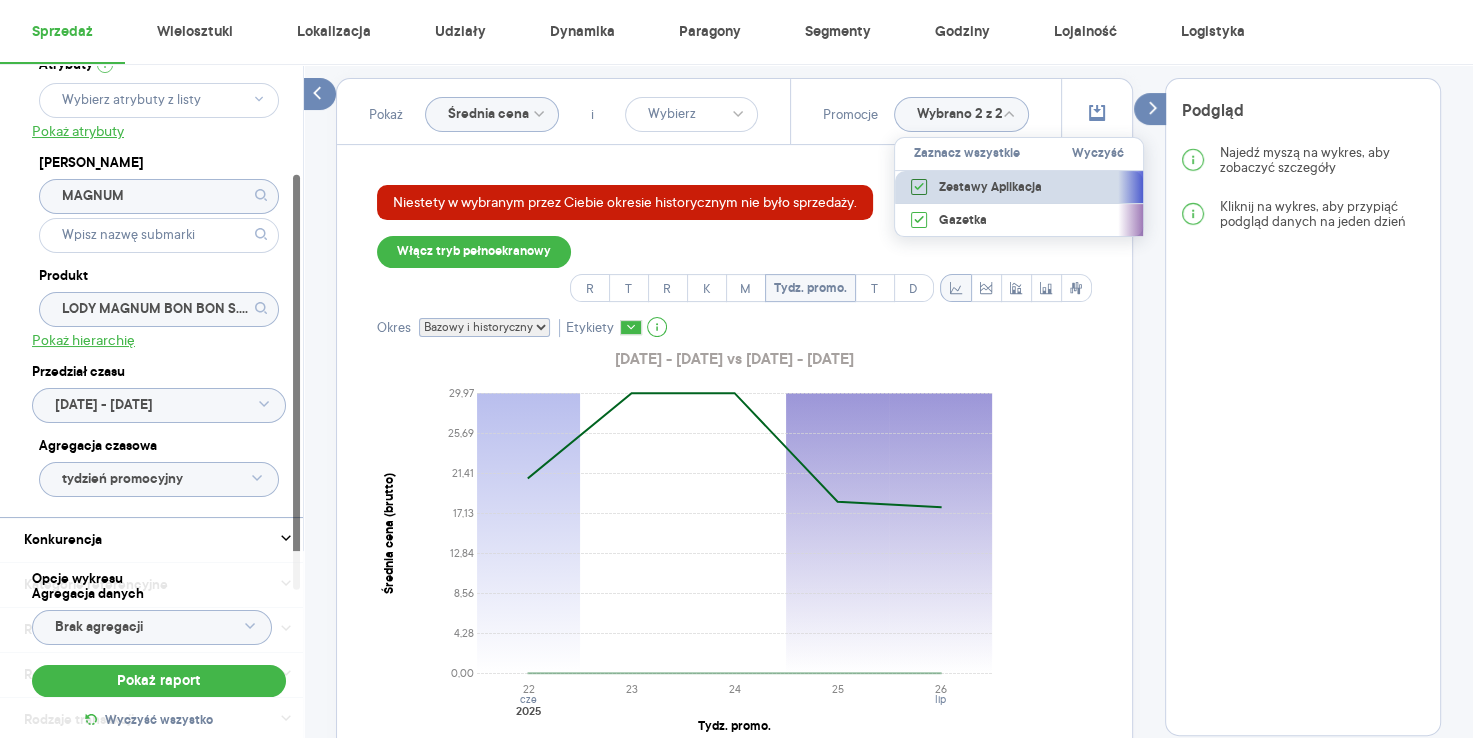 click on "Zestawy Aplikacja" at bounding box center (922, 189) 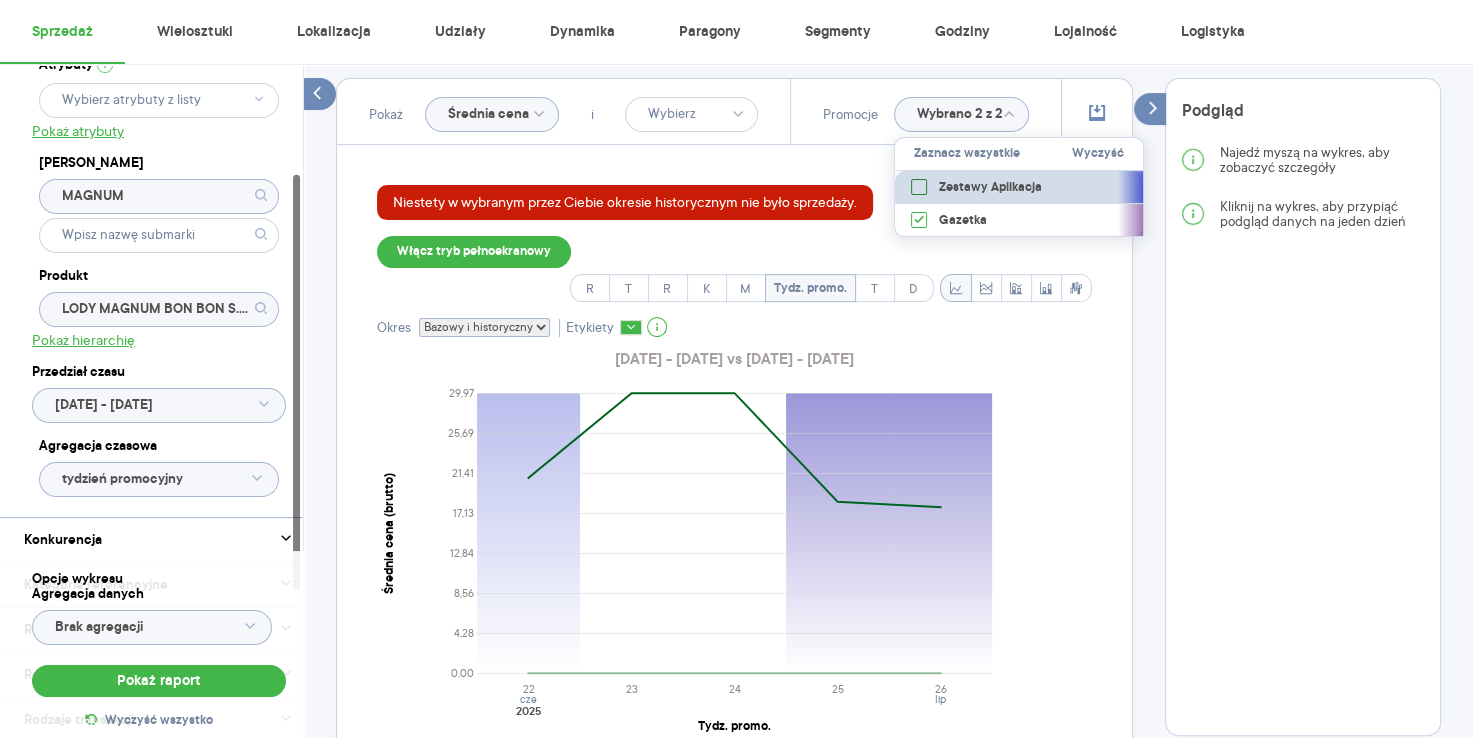 checkbox on "false" 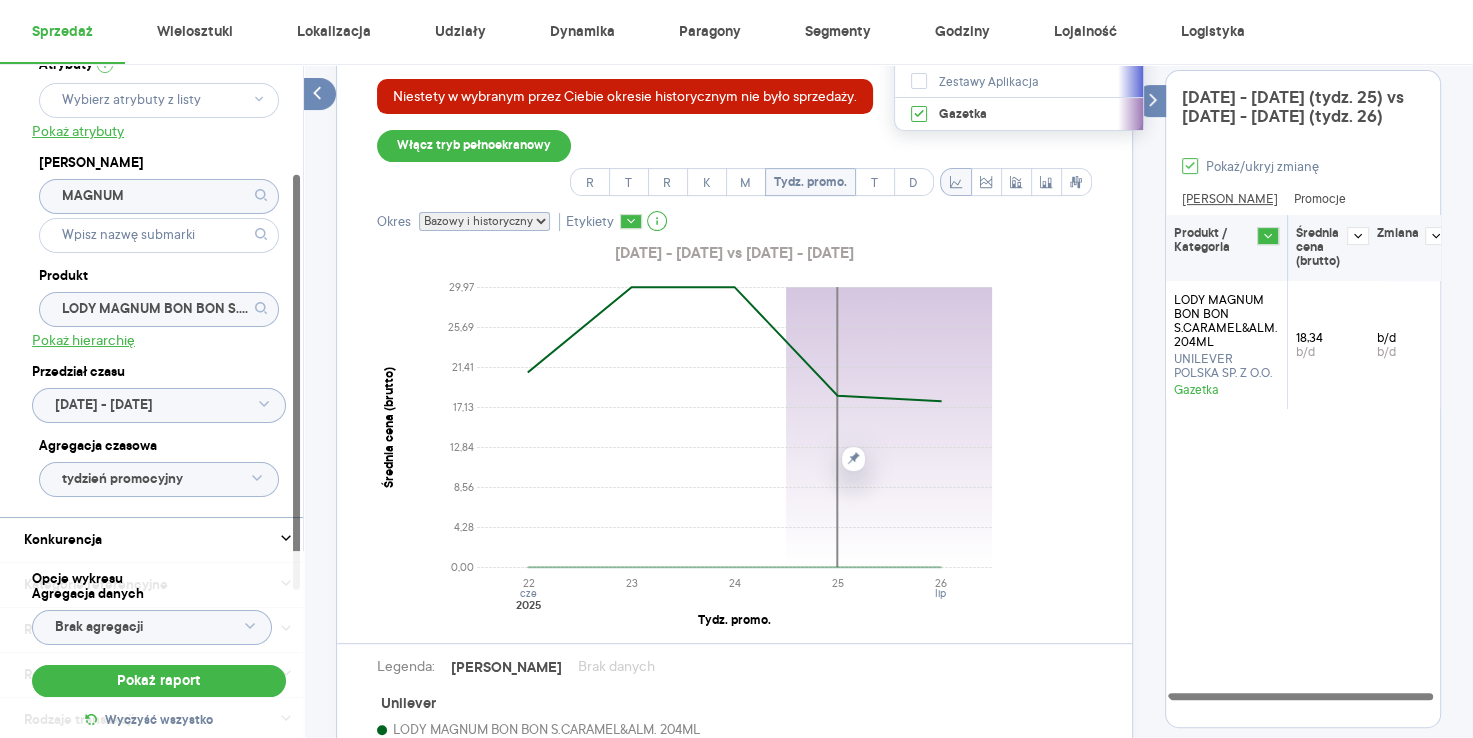 scroll, scrollTop: 646, scrollLeft: 0, axis: vertical 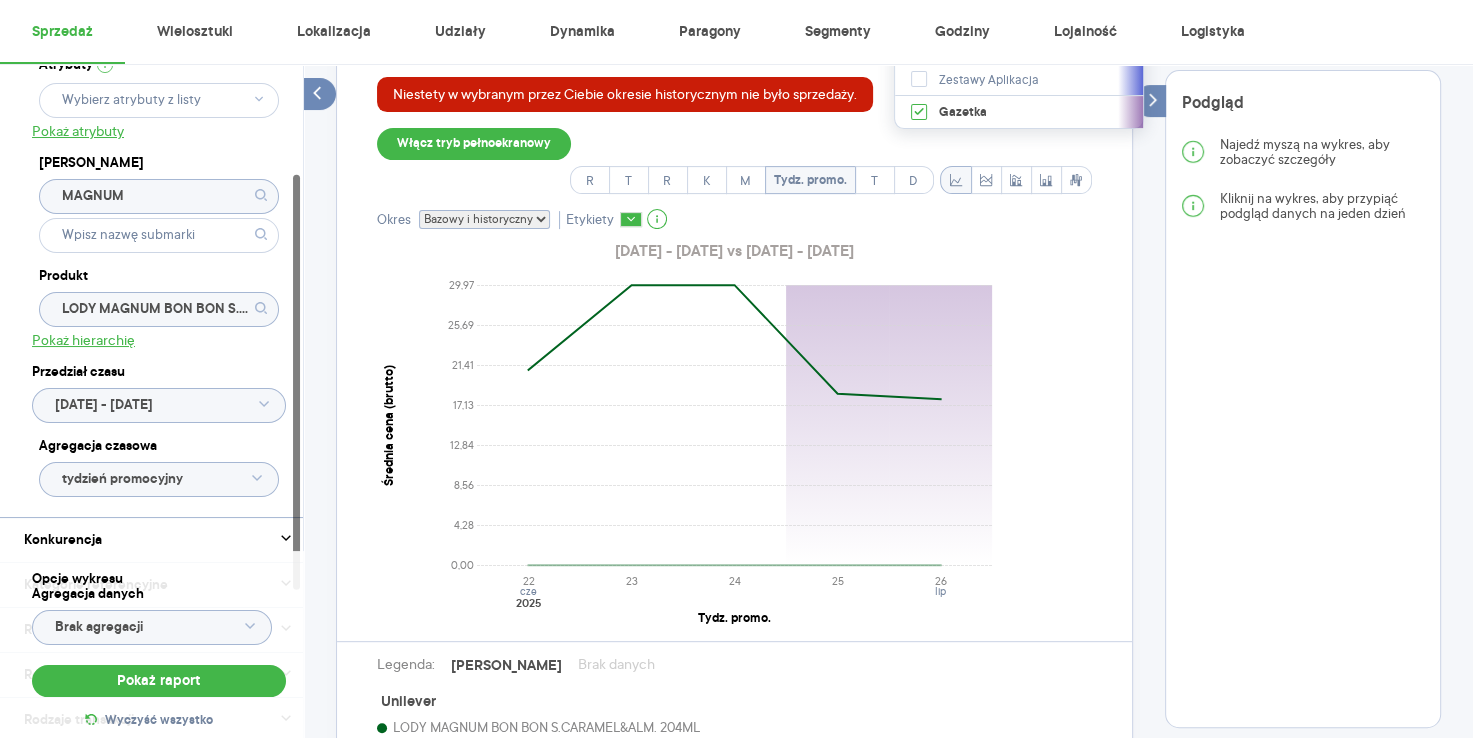 click on "Bazowy i historyczny Bazowy Historyczny" at bounding box center (484, 219) 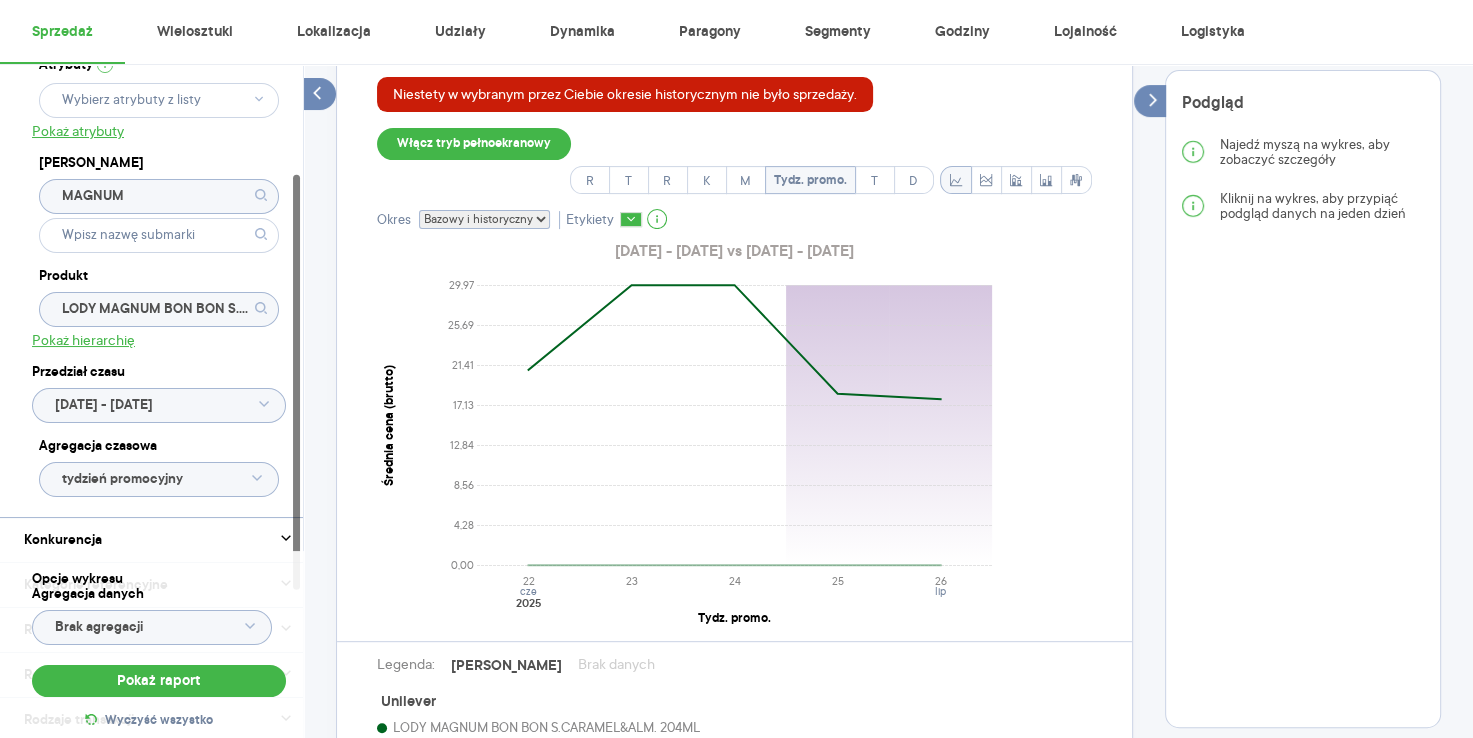 click on "Włącz tryb pełnoekranowy R T R K M Tydz. promo. T D" at bounding box center [734, 161] 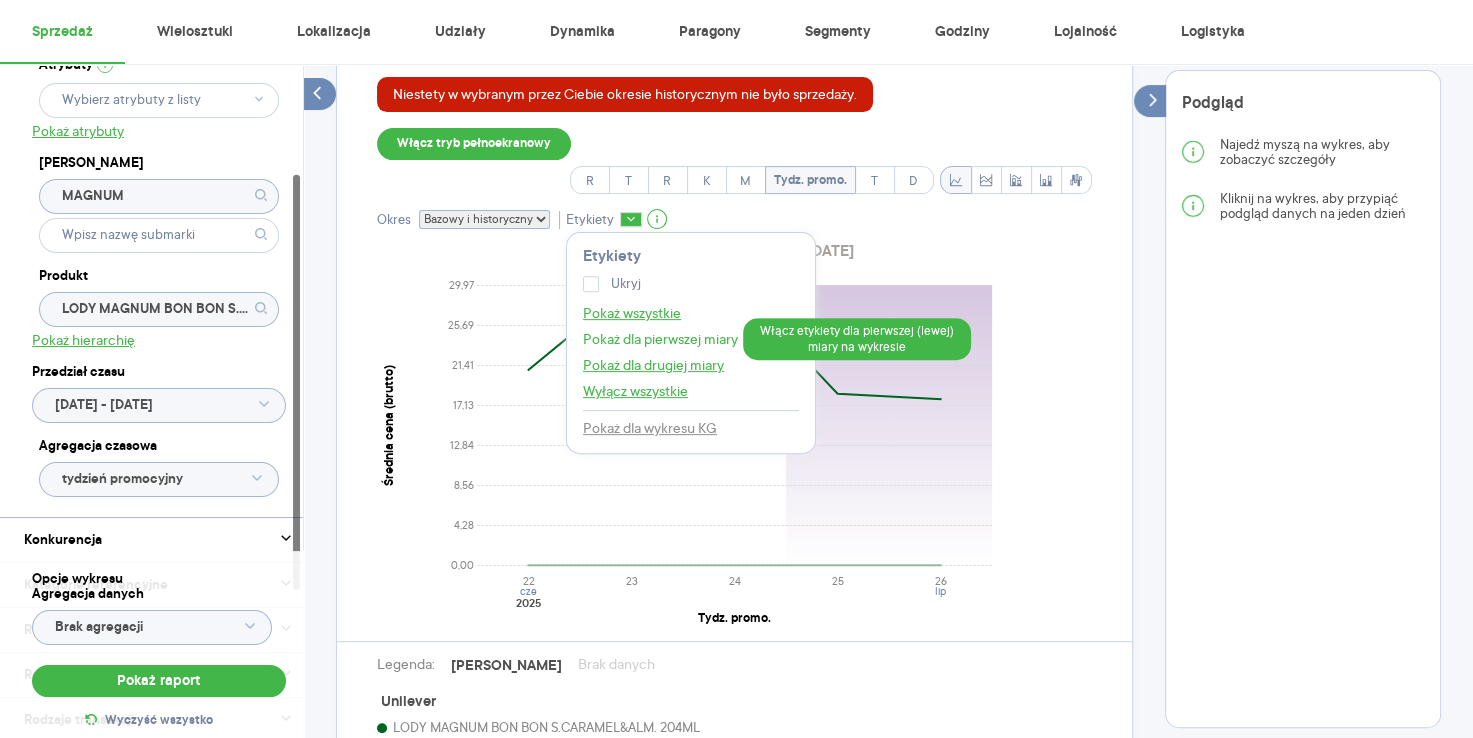 click on "Pokaż dla pierwszej miary" at bounding box center (660, 339) 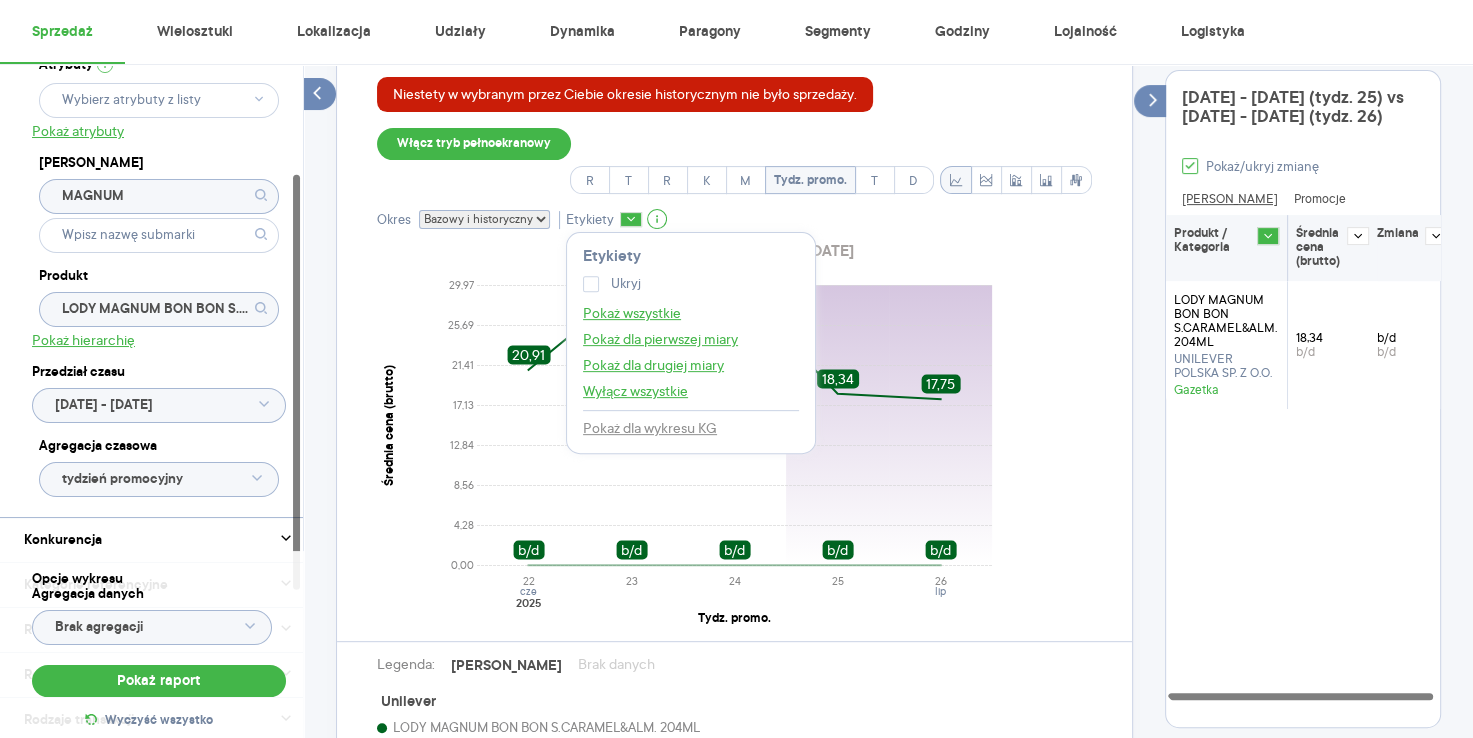 click on "0,00 4,28 8,56 12,84 17,13 21,41 25,69 29,97 Średnia cena (brutto) 22 23 24 25 26 cze lip 2025 Tydz. promo. 20,91 b/d 29,95 b/d 29,97 b/d 18,34 b/d 17,75 b/d" 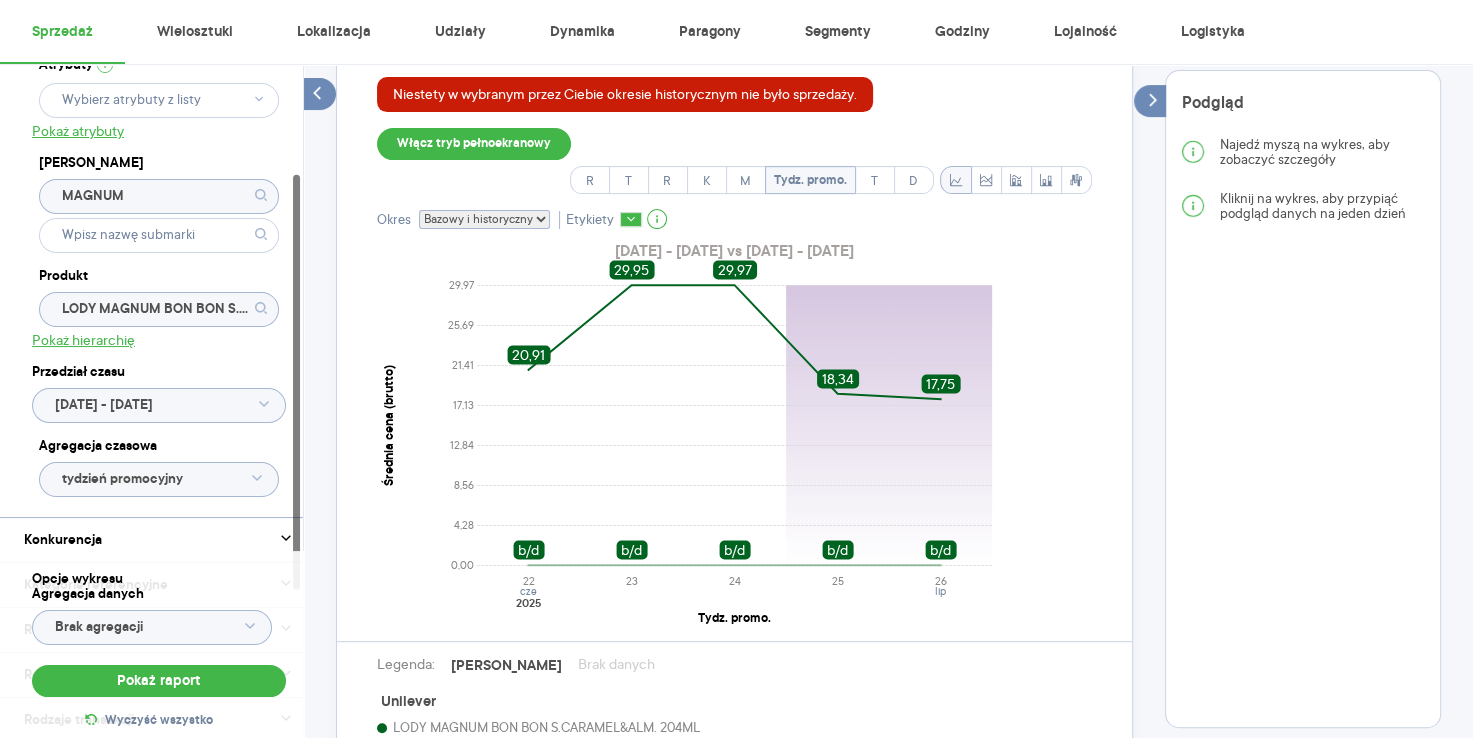click on "Kategoria * Lody Atrybuty Pokaż atrybuty Marka MAGNUM Produkt LODY MAGNUM BON BON S.CARAMEL&ALM. 204ML Pokaż hierarchię Przedział czasu 2025.06.01 - 2025.06.30 Agregacja czasowa tydzień promocyjny" at bounding box center [159, 202] 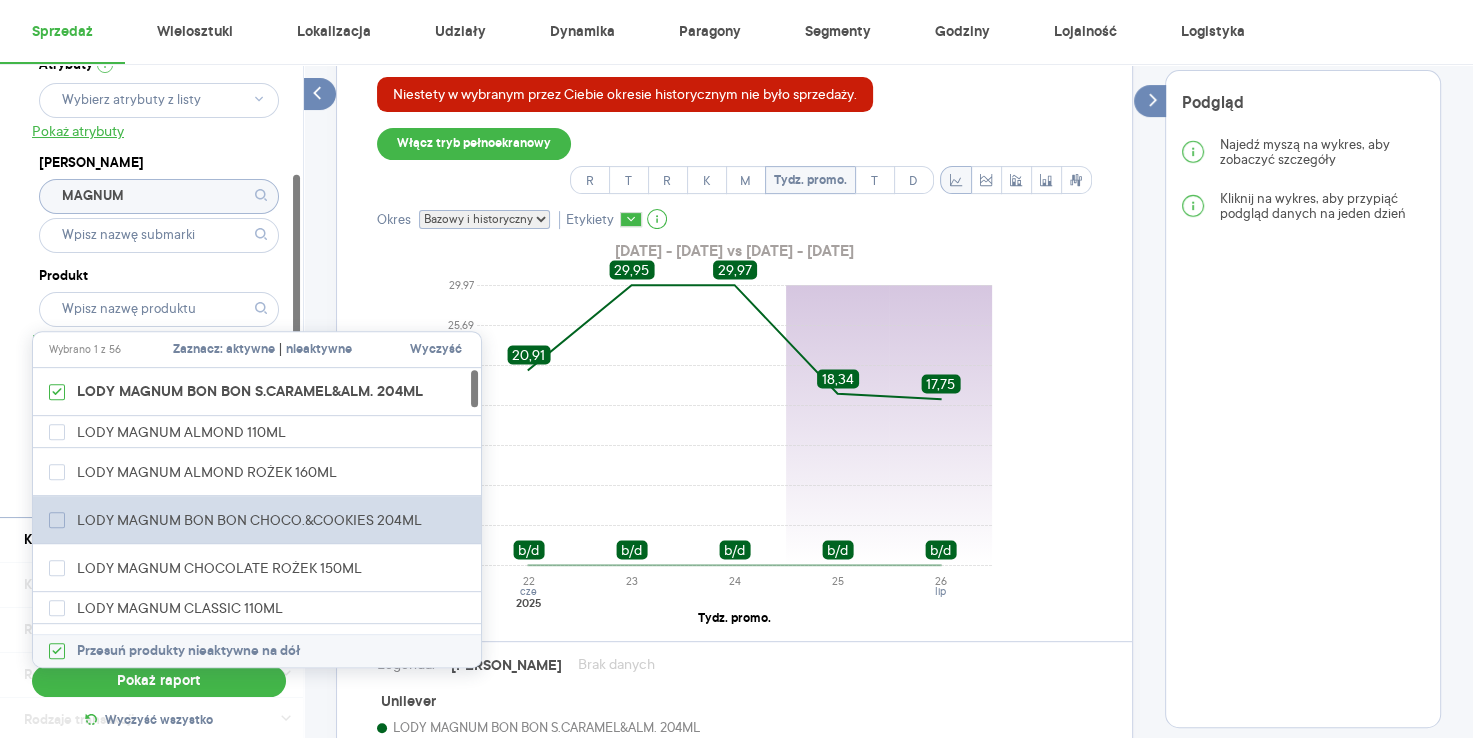 click 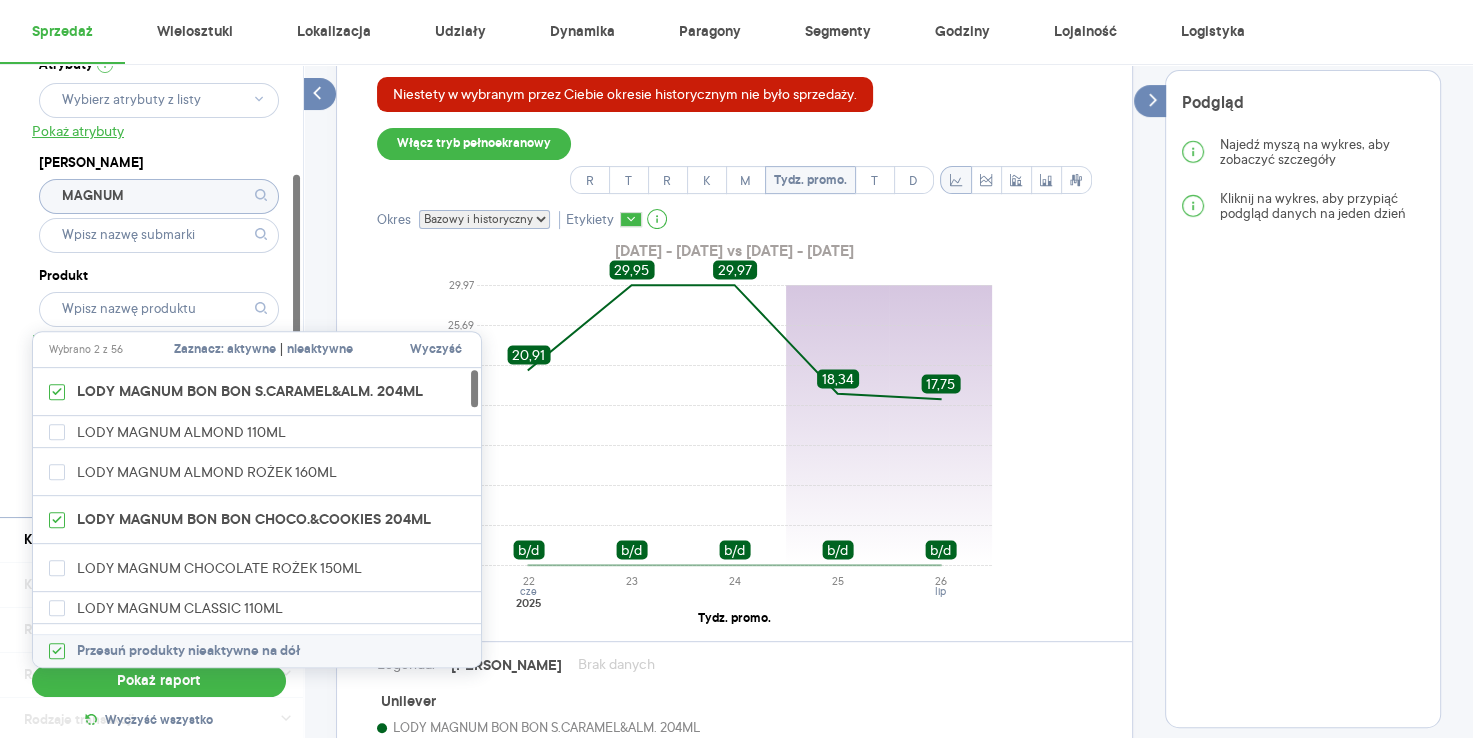click on "Opcje wykresu Agregacja danych Brak agregacji Pokaż raport Wyczyść wszystko" at bounding box center [159, 652] 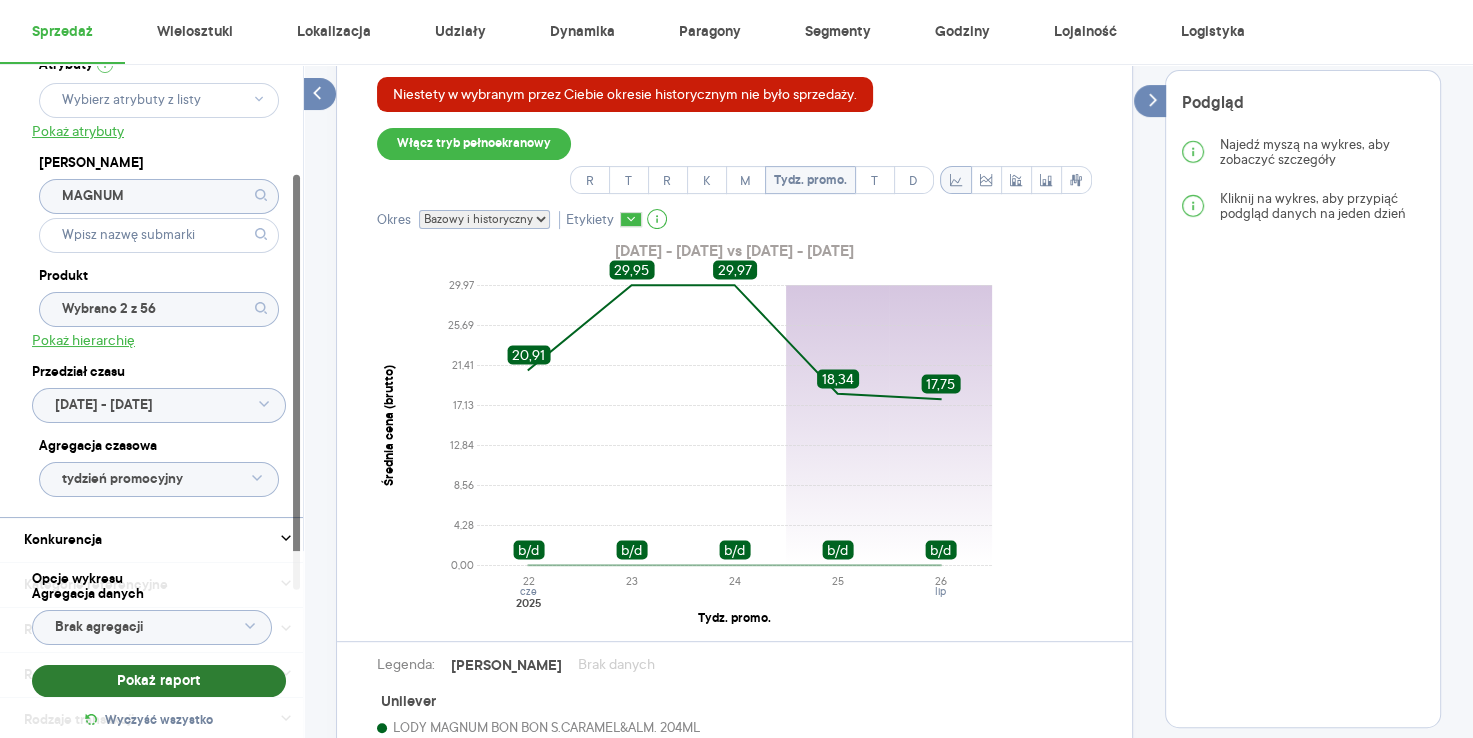 click on "Pokaż raport" at bounding box center [159, 681] 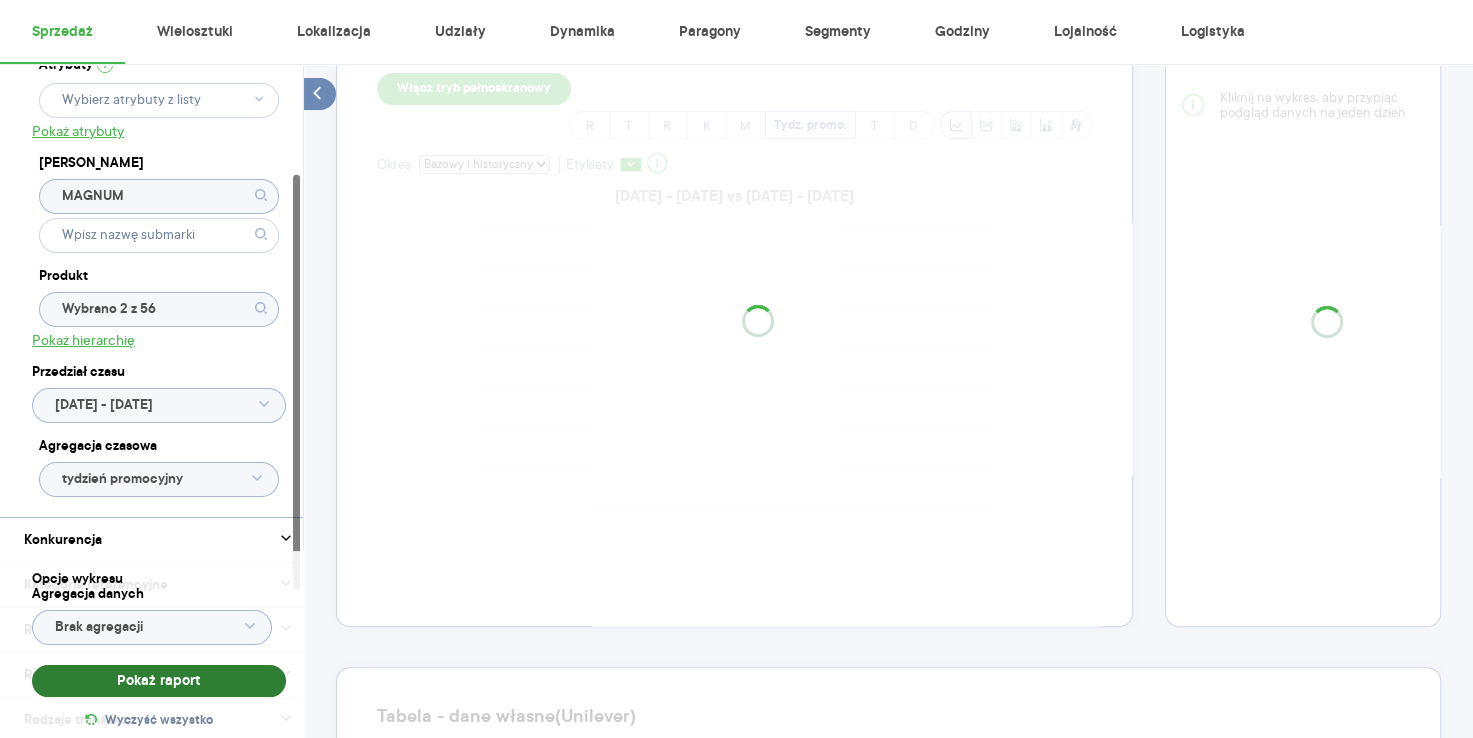 scroll, scrollTop: 628, scrollLeft: 0, axis: vertical 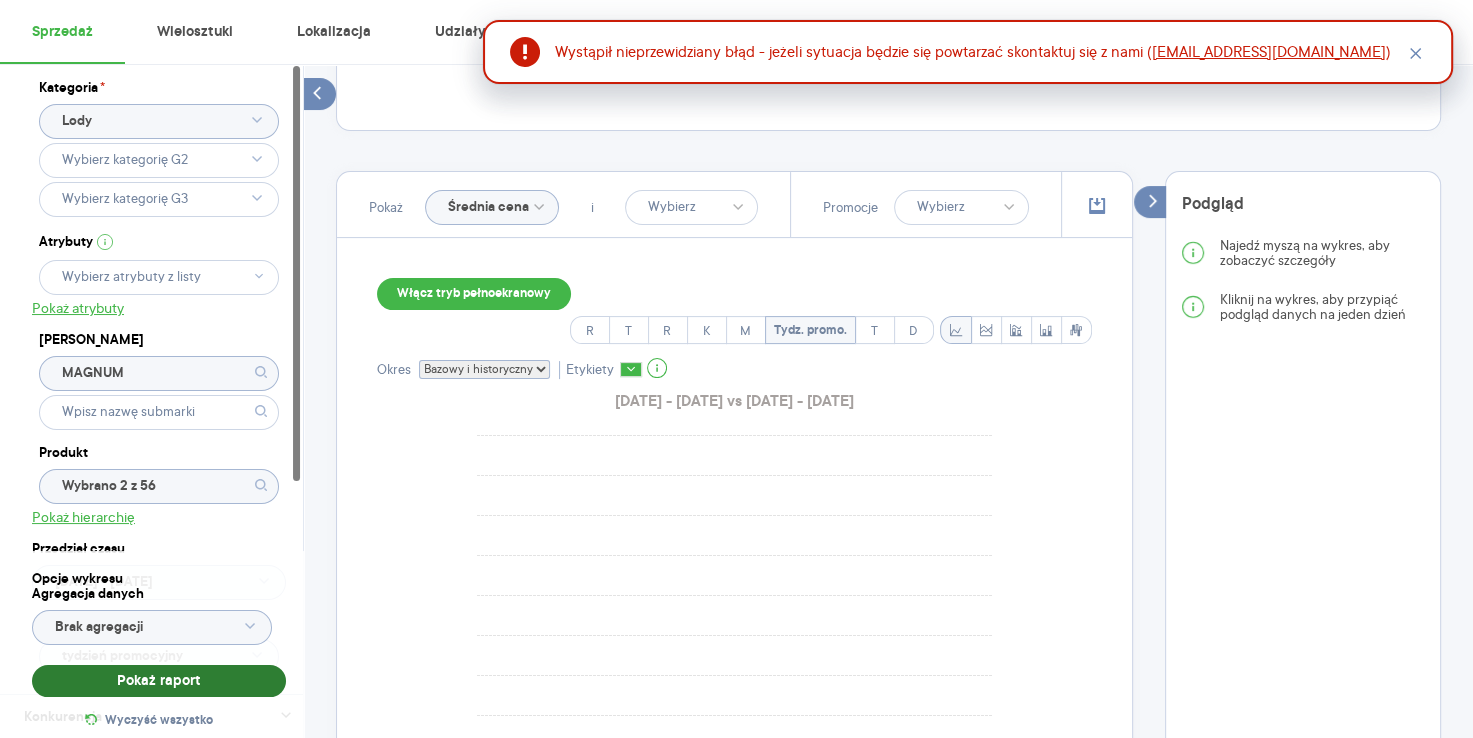 click on "Pokaż raport" at bounding box center [159, 681] 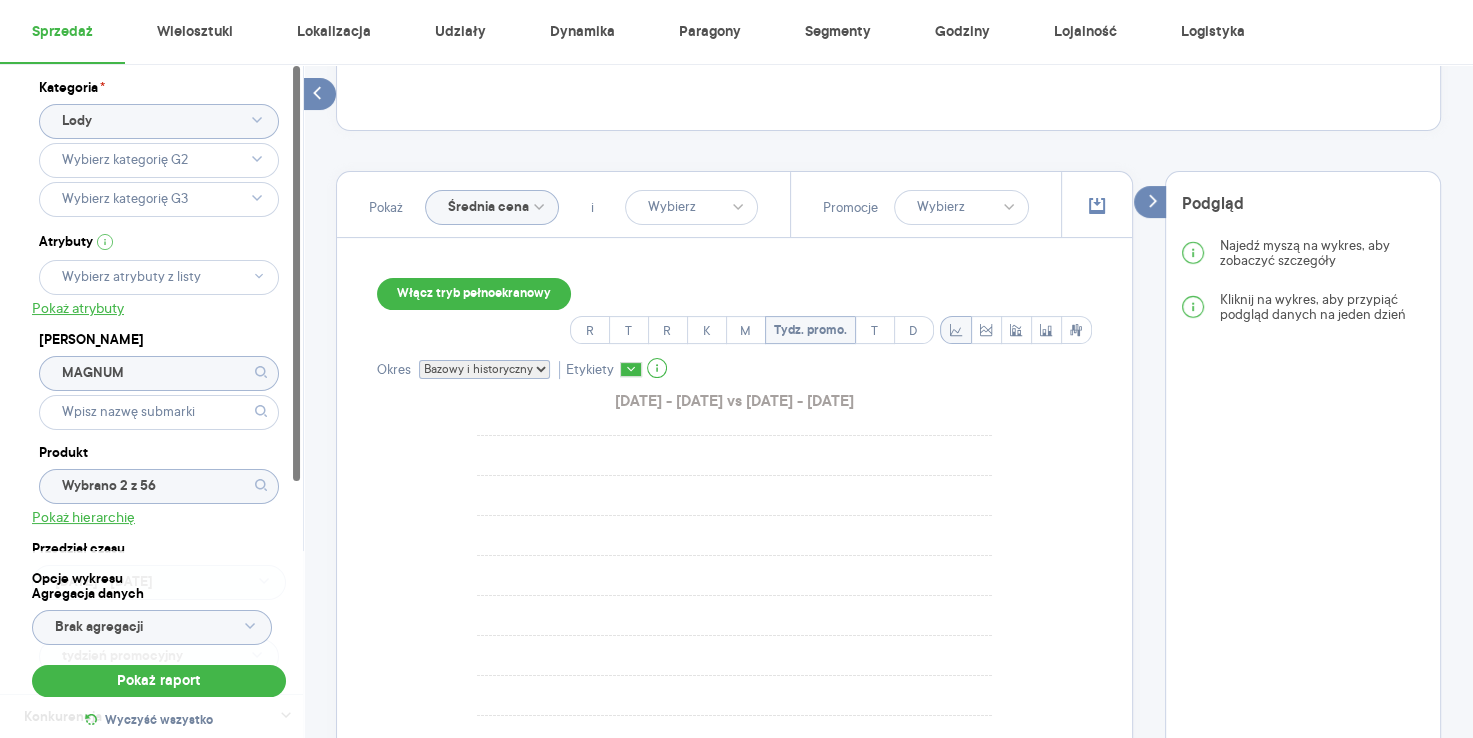 type on "Wybrano 1 z 2" 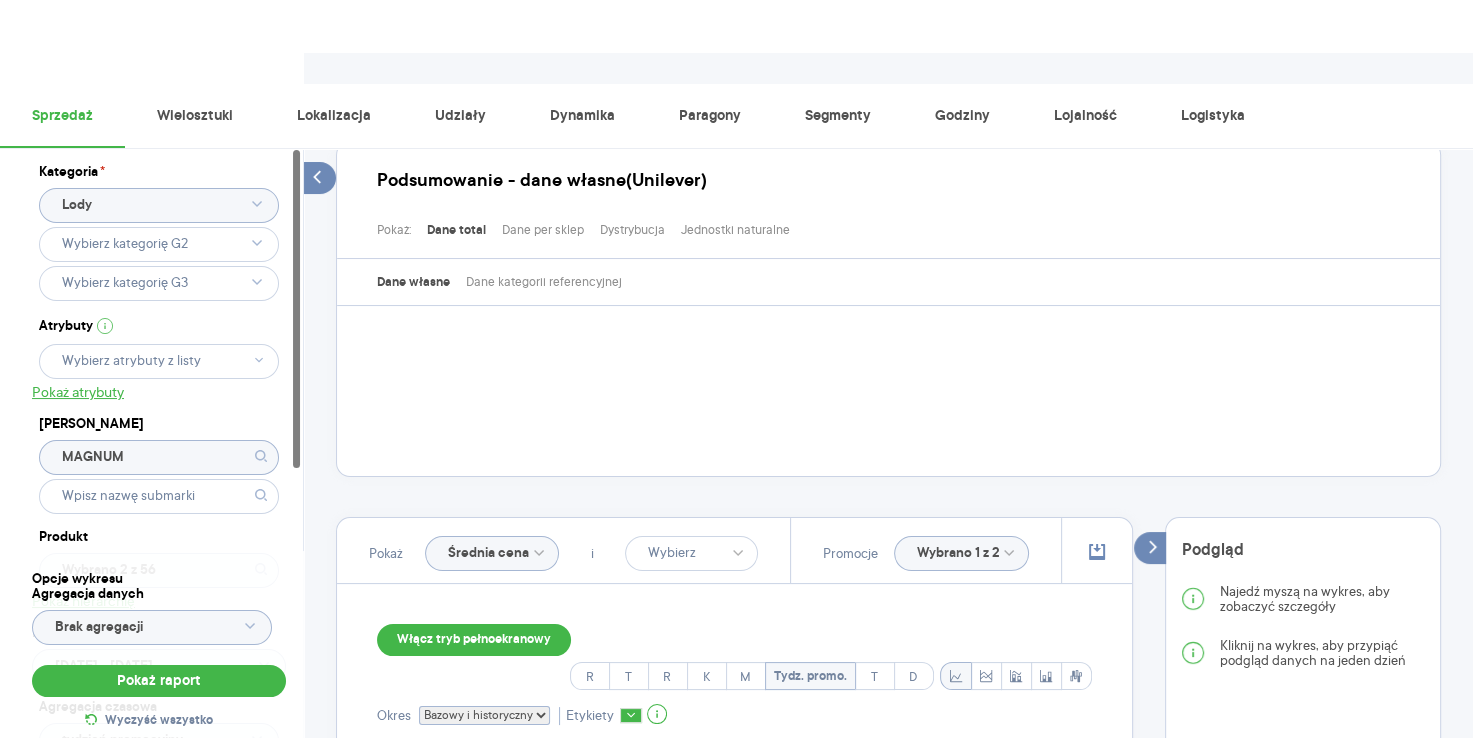 scroll, scrollTop: 0, scrollLeft: 0, axis: both 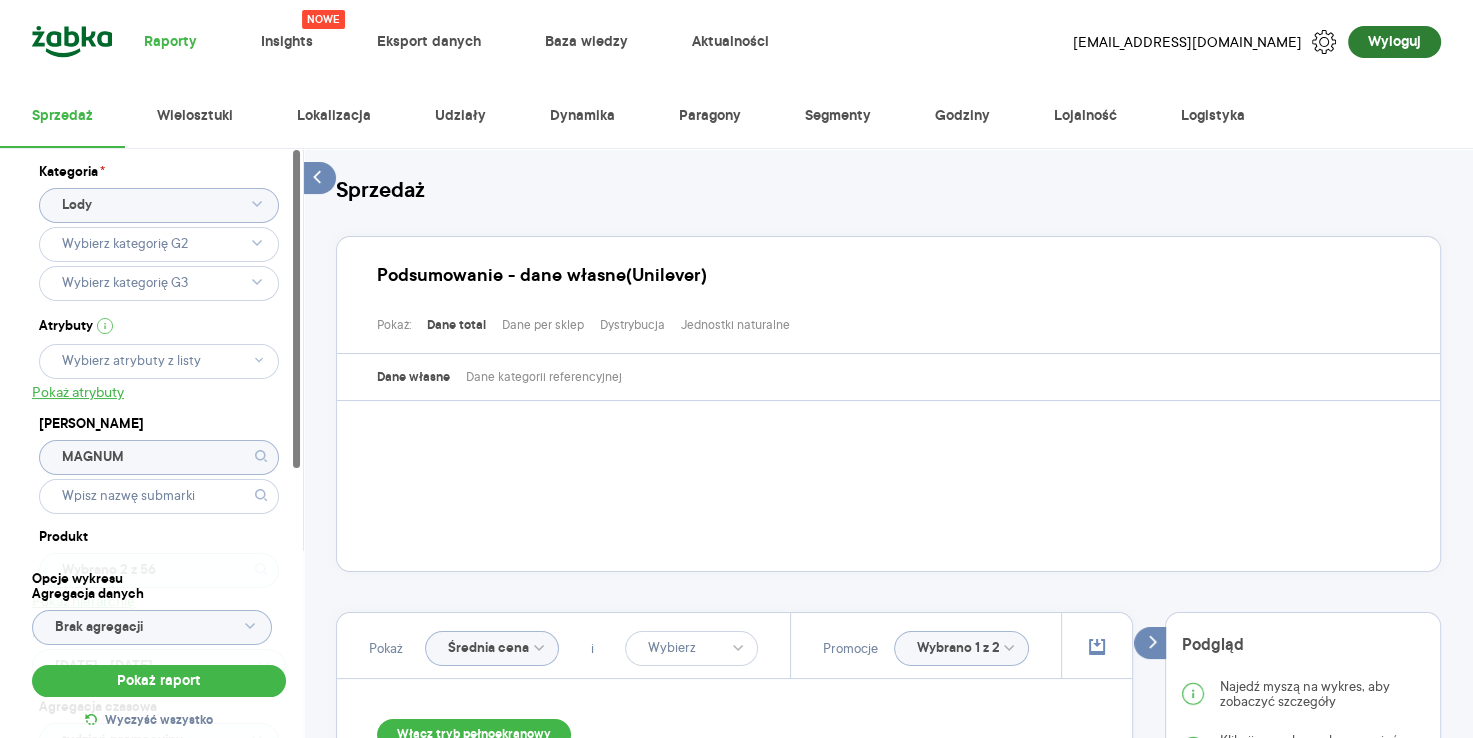 click on "Wyloguj" at bounding box center (1394, 42) 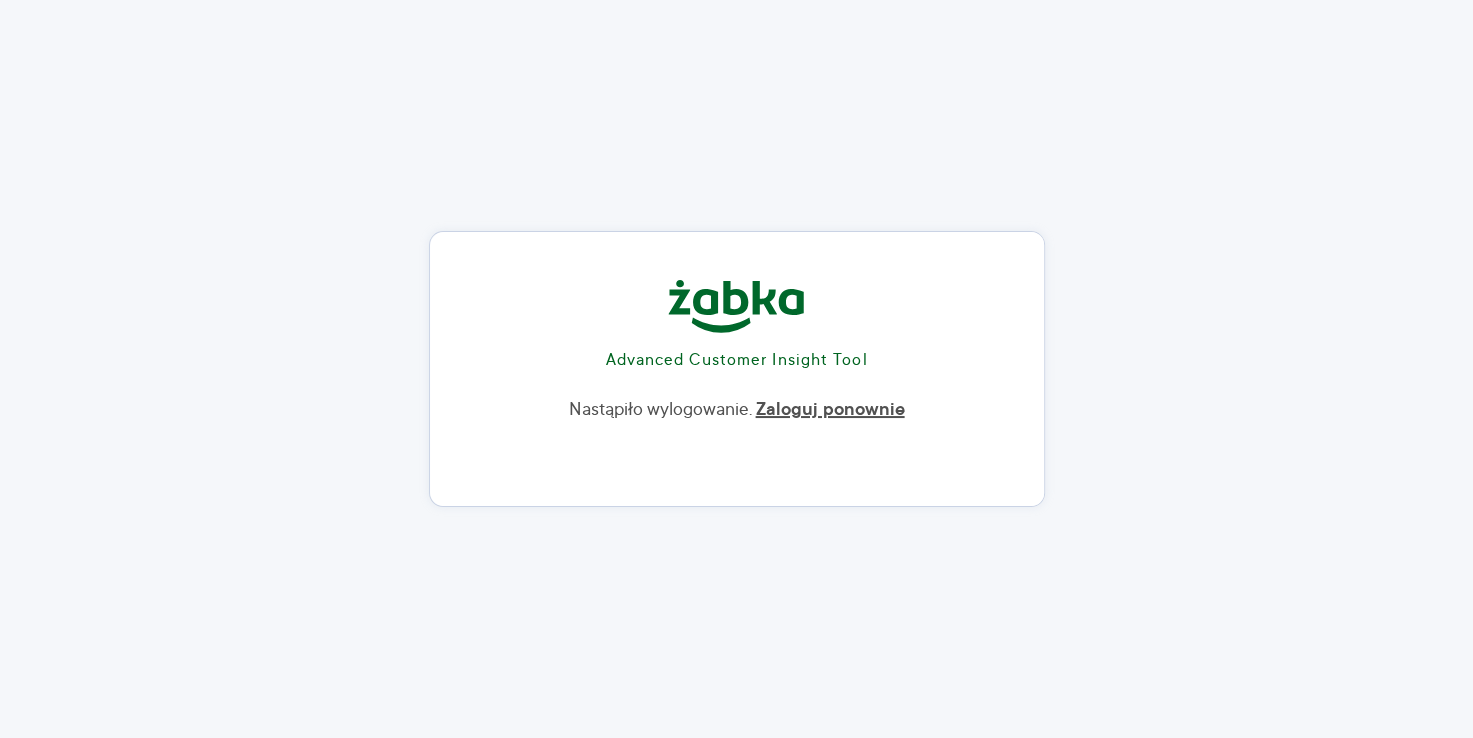 click on "Zaloguj ponownie" at bounding box center (830, 410) 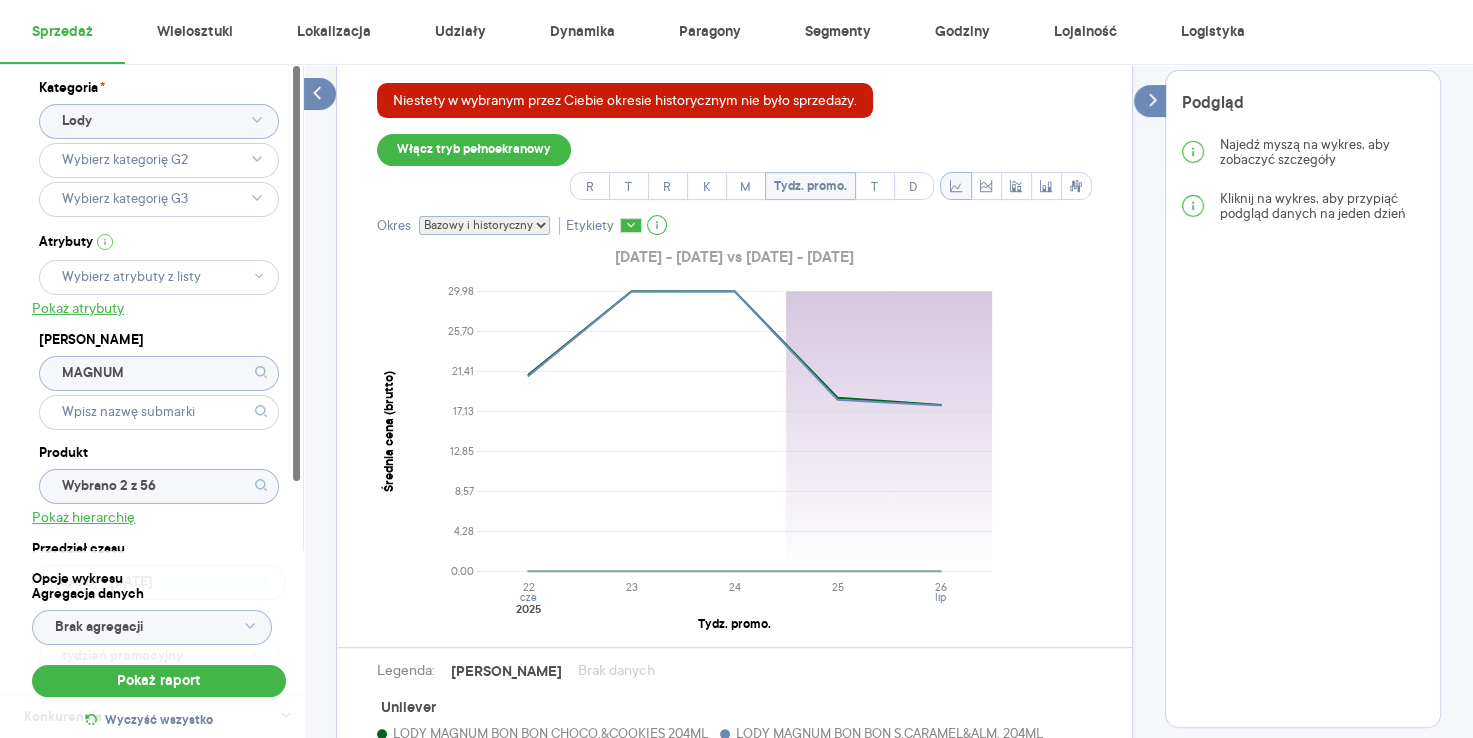 scroll, scrollTop: 636, scrollLeft: 0, axis: vertical 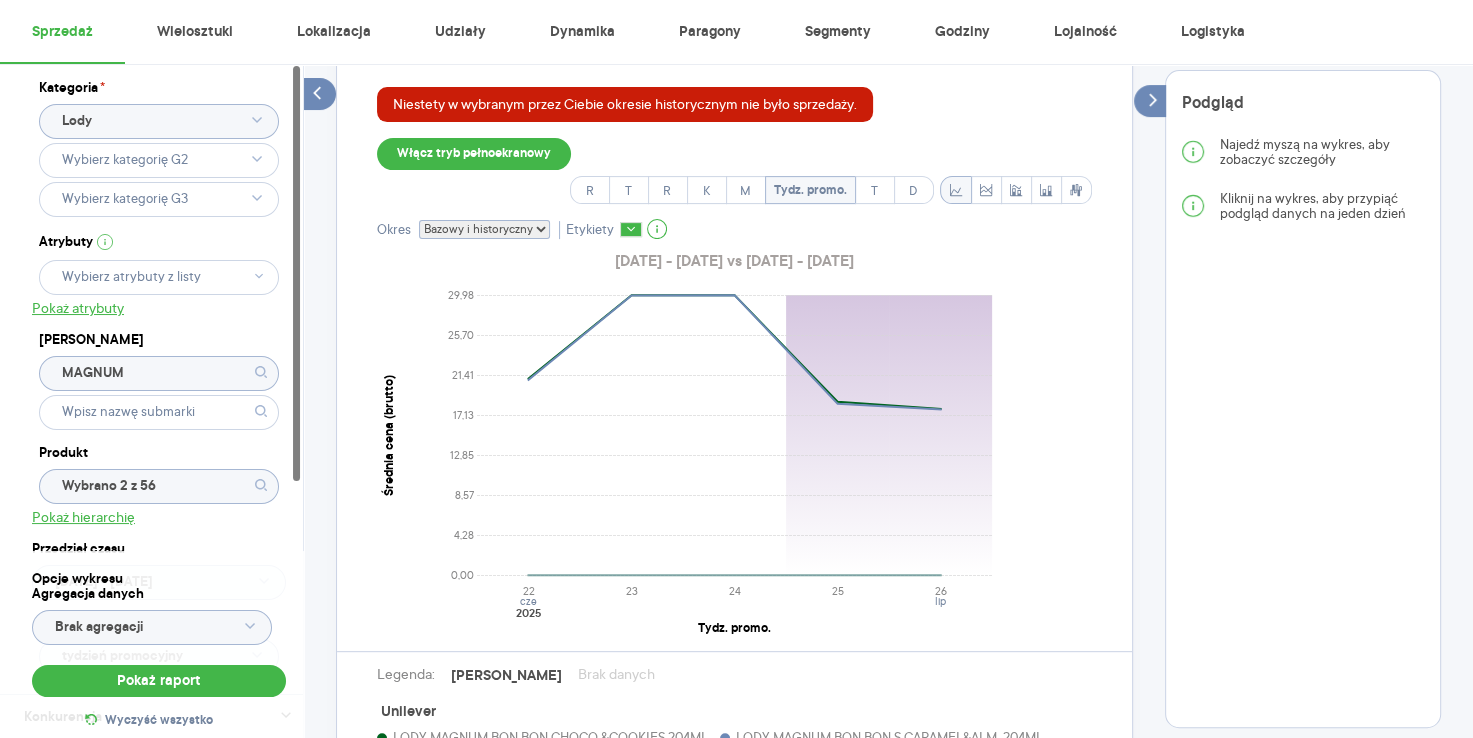 click on "2025.06.01 - 2025.06.30 vs 2024.06.01 - 2024.06.30" at bounding box center [734, 255] 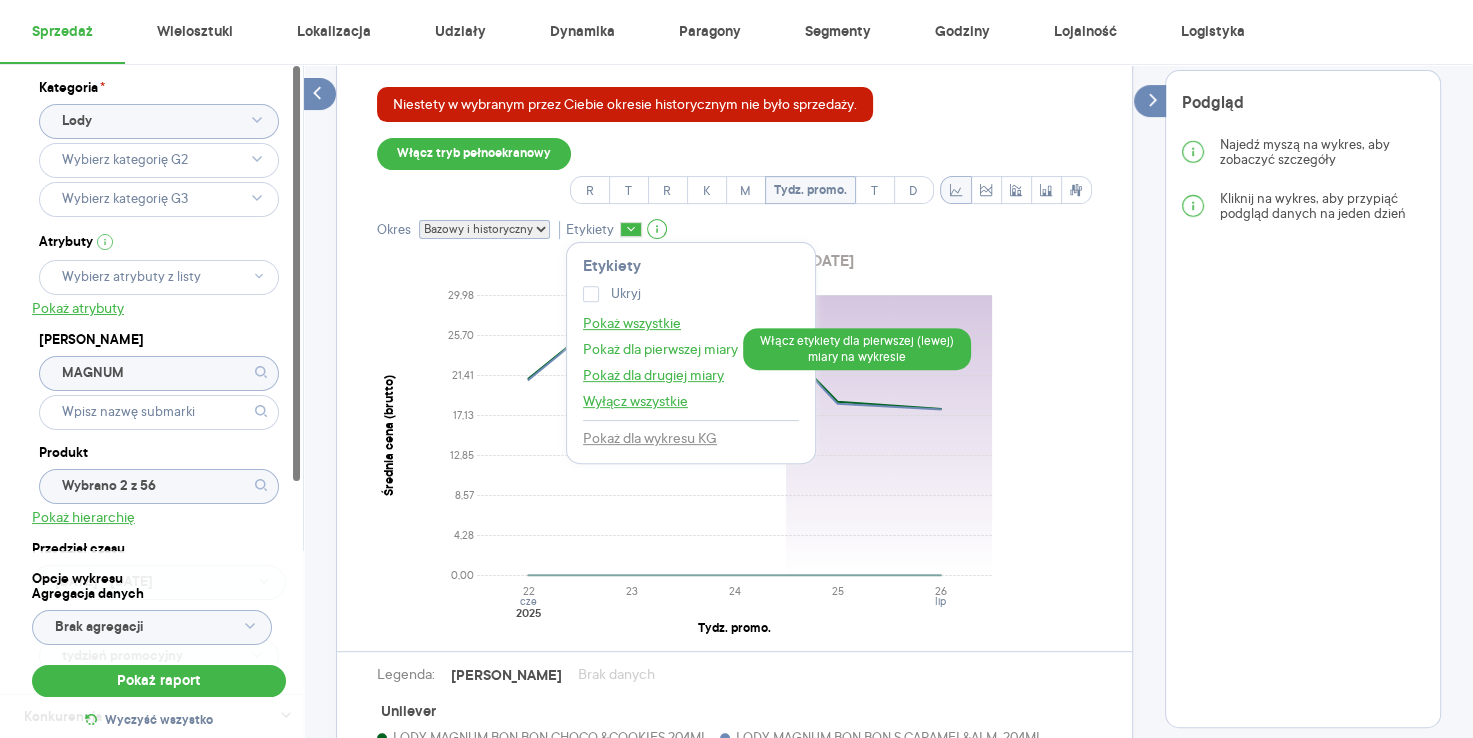 click on "Pokaż dla pierwszej miary" at bounding box center (660, 349) 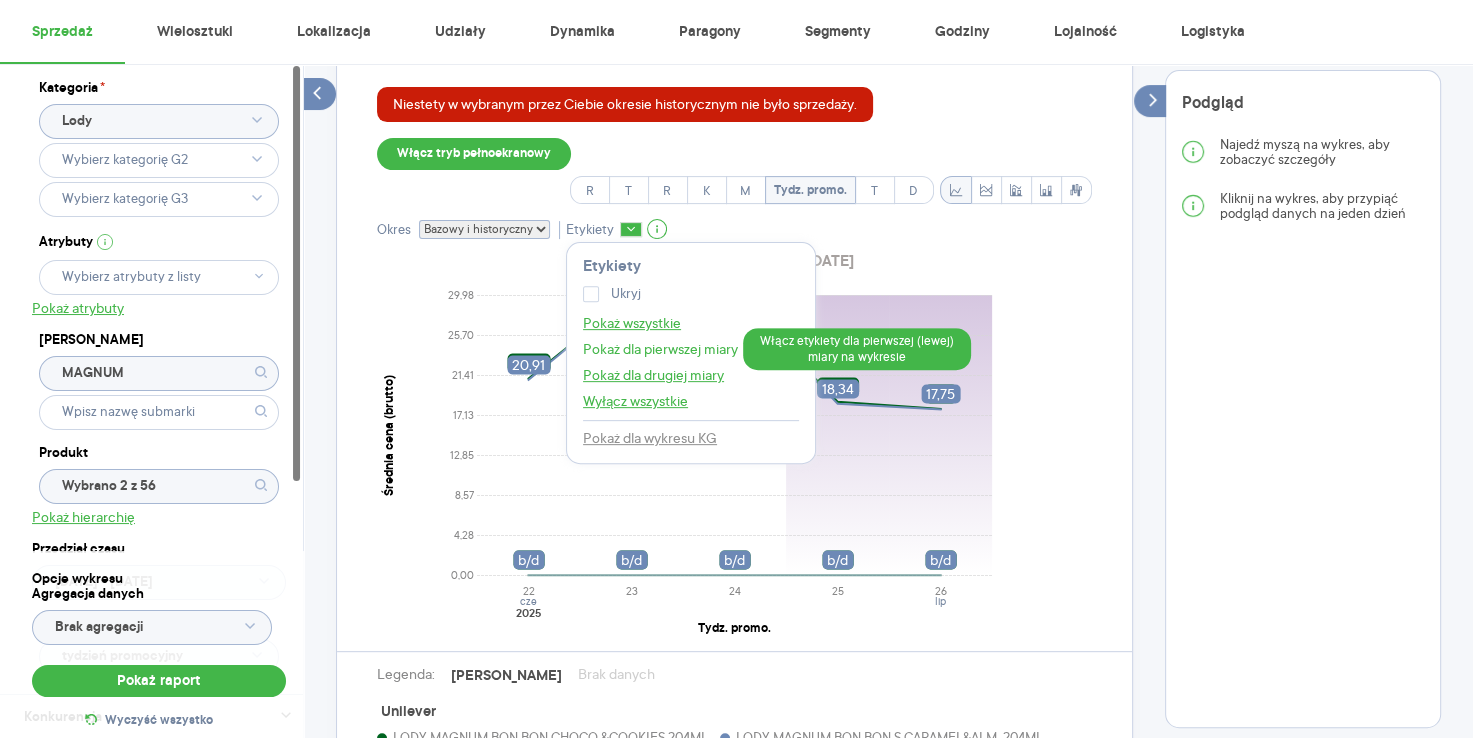 click on "Pokaż dla pierwszej miary" at bounding box center [660, 349] 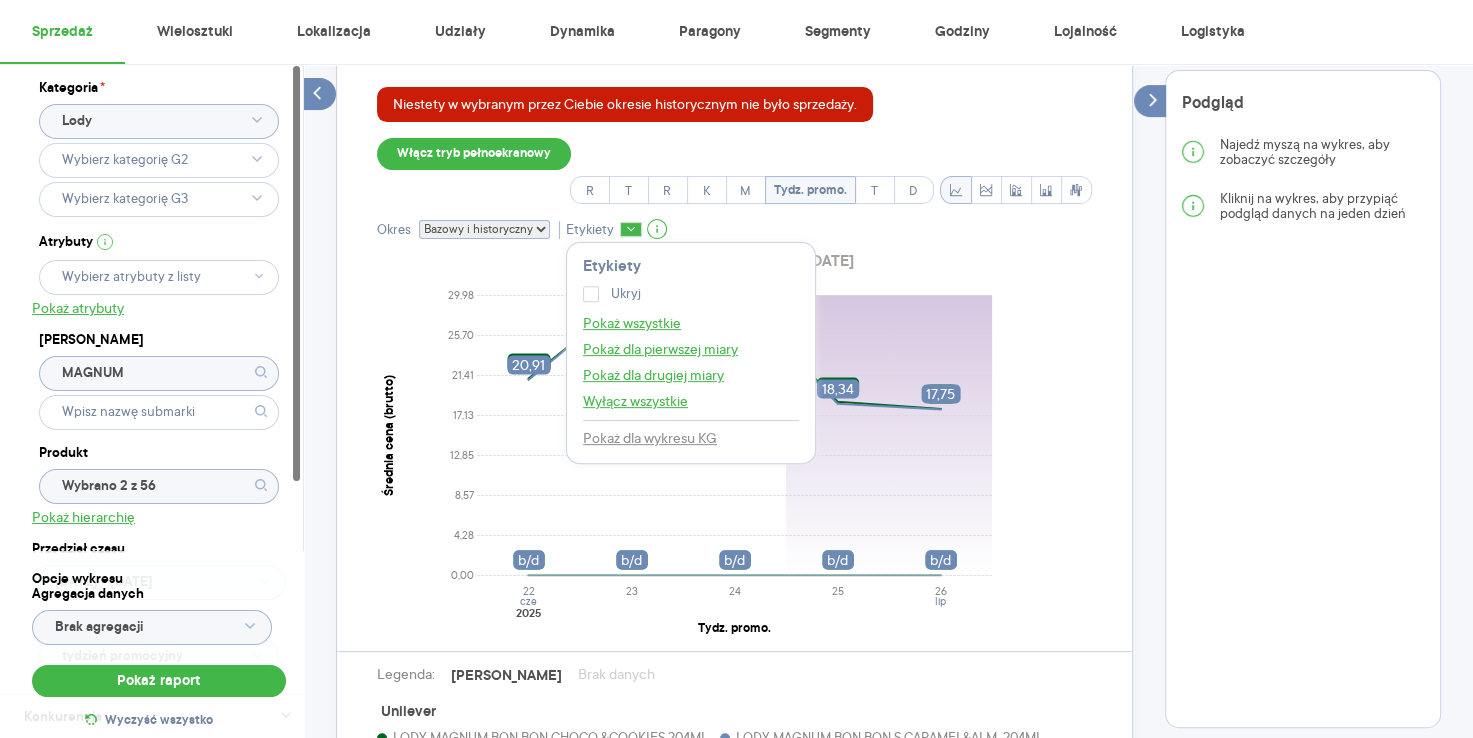 drag, startPoint x: 655, startPoint y: 410, endPoint x: 684, endPoint y: 323, distance: 91.706055 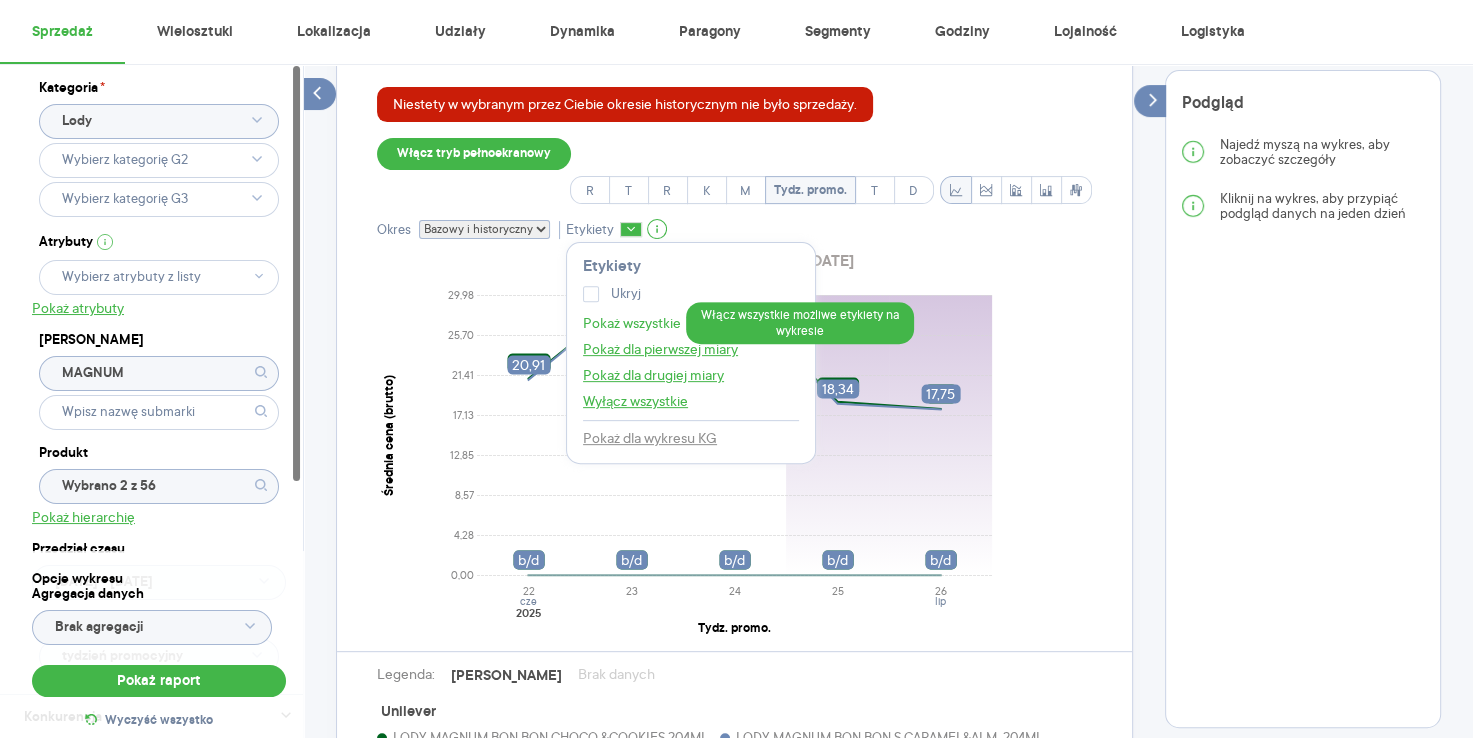 click on "Pokaż wszystkie" at bounding box center (632, 323) 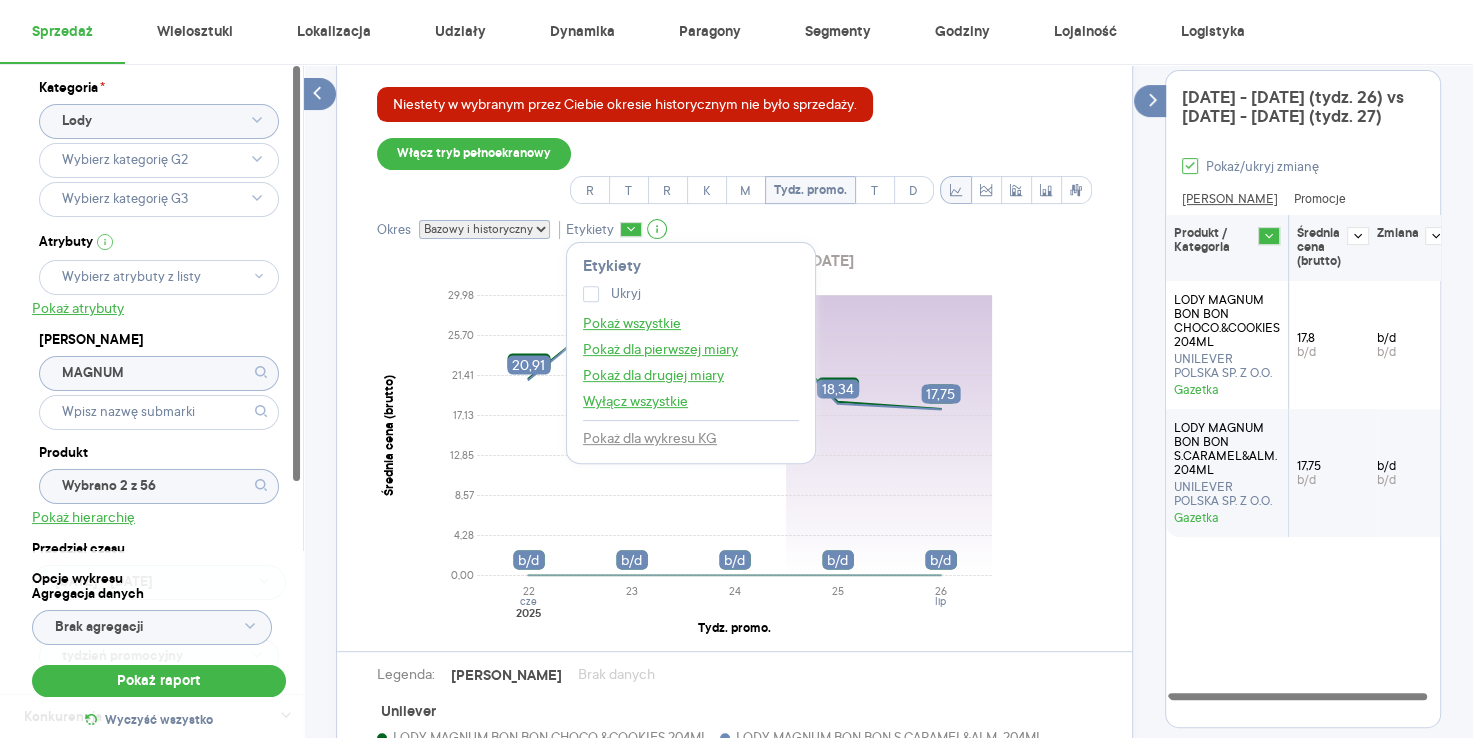 click on "0,00 4,28 8,57 12,85 17,13 21,41 25,70 29,98 Średnia cena (brutto) 22 23 24 25 26 cze lip 2025 Tydz. promo. 21,06 b/d 29,98 b/d 29,98 b/d 18,56 b/d 17,8 b/d 20,91 b/d 29,95 b/d 29,97 b/d 18,34 b/d 17,75 b/d" 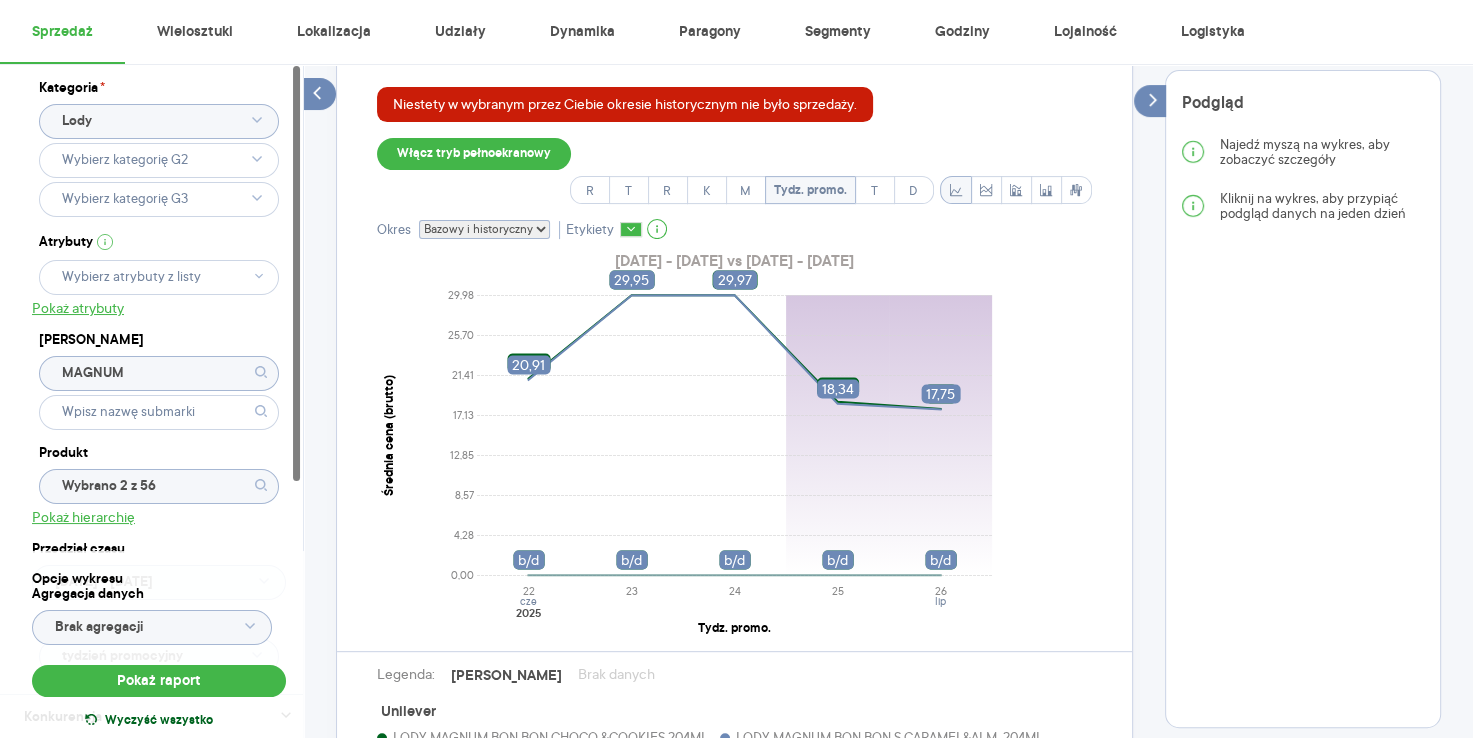 click on "Wyczyść wszystko" at bounding box center [159, 721] 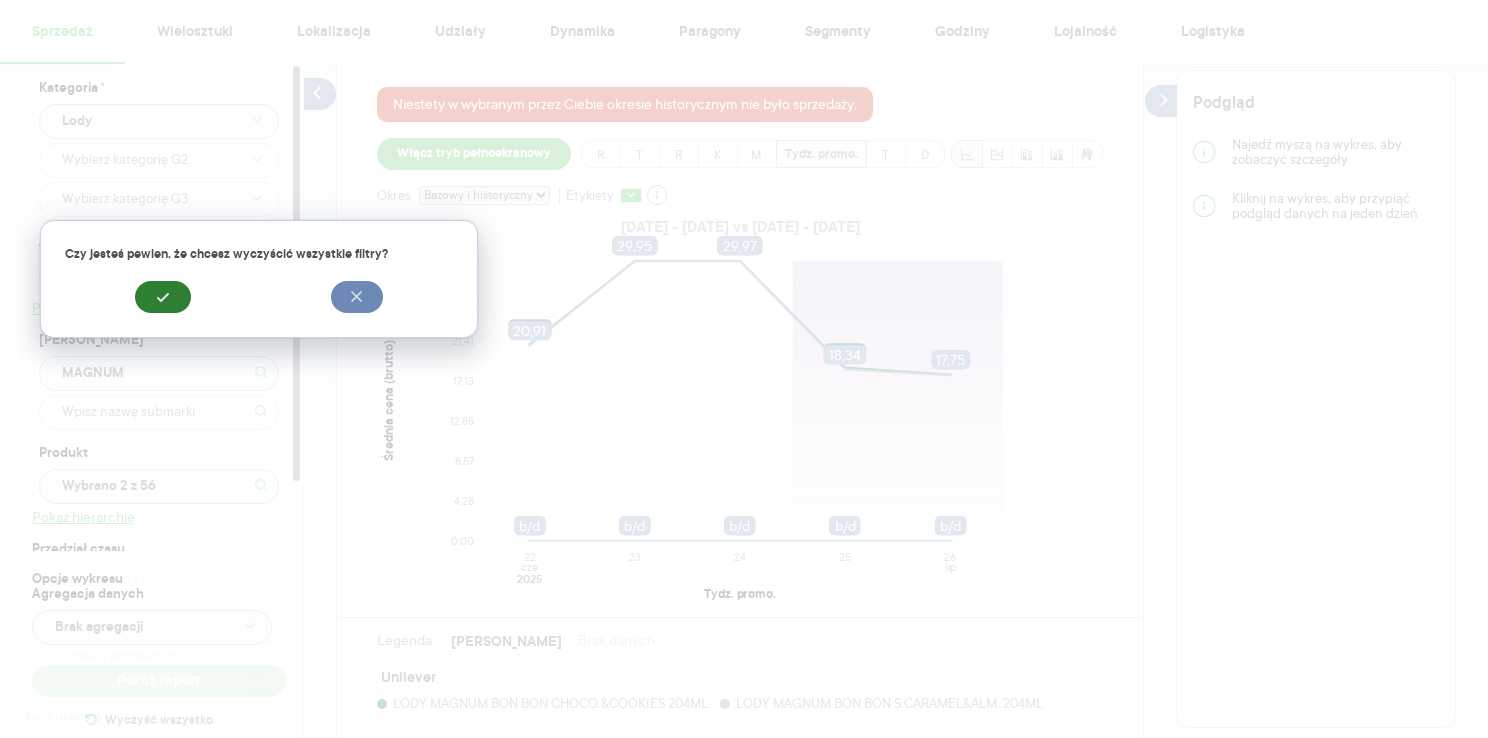 click at bounding box center (163, 297) 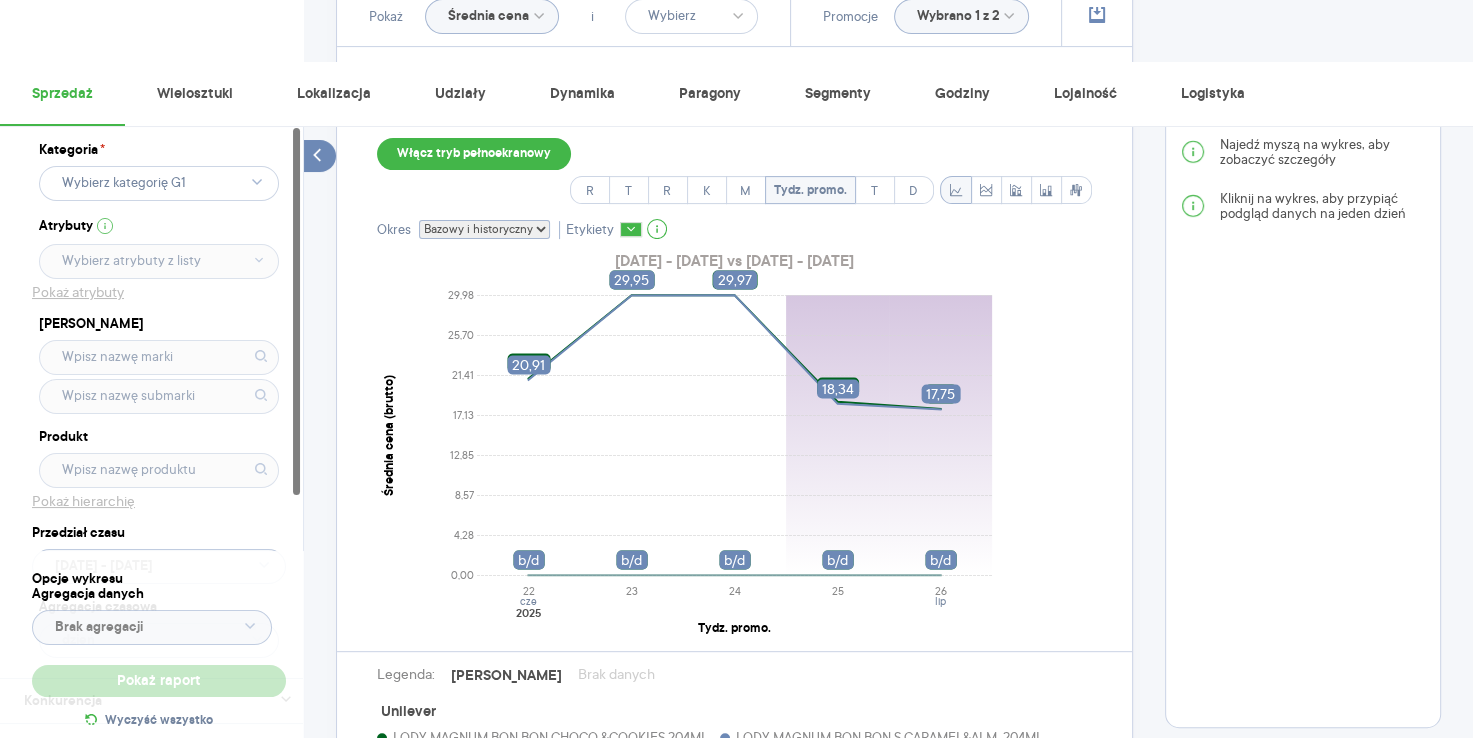 type 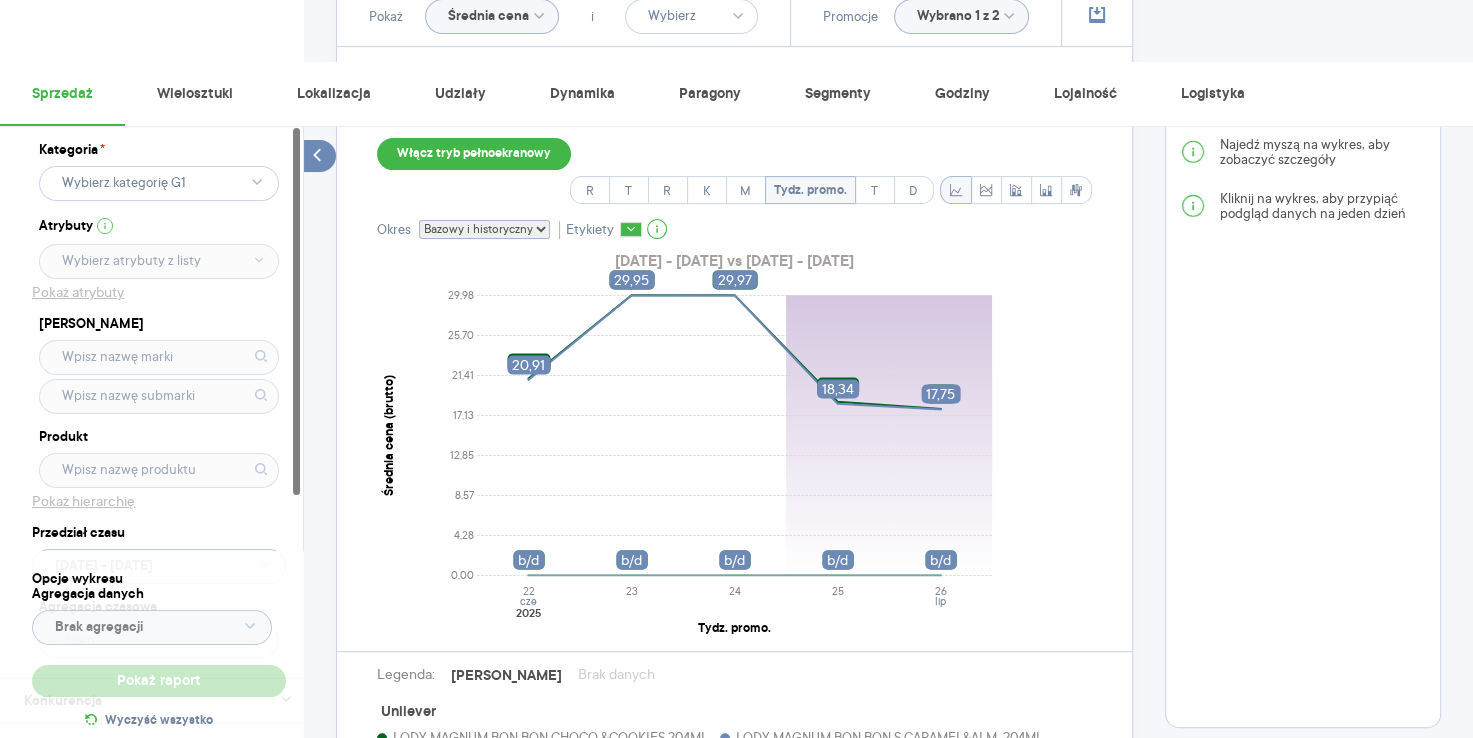 scroll, scrollTop: 21, scrollLeft: 0, axis: vertical 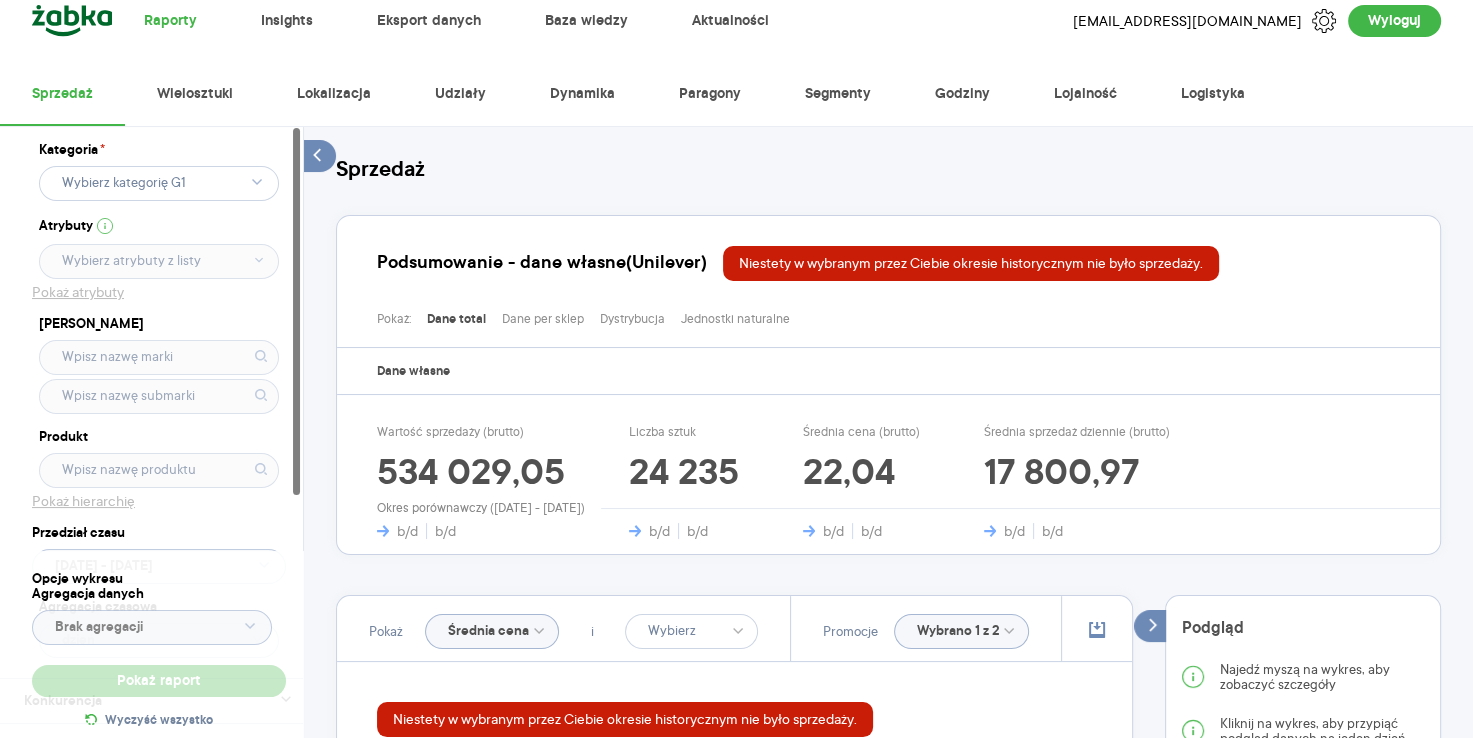 click on "Kategoria *" at bounding box center [72, 149] 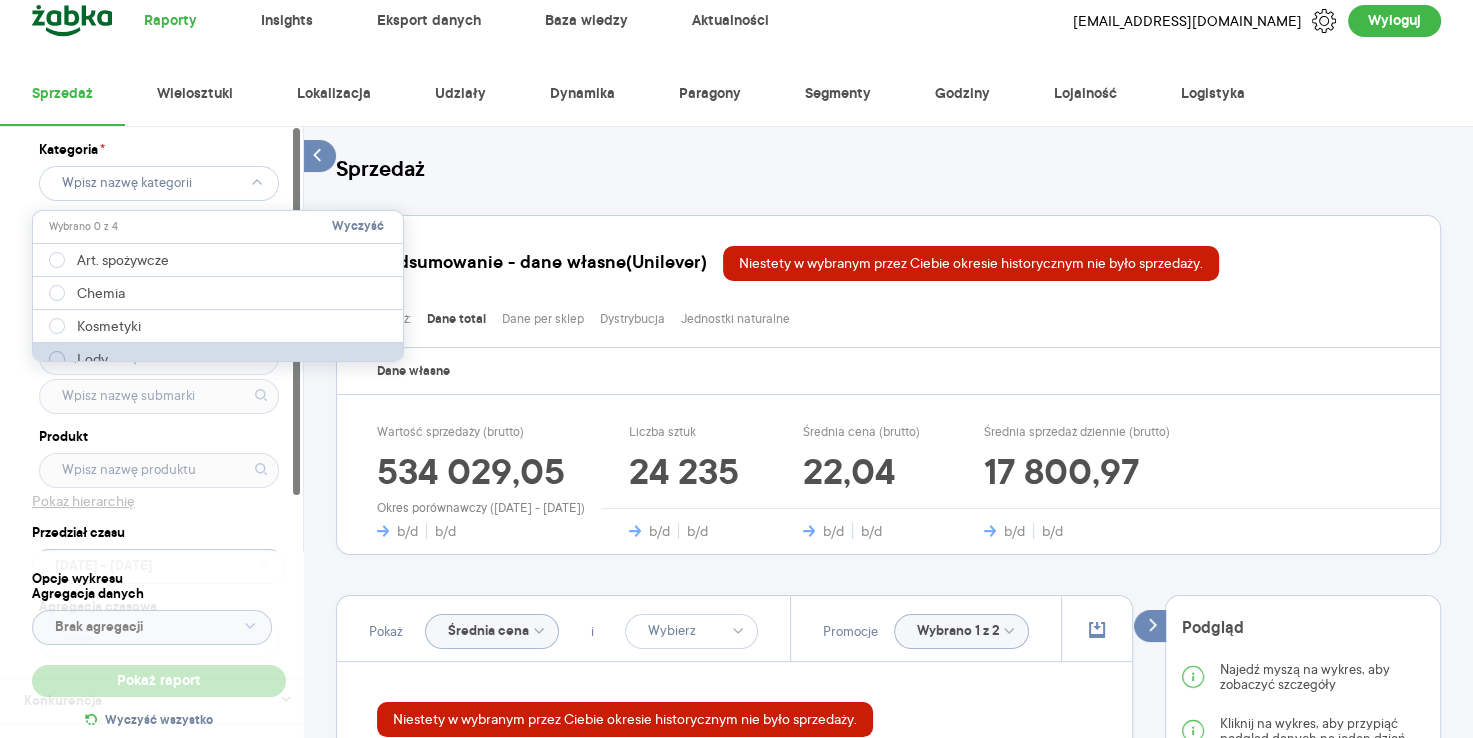 click at bounding box center [57, 359] 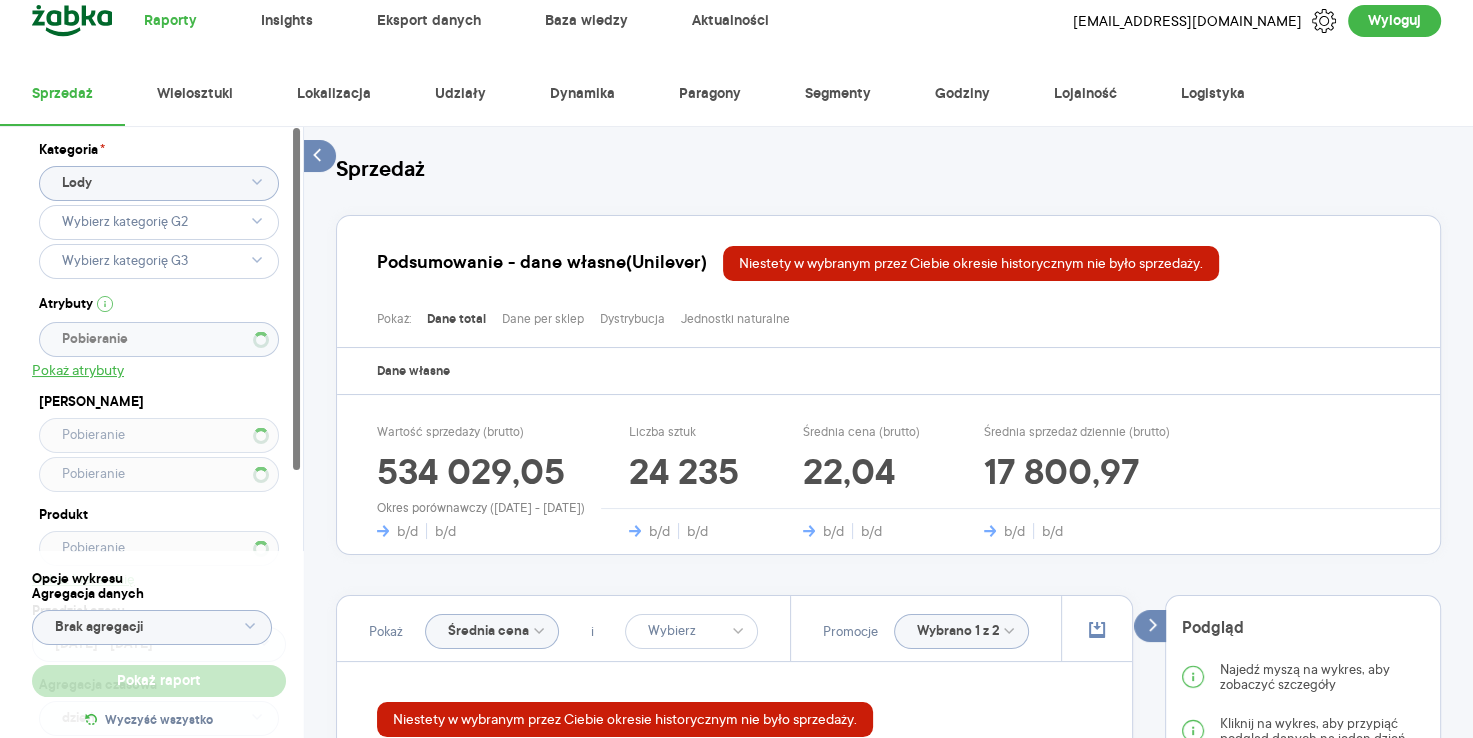 type 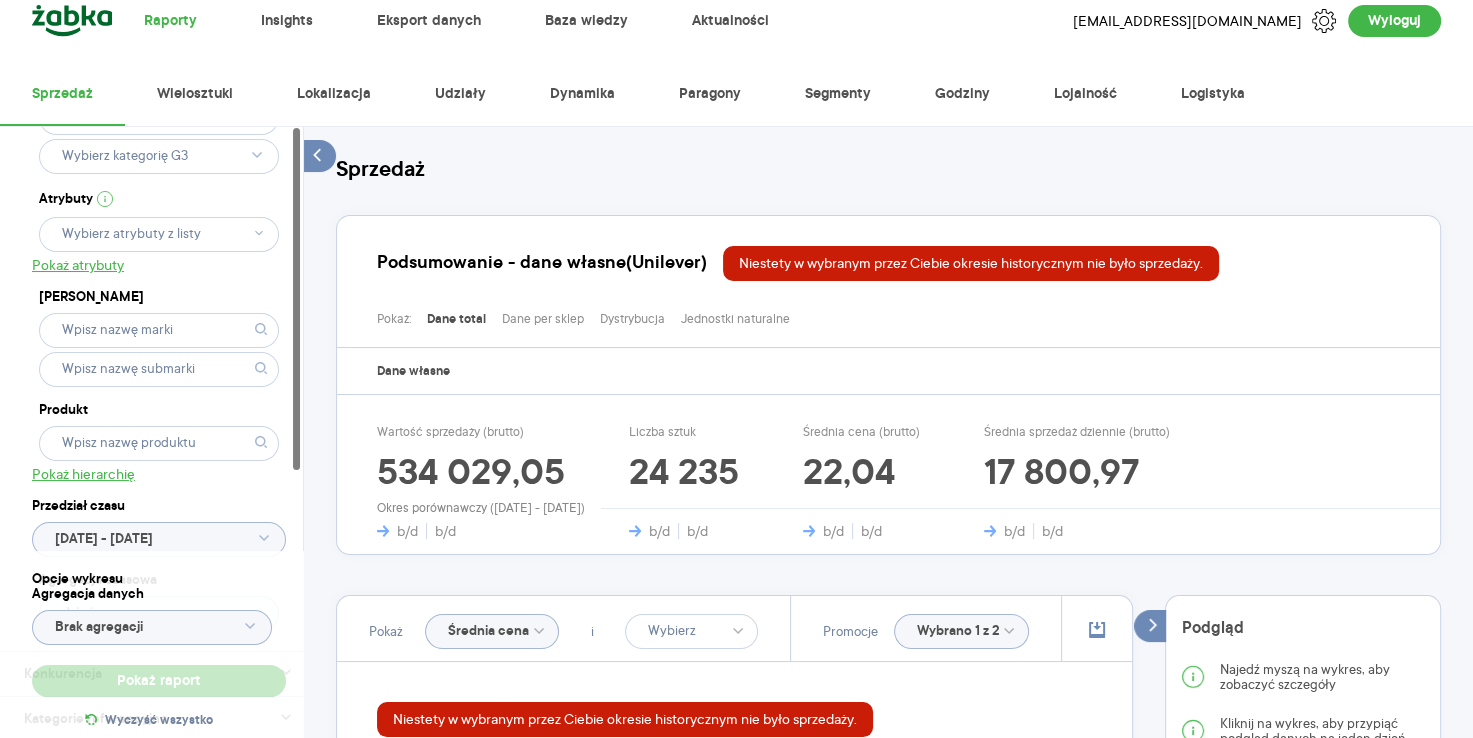 type 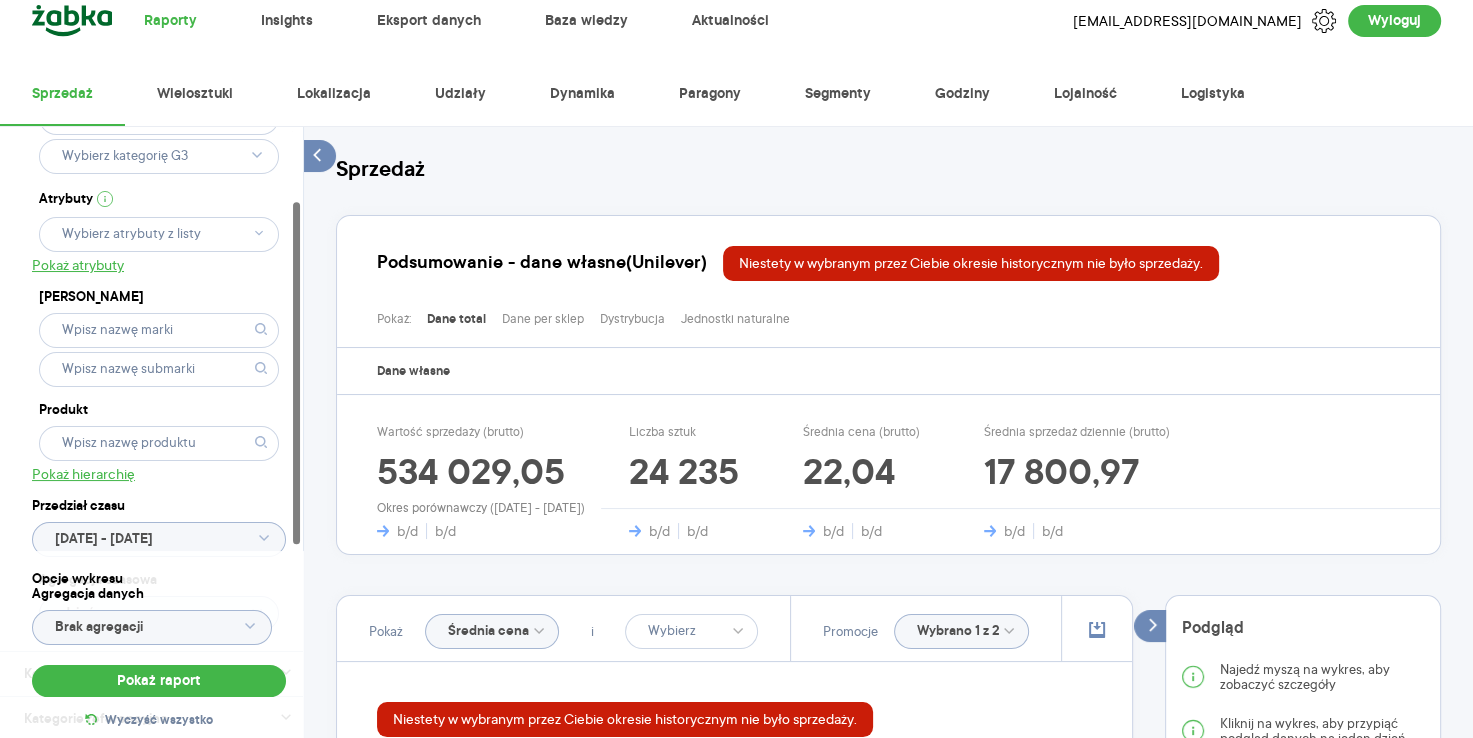 scroll, scrollTop: 135, scrollLeft: 0, axis: vertical 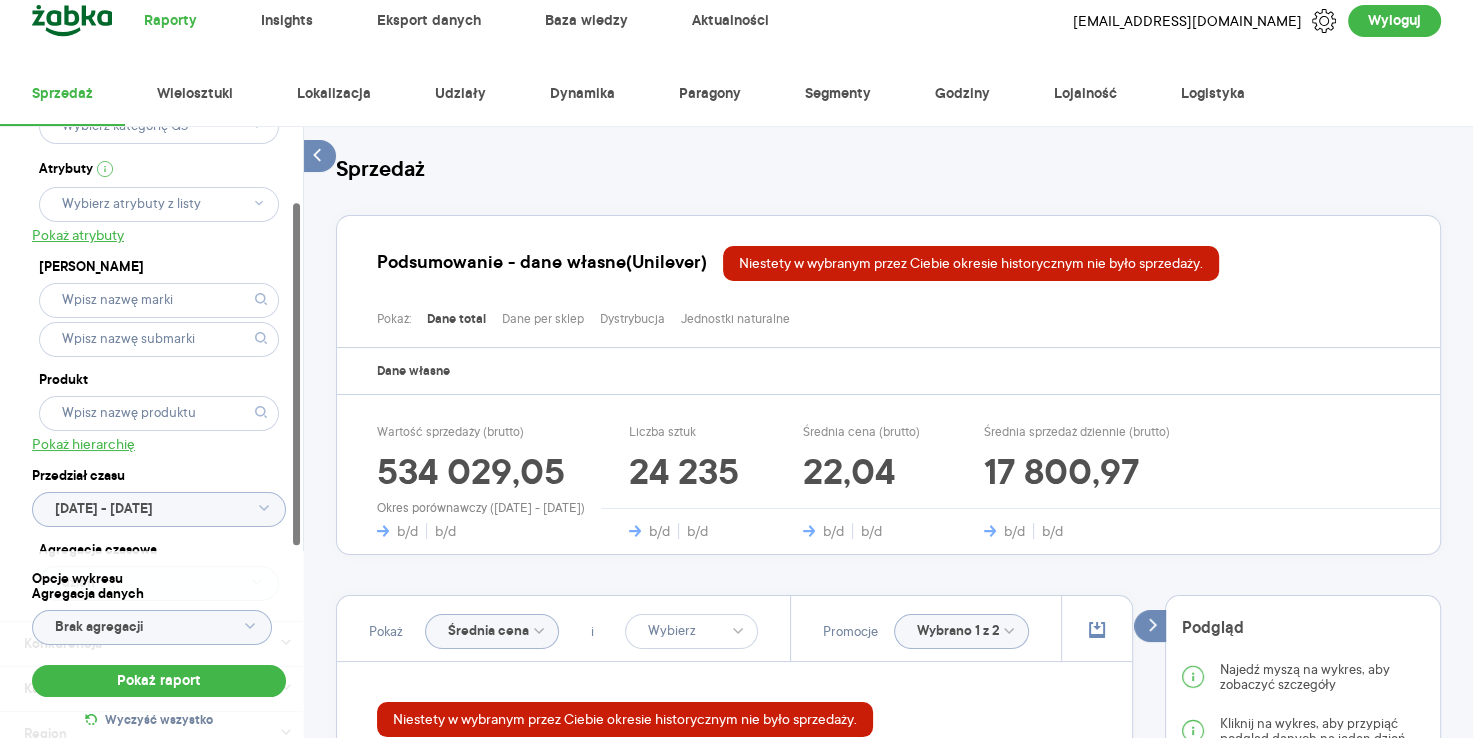click on "2025.06.01 - 2025.06.30" 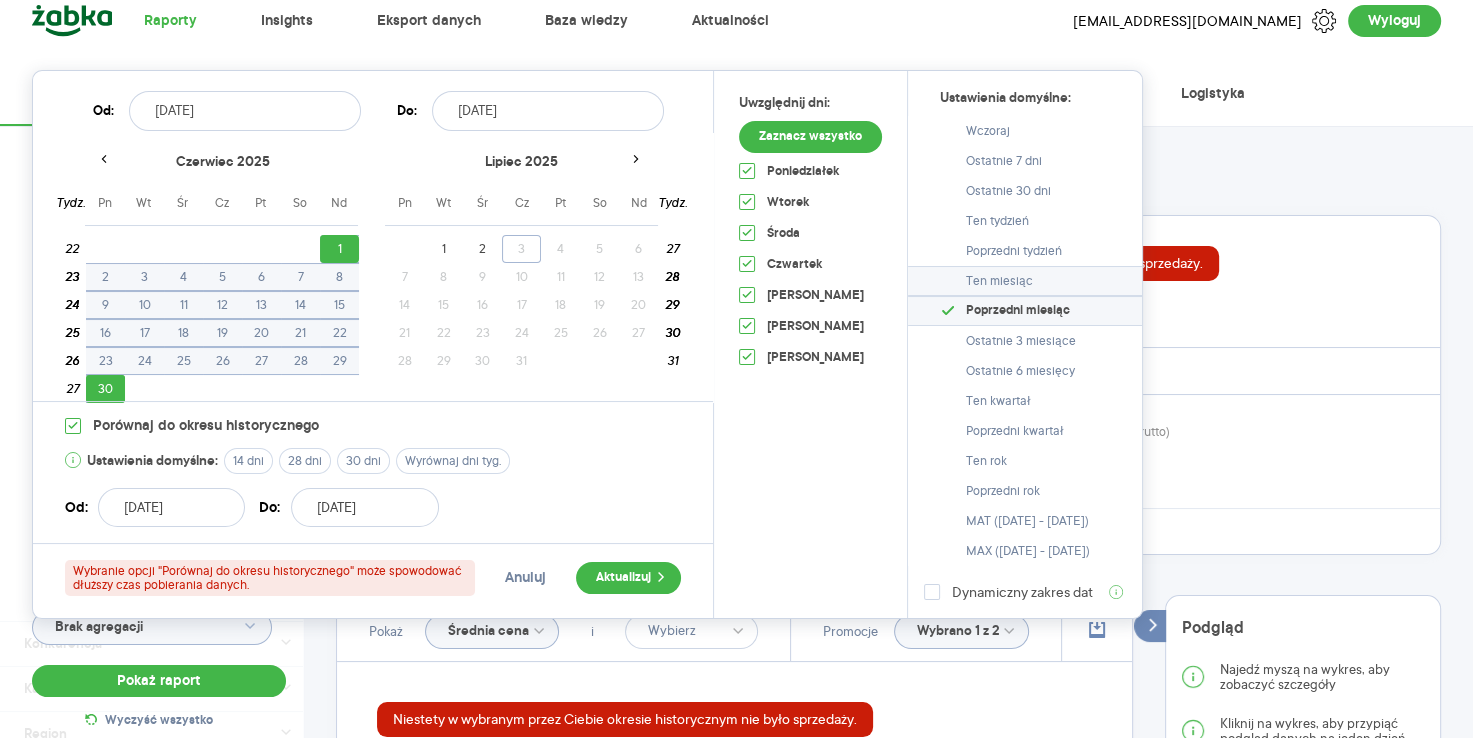 click on "Ten miesiąc" at bounding box center [1025, 281] 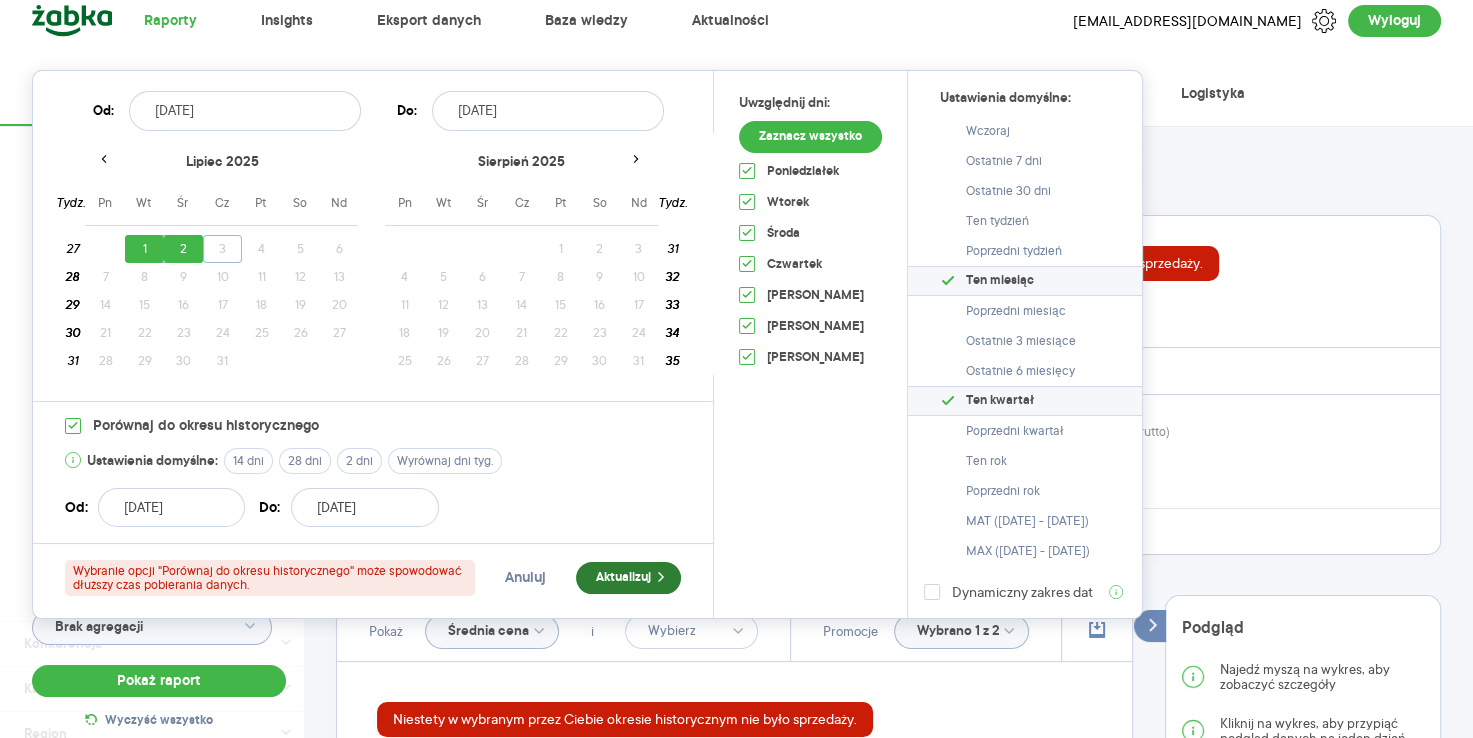 click on "Aktualizuj" at bounding box center (628, 578) 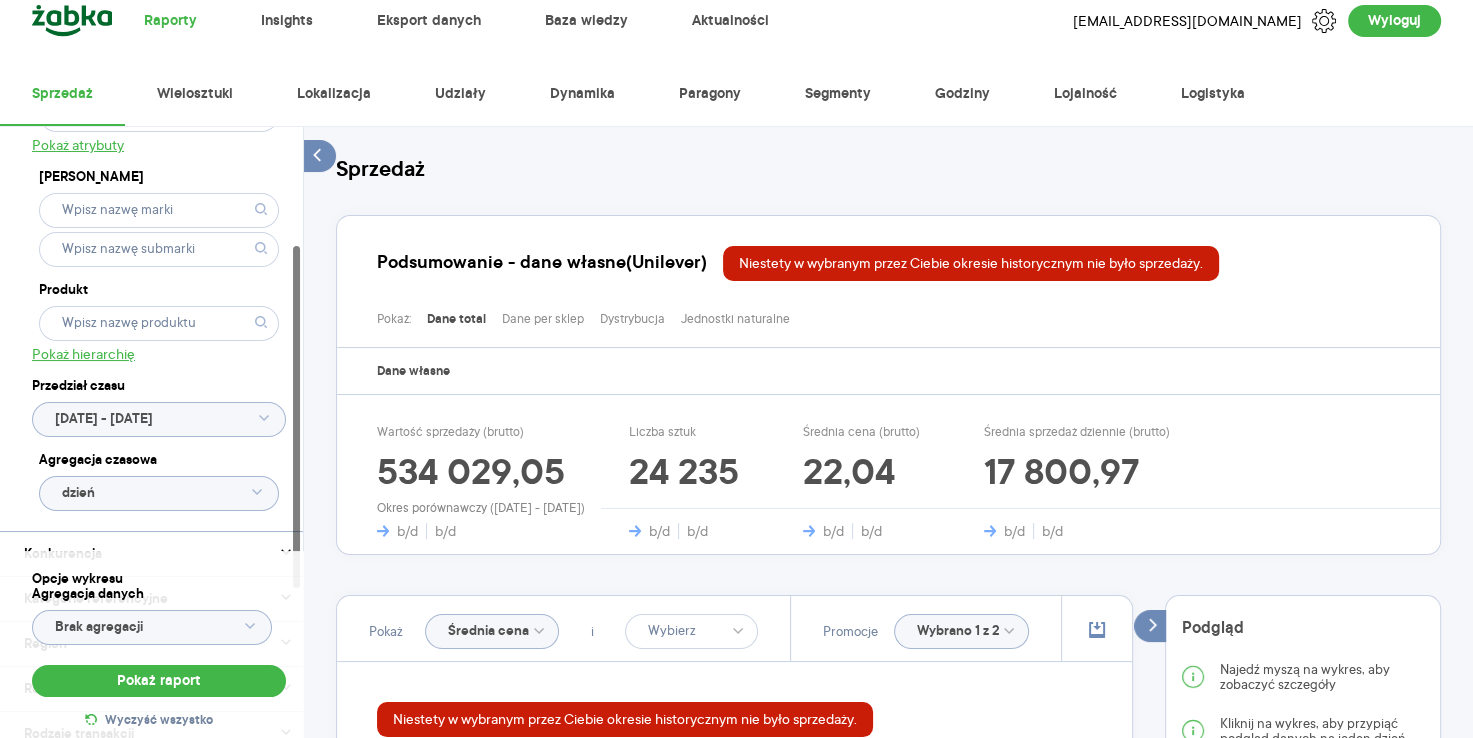 scroll, scrollTop: 292, scrollLeft: 0, axis: vertical 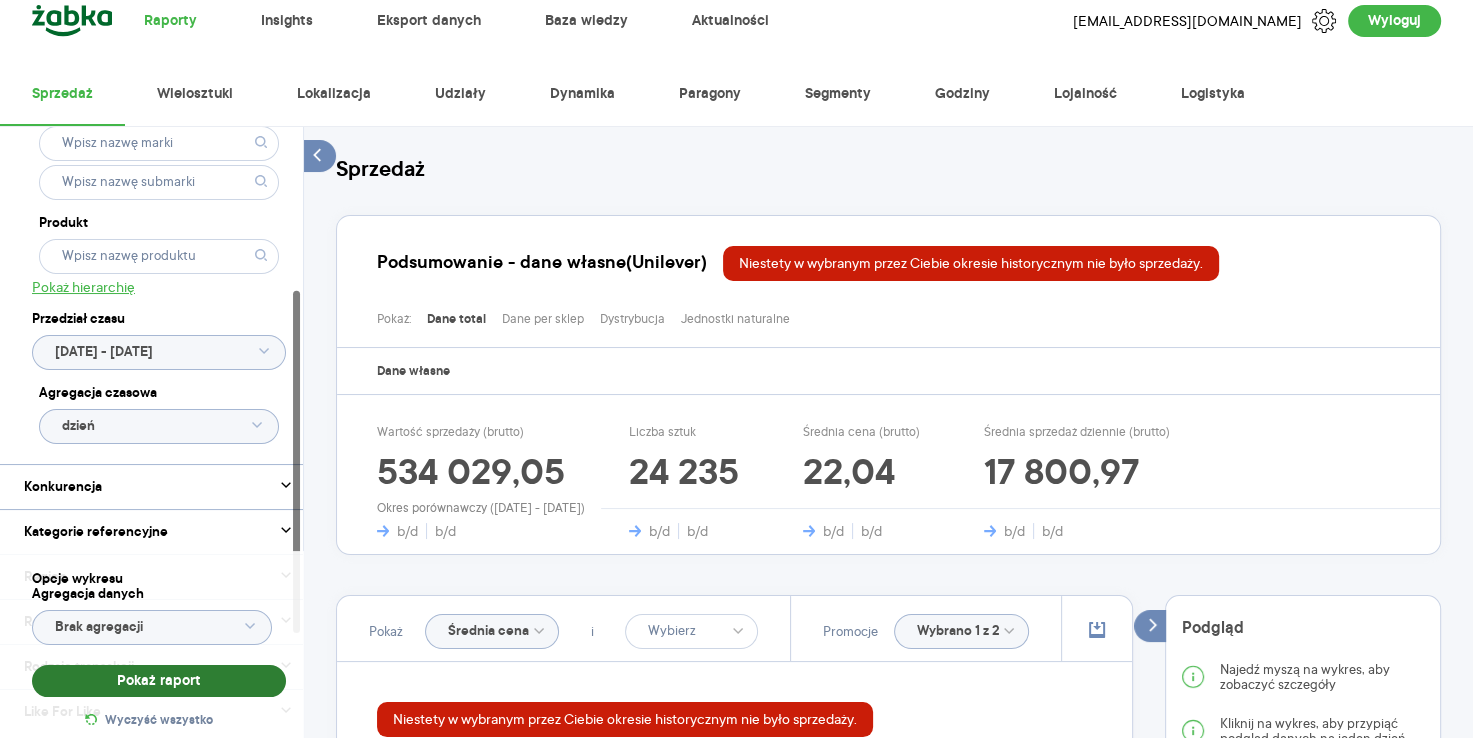 click on "Pokaż raport" at bounding box center [159, 681] 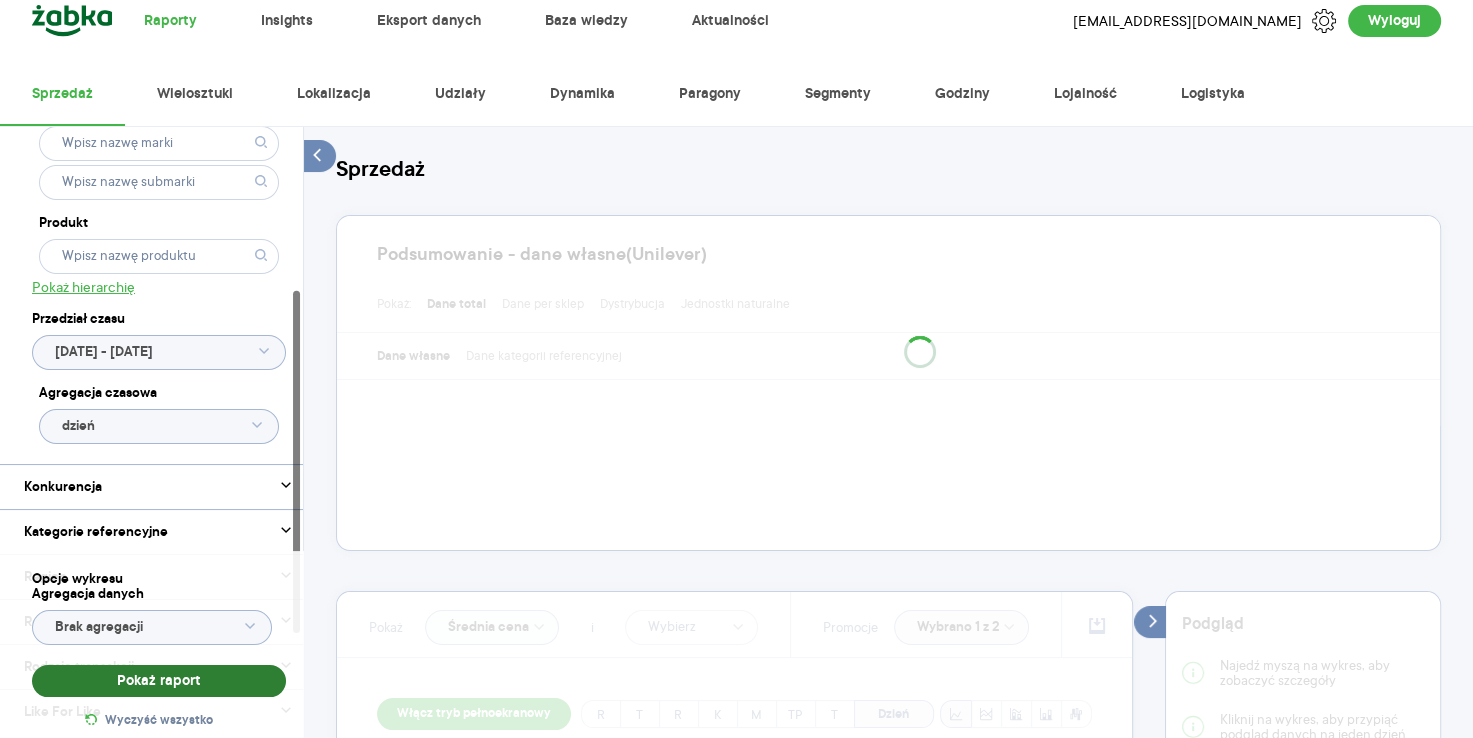 click on "Pokaż raport" at bounding box center (159, 681) 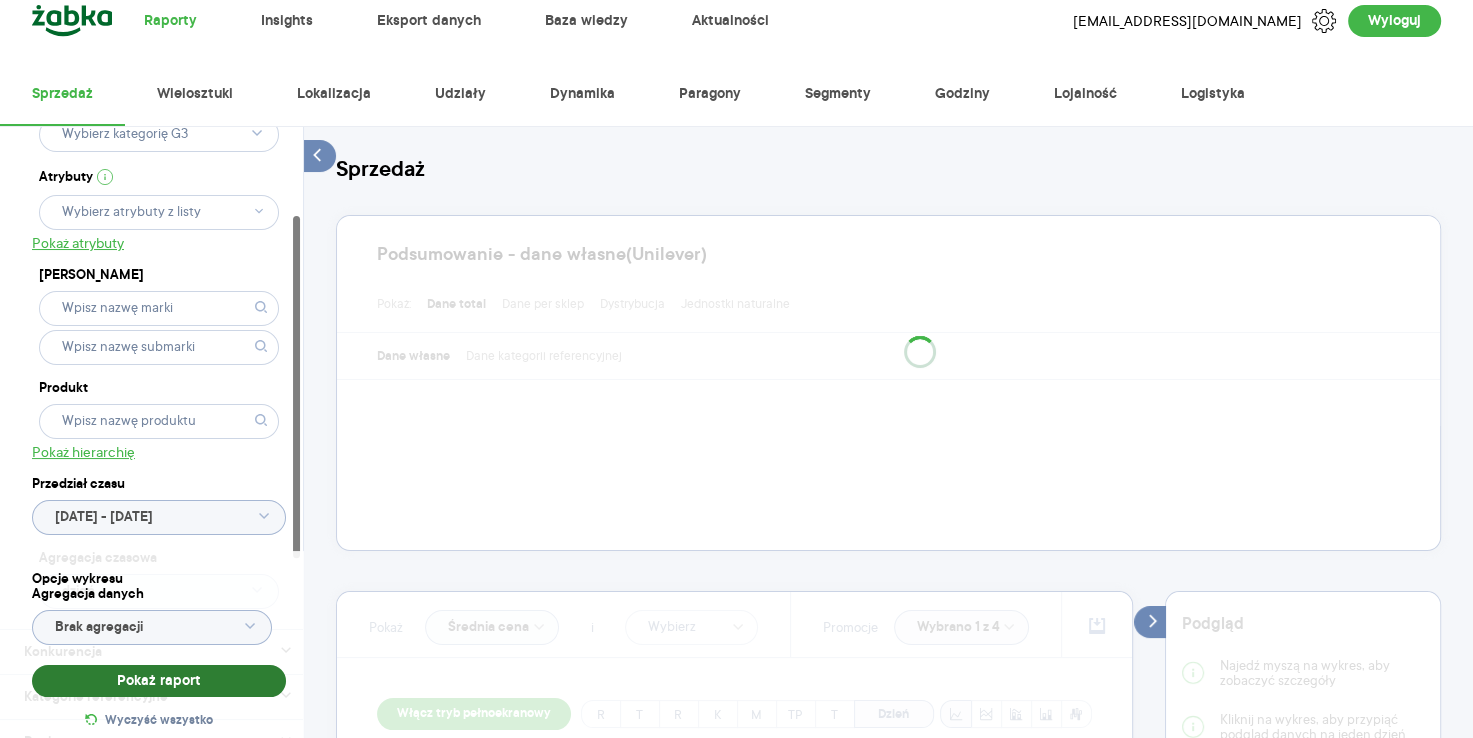 scroll, scrollTop: 0, scrollLeft: 0, axis: both 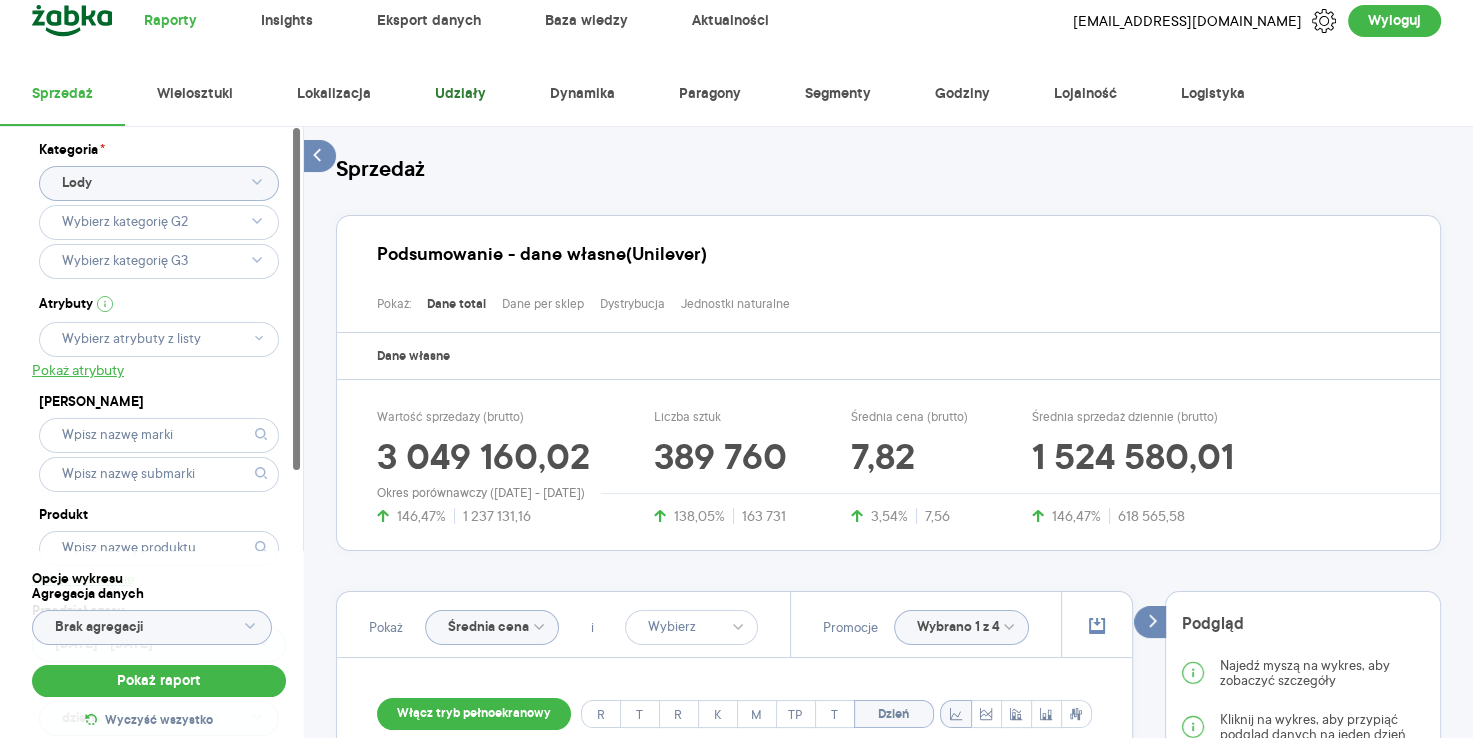 click on "Udziały" at bounding box center (460, 94) 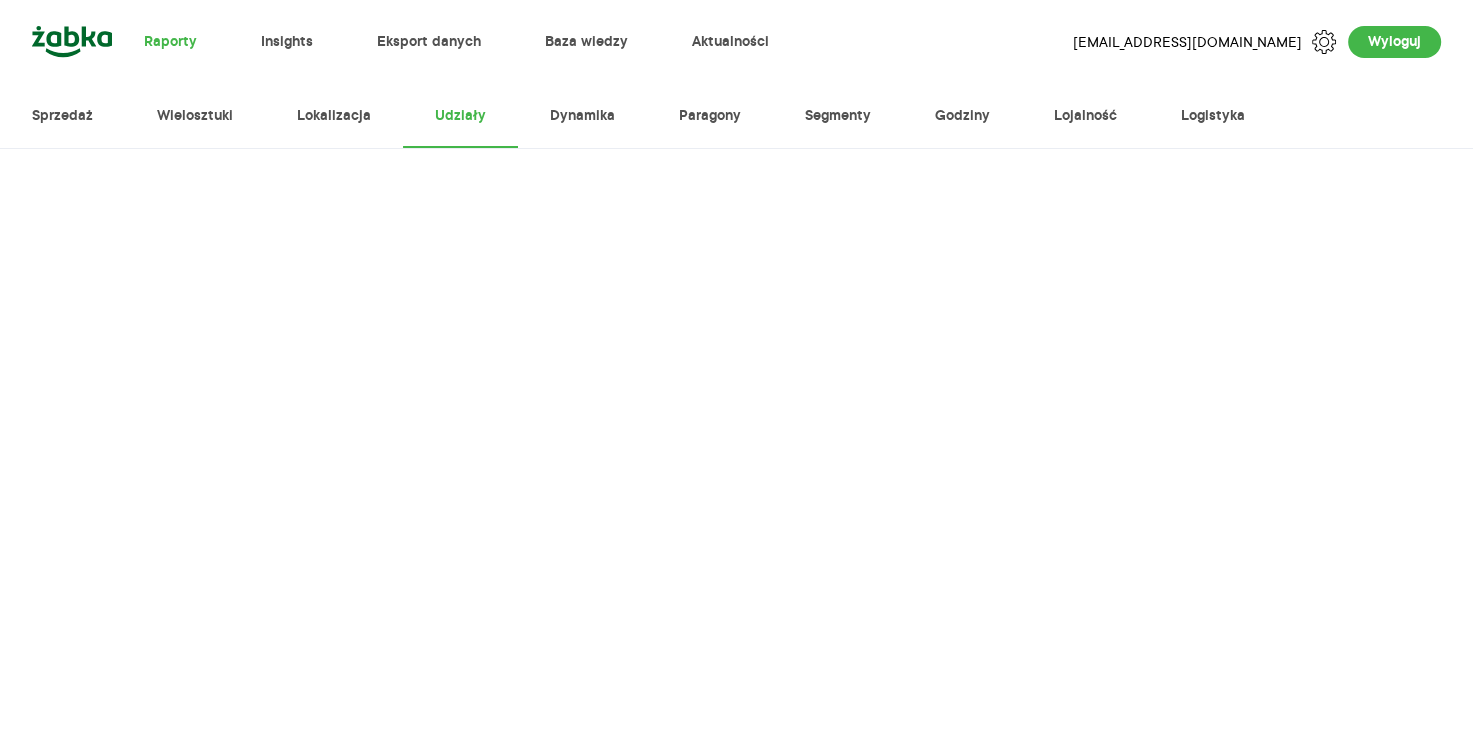 scroll, scrollTop: 0, scrollLeft: 0, axis: both 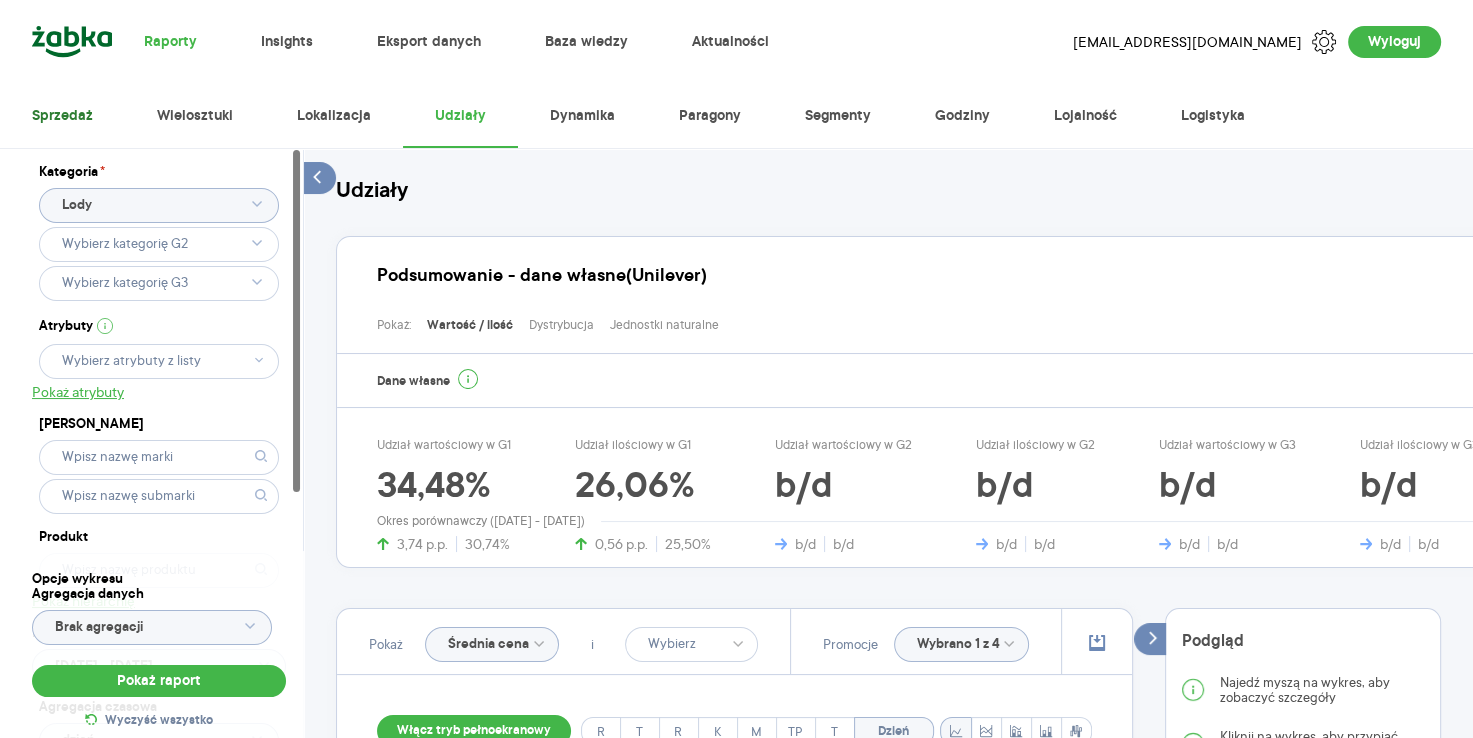 click on "Sprzedaż" at bounding box center [62, 116] 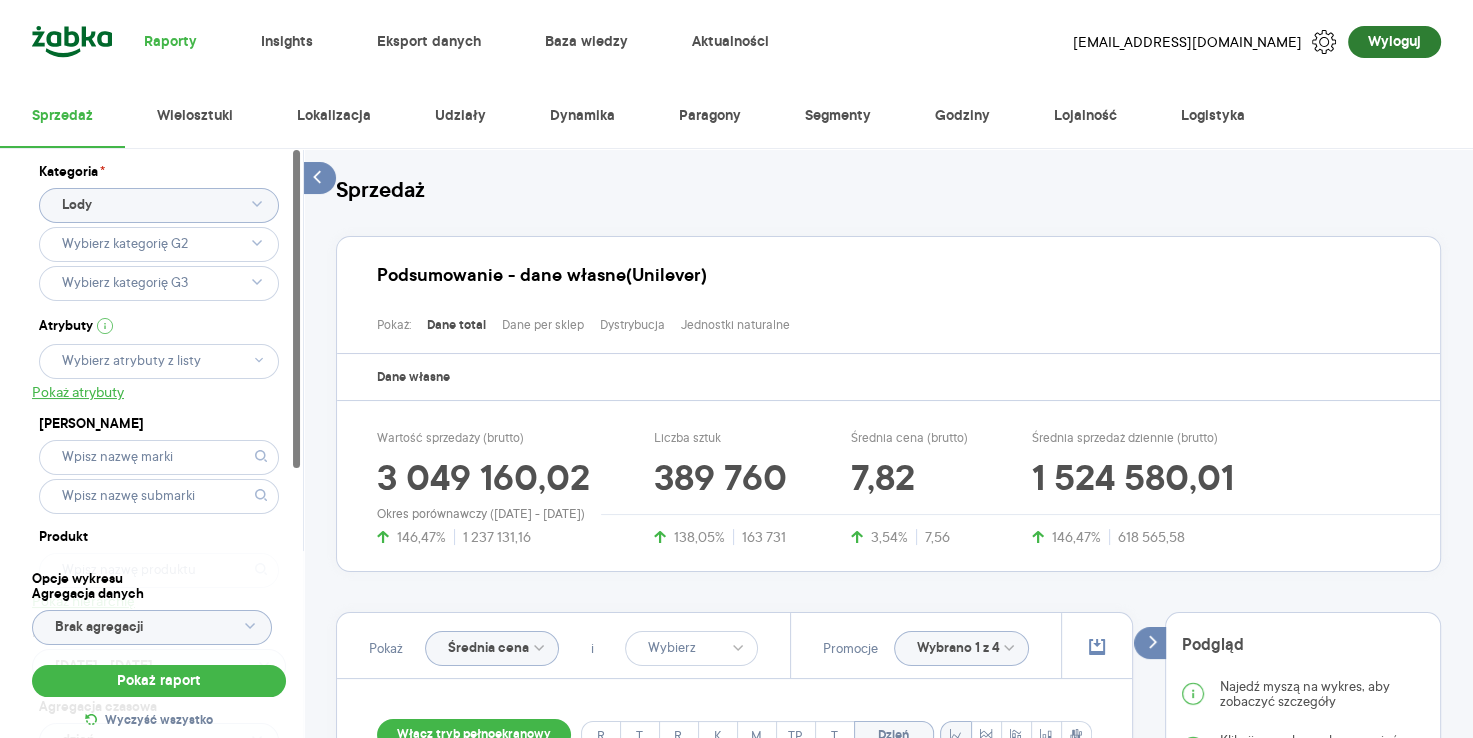 click on "Wyloguj" at bounding box center (1394, 42) 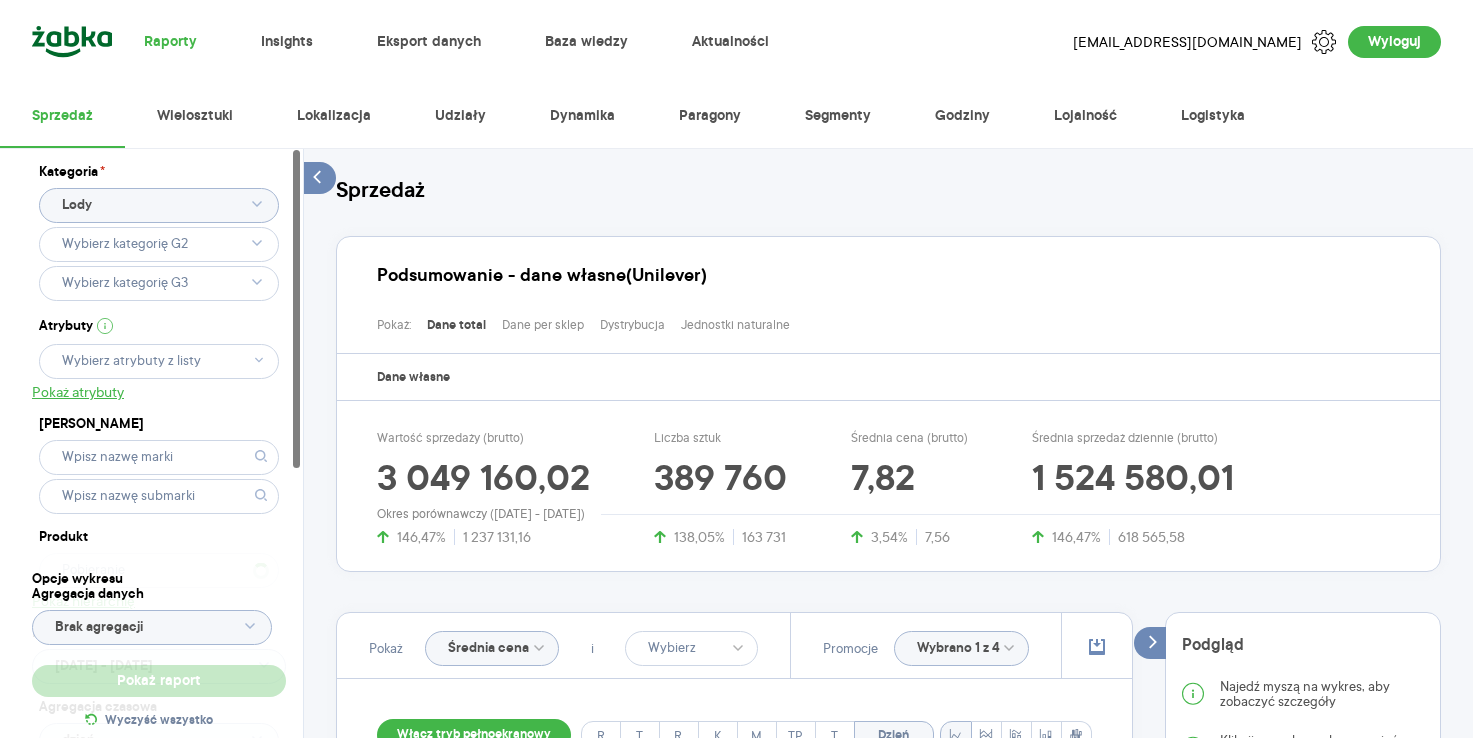 scroll, scrollTop: 0, scrollLeft: 0, axis: both 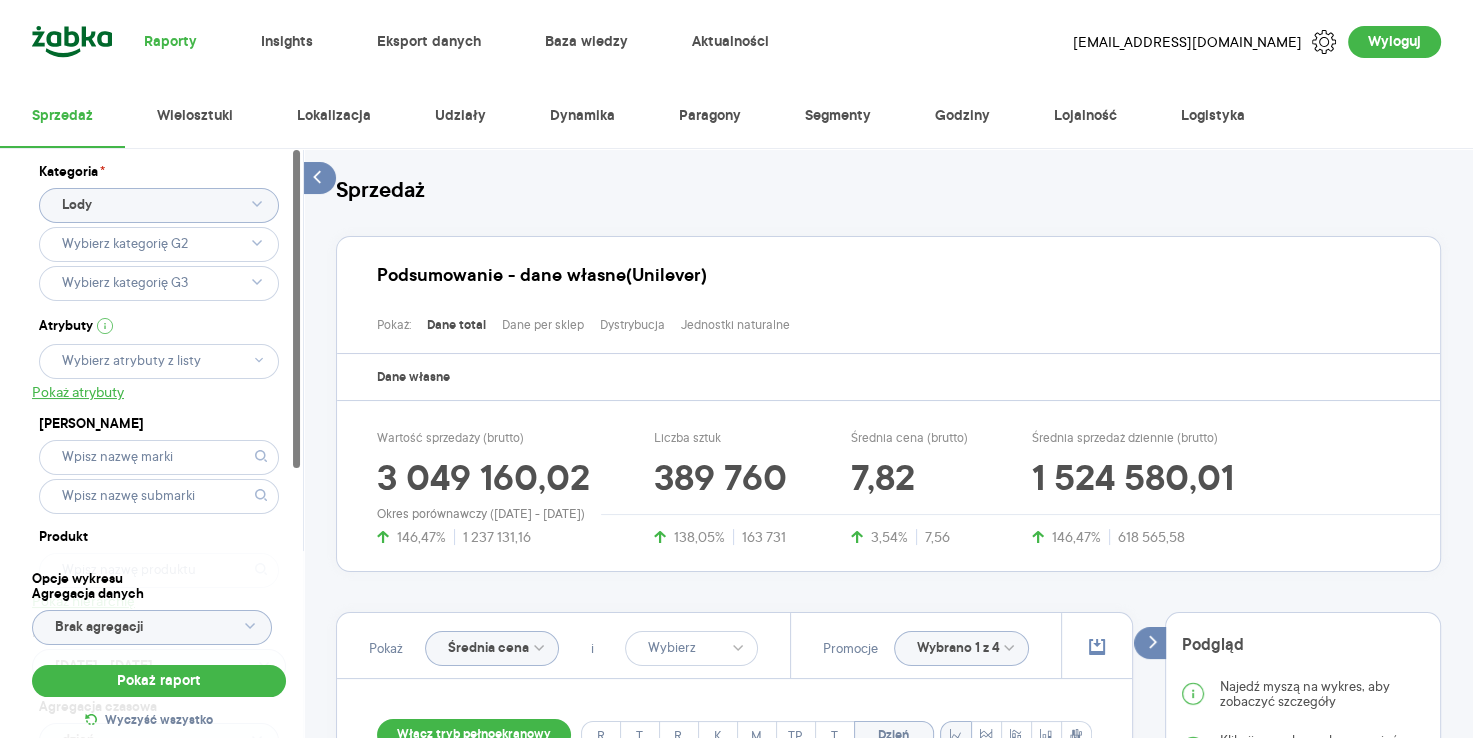type 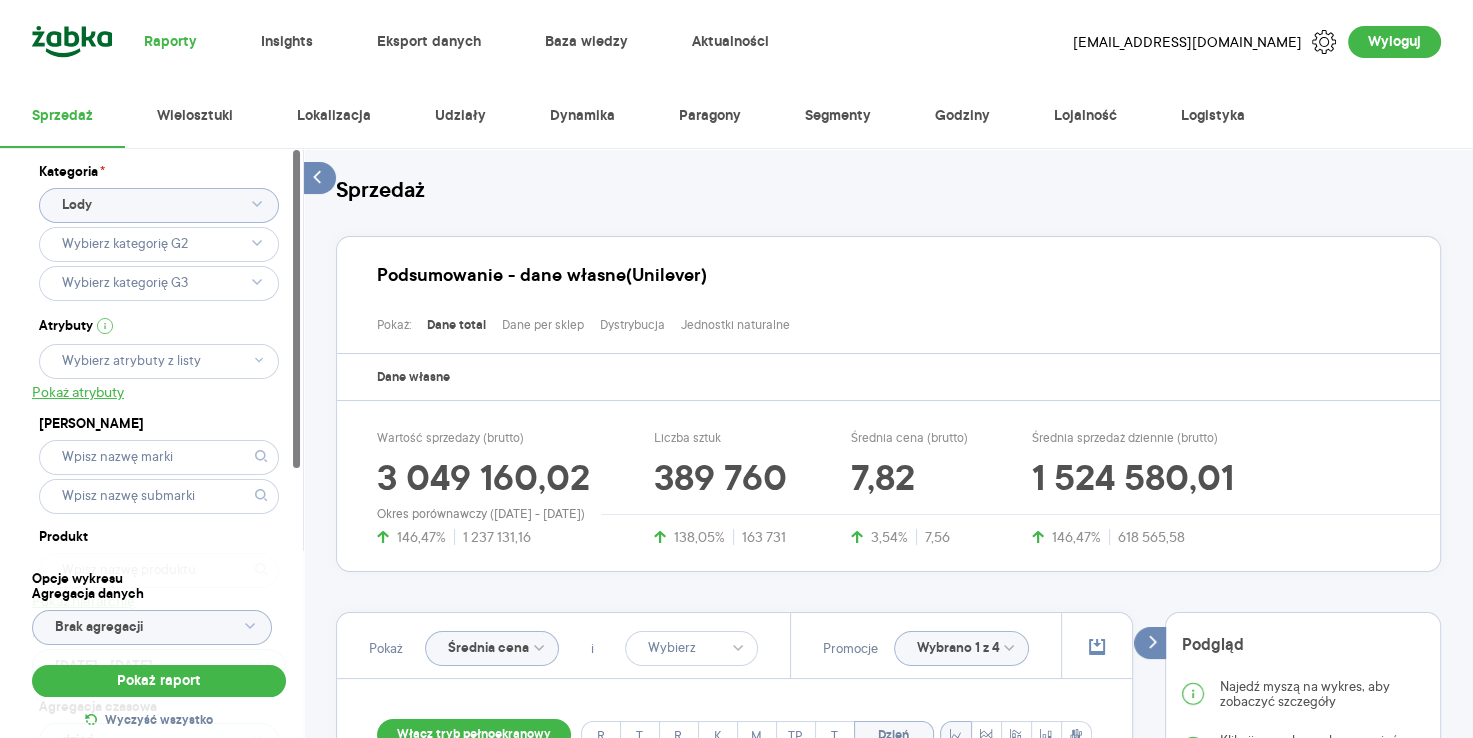 click at bounding box center (1028, 514) 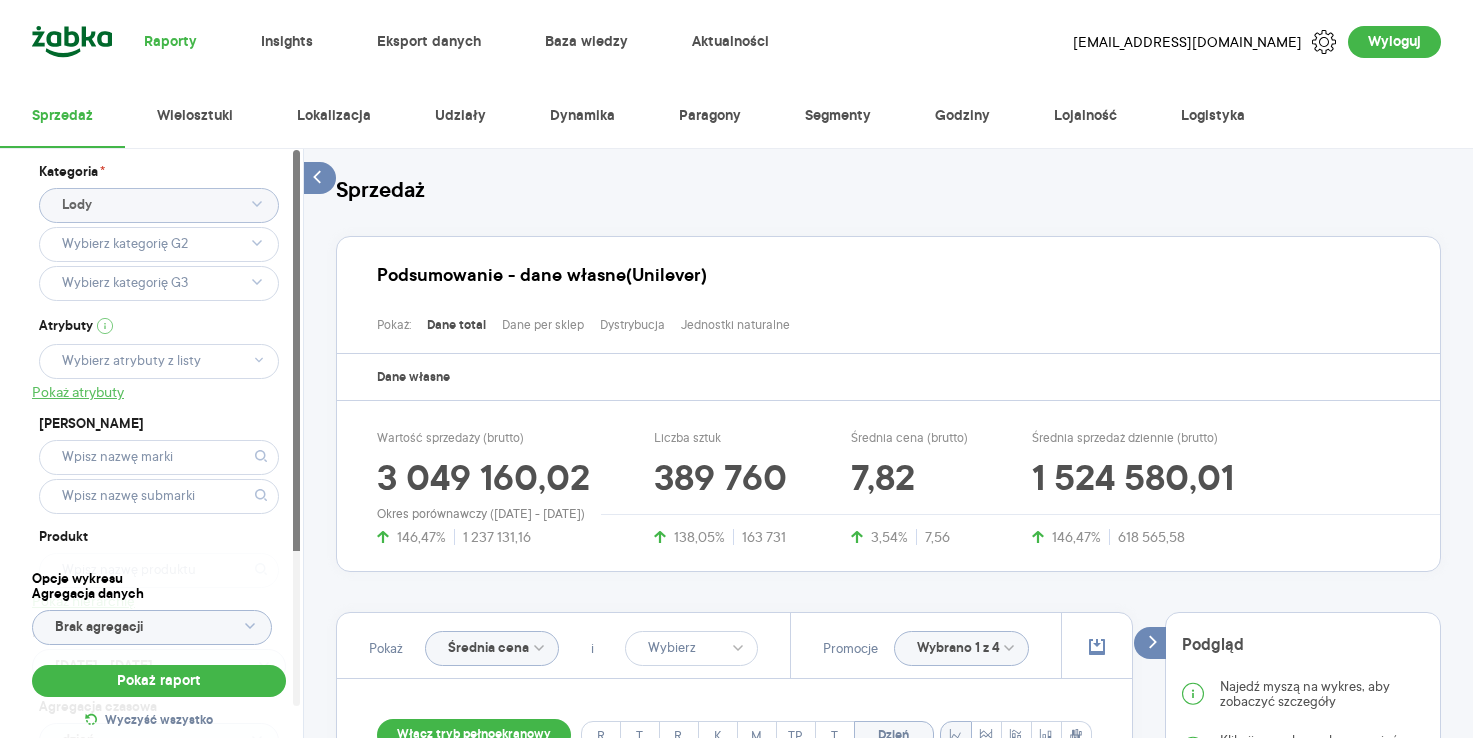 scroll, scrollTop: 0, scrollLeft: 0, axis: both 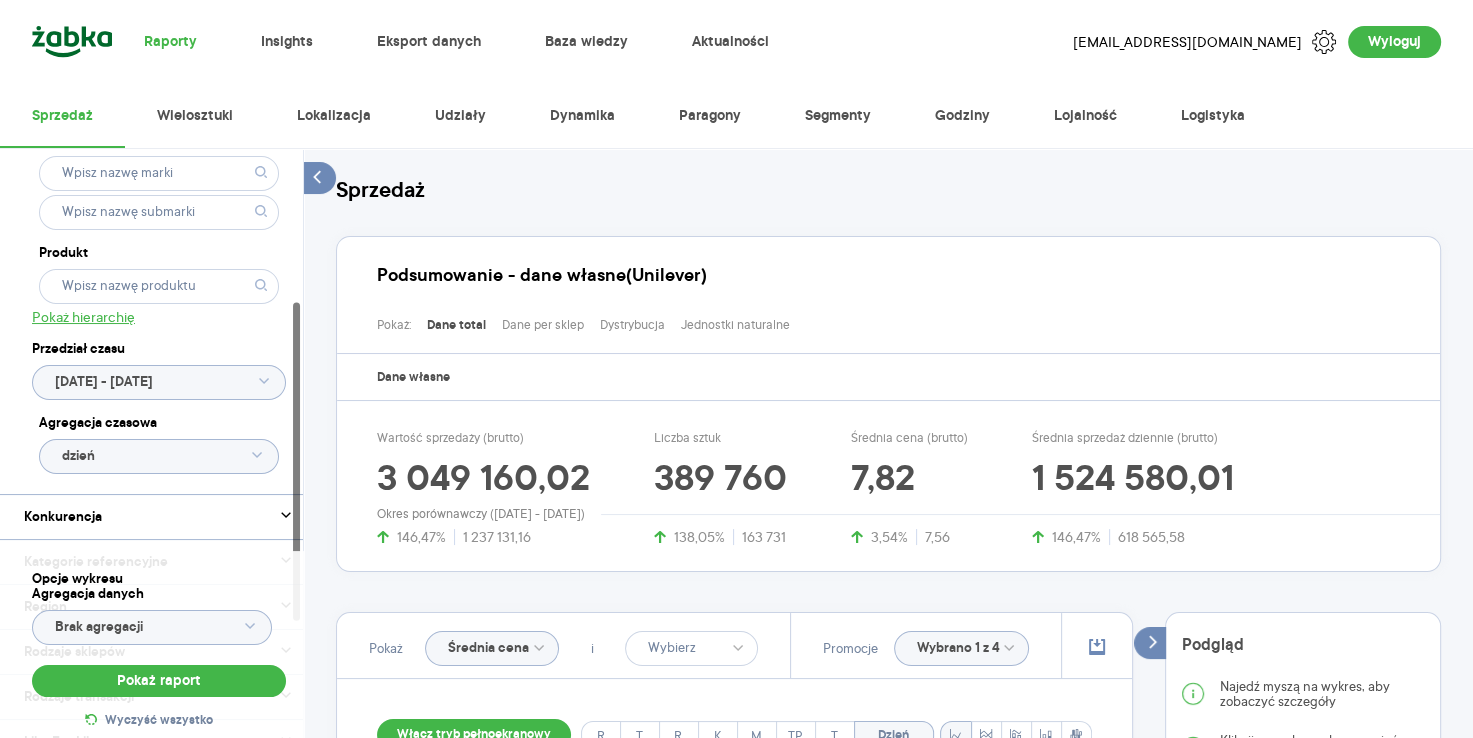 click on "[DATE] - [DATE]" 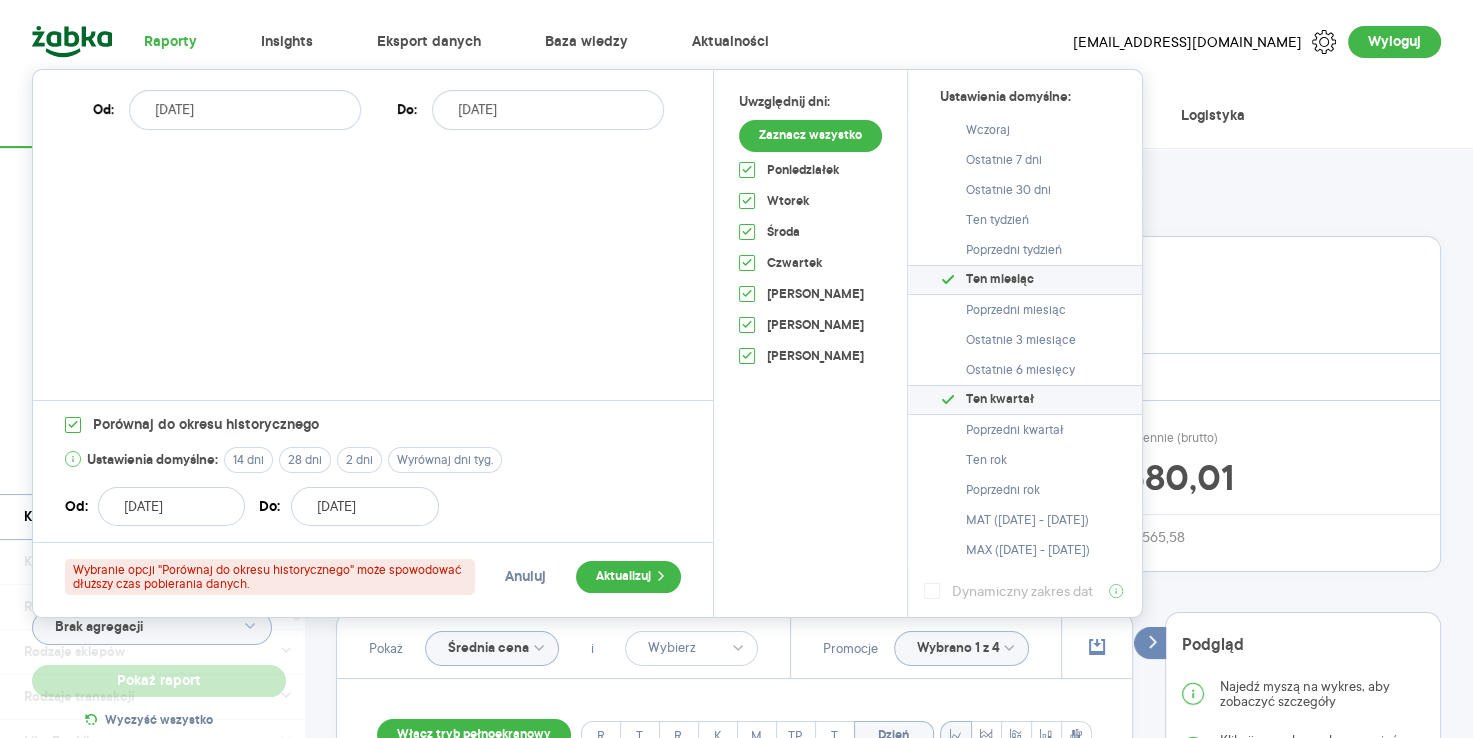 type on "Pobieranie" 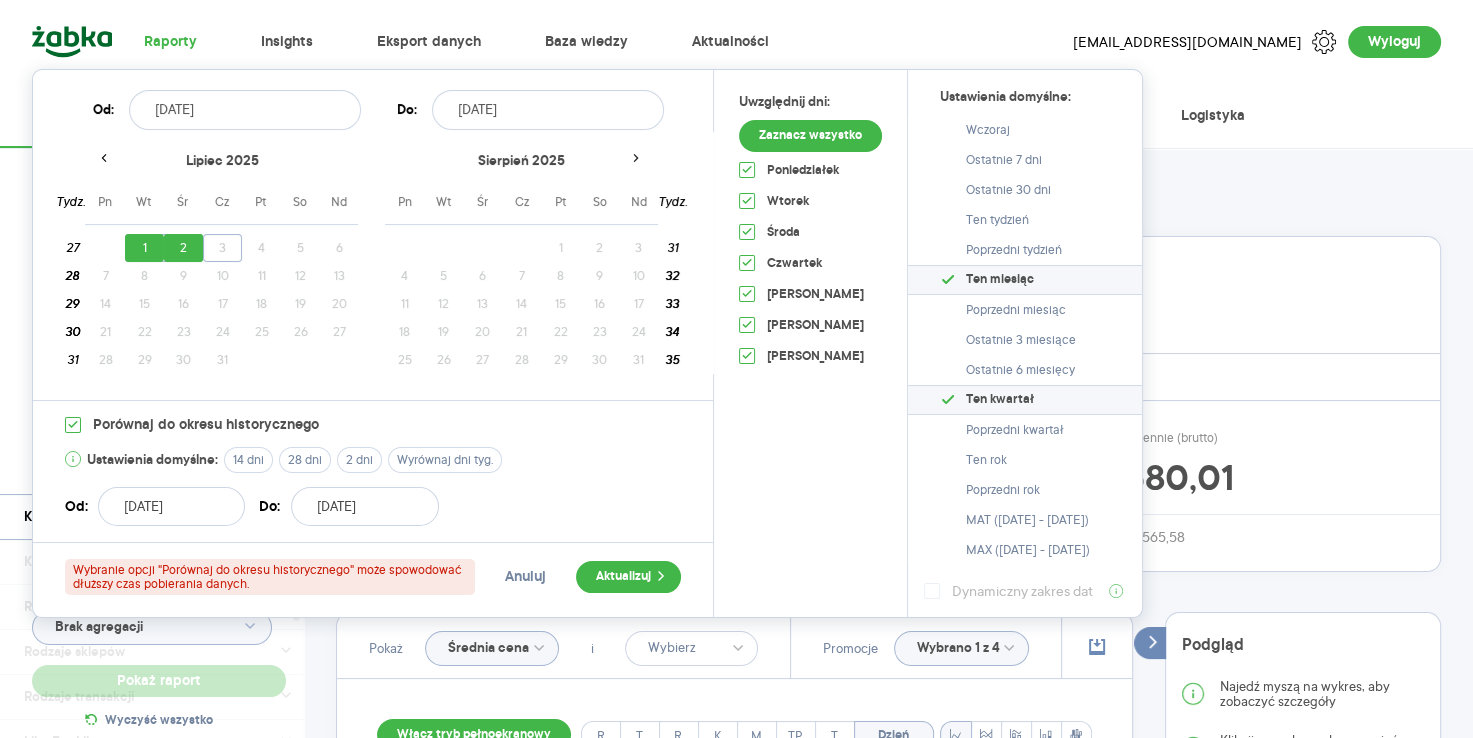click on "Podsumowanie - dane własne  (Unilever)" at bounding box center [896, 262] 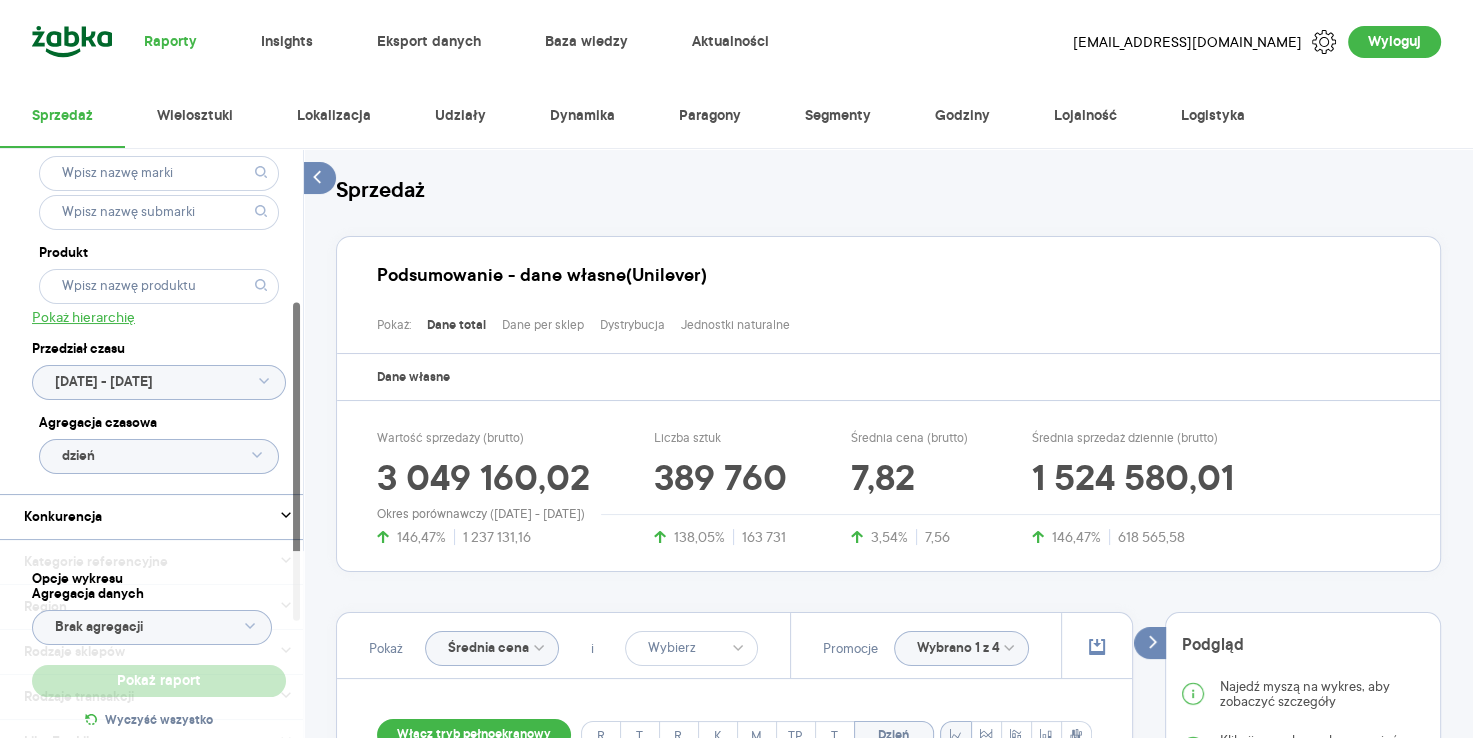 type 